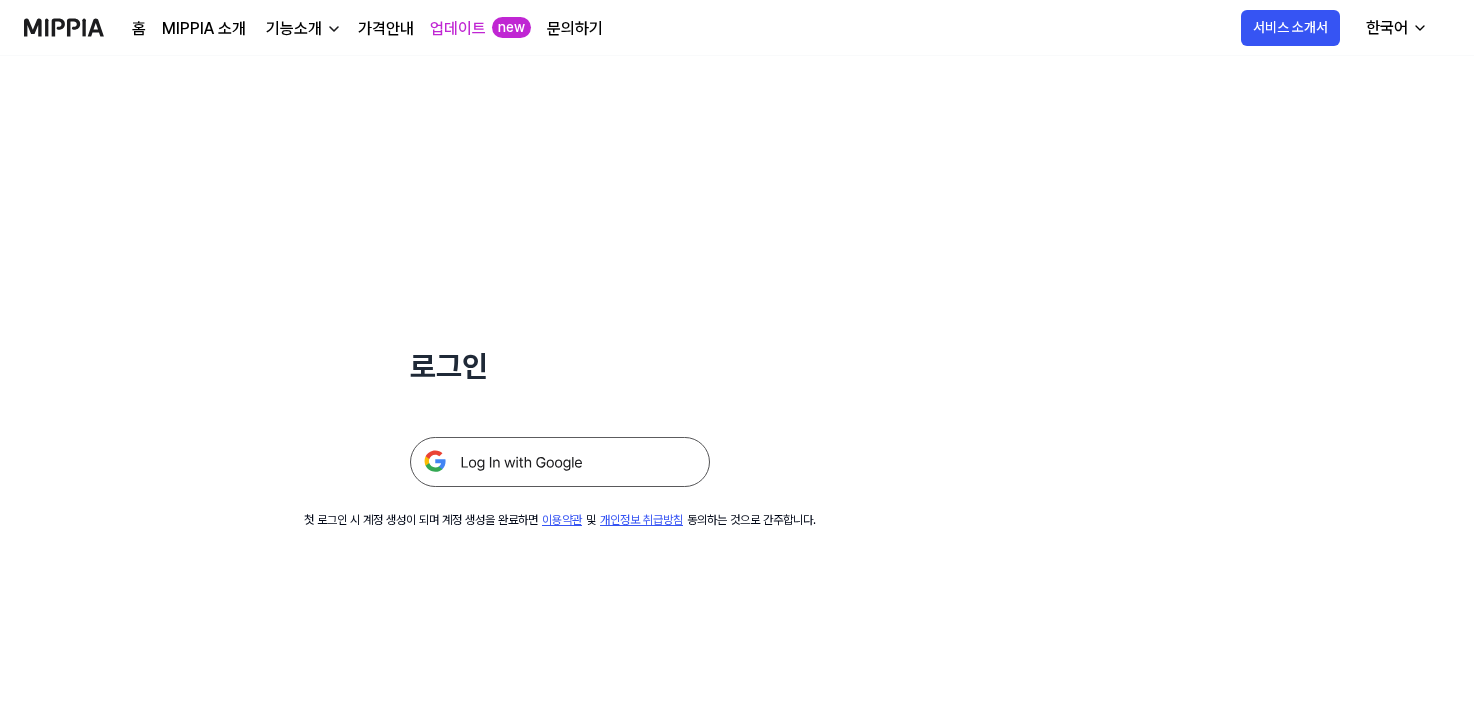 scroll, scrollTop: 0, scrollLeft: 0, axis: both 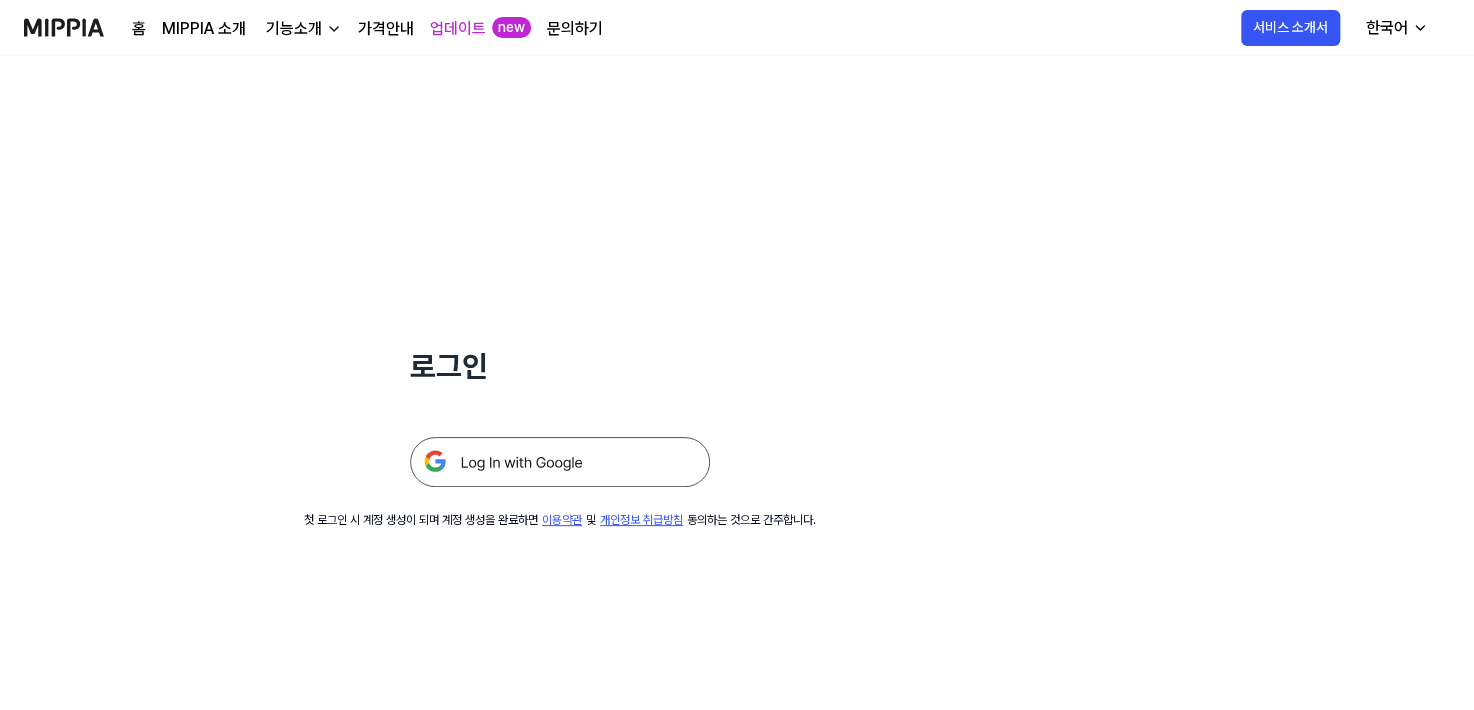 click at bounding box center (560, 462) 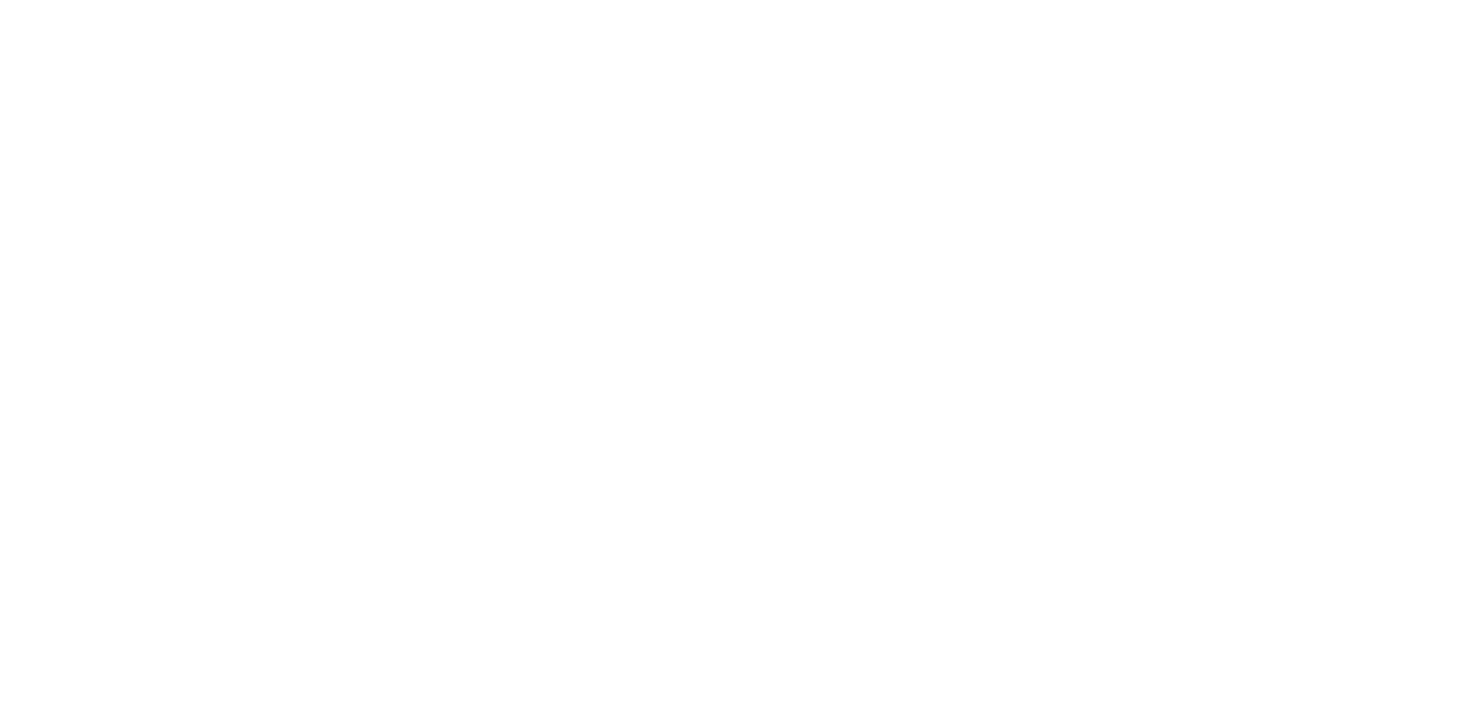 scroll, scrollTop: 0, scrollLeft: 0, axis: both 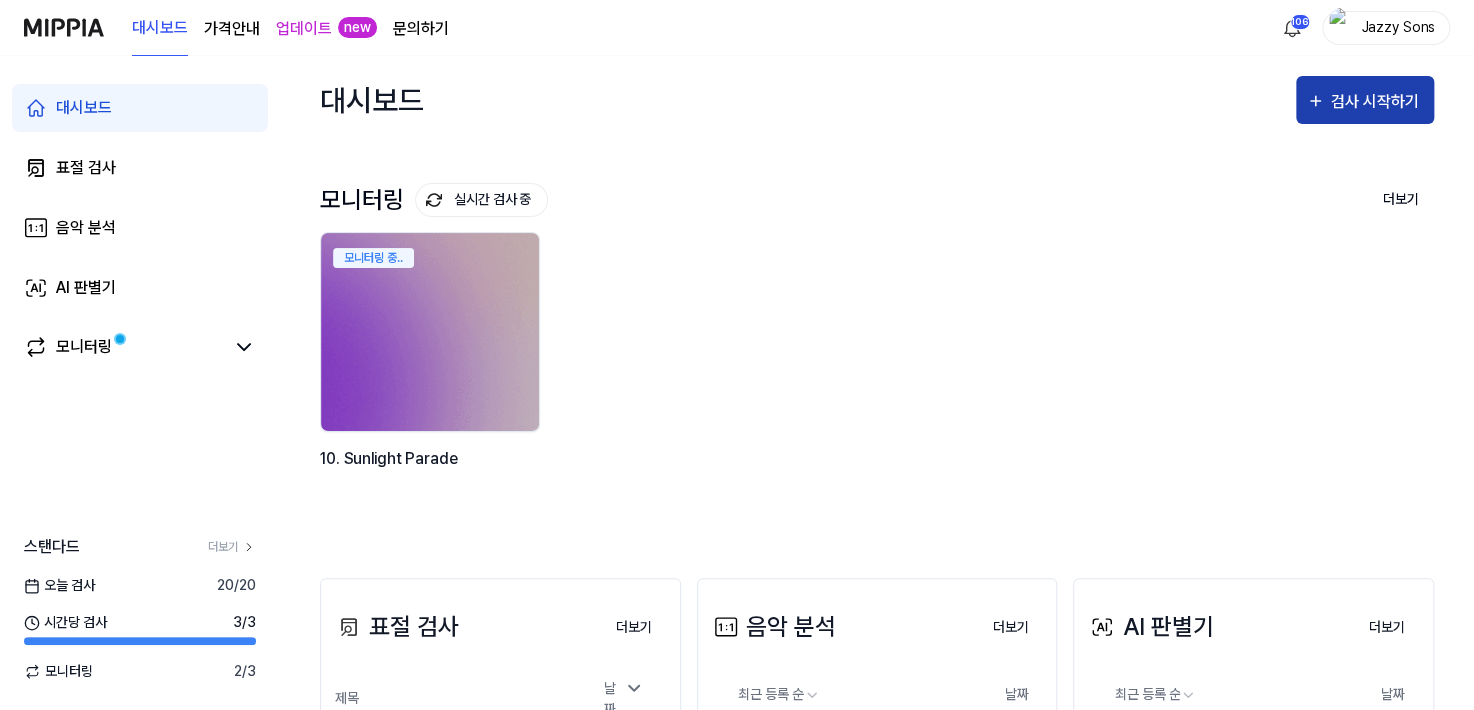 click on "검사 시작하기" at bounding box center (1377, 102) 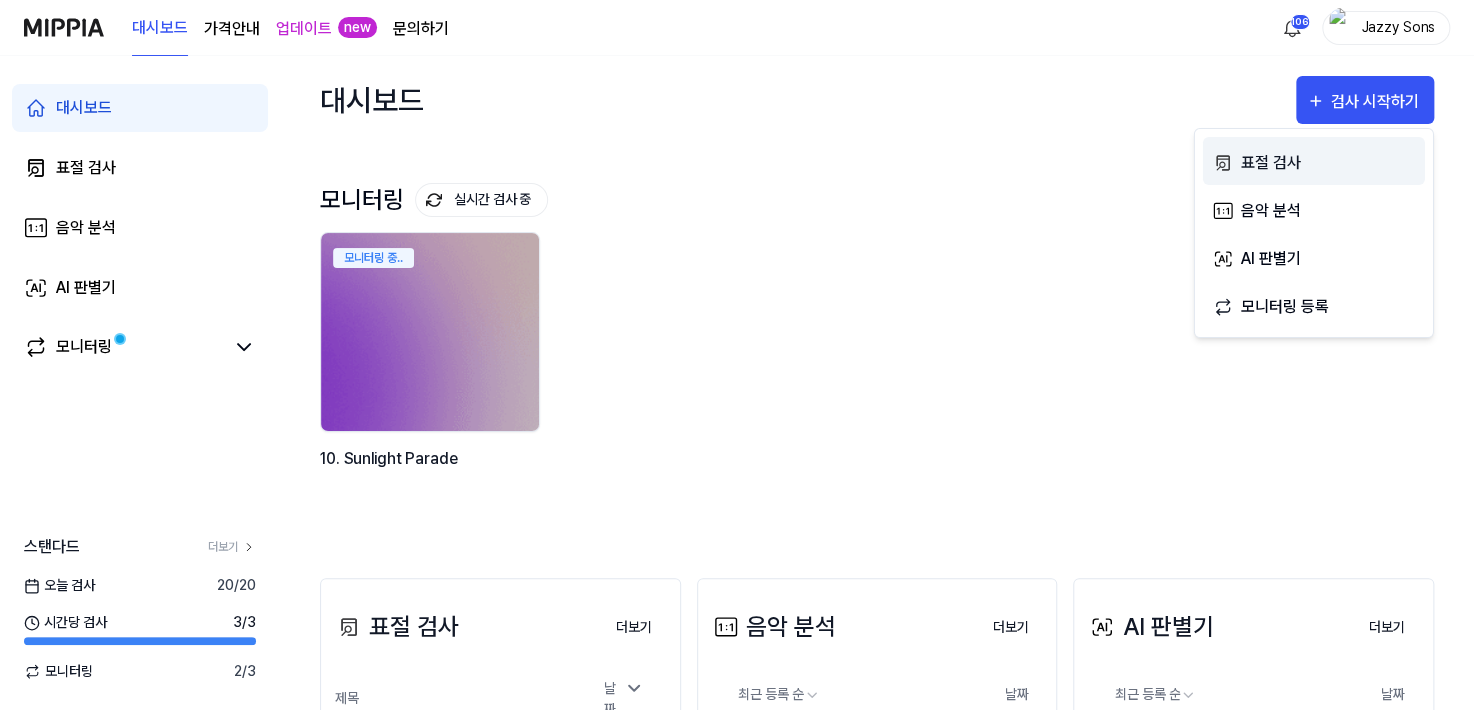 click on "표절 검사" at bounding box center [1328, 163] 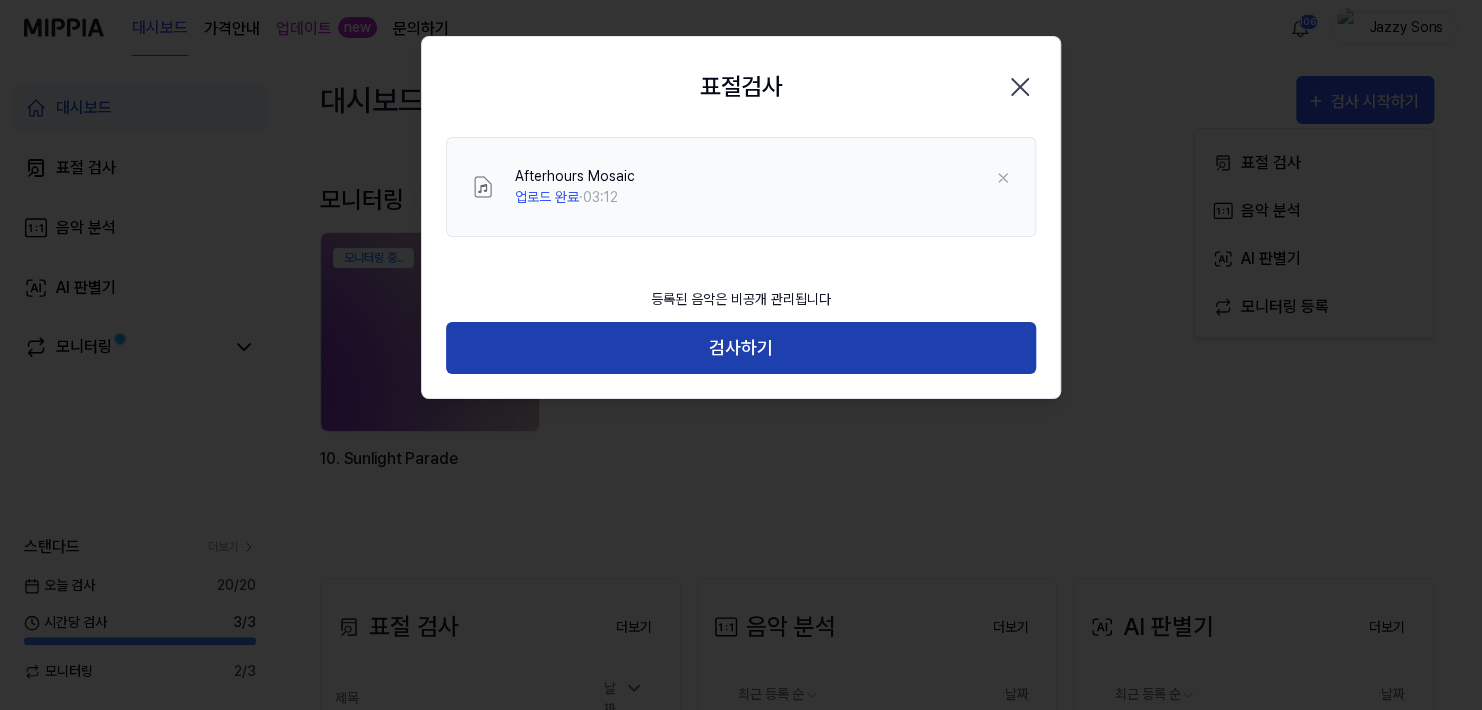 click on "검사하기" at bounding box center (741, 348) 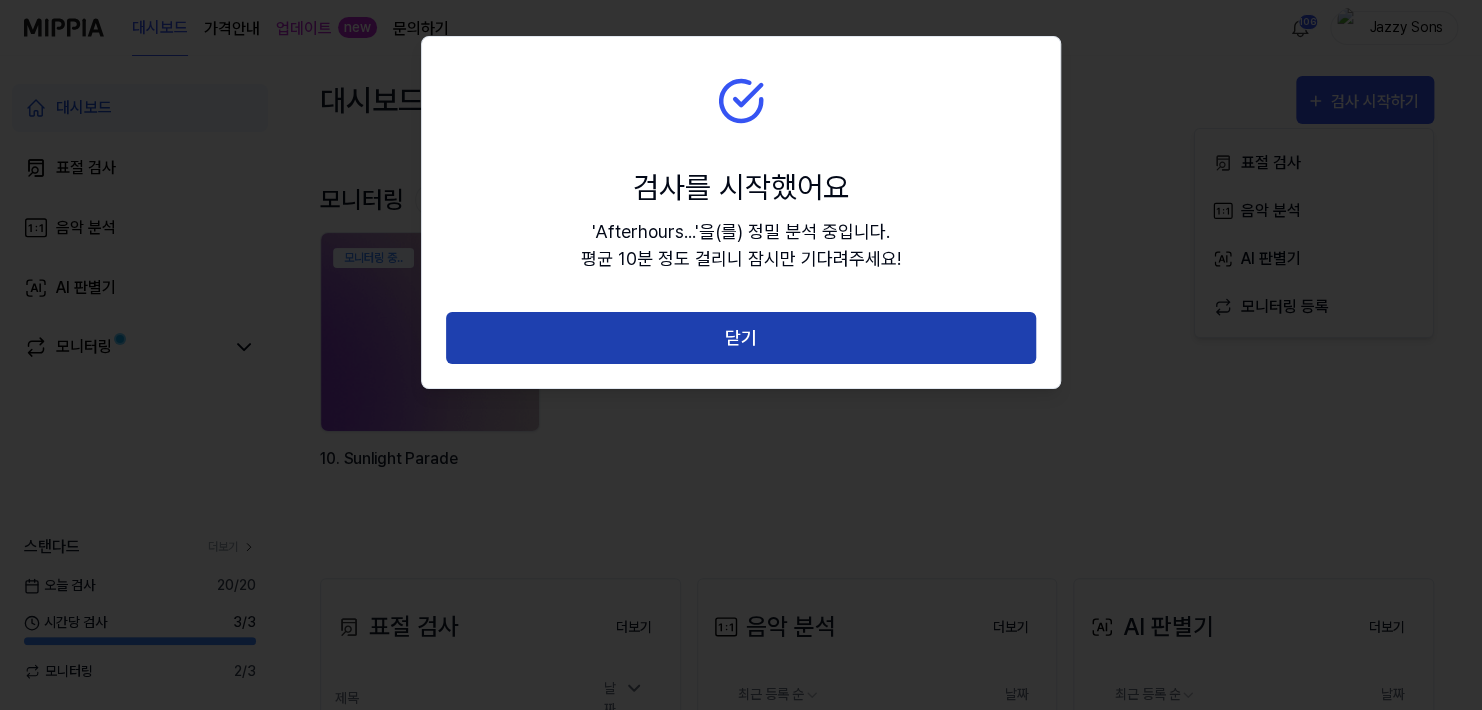 click on "닫기" at bounding box center [741, 338] 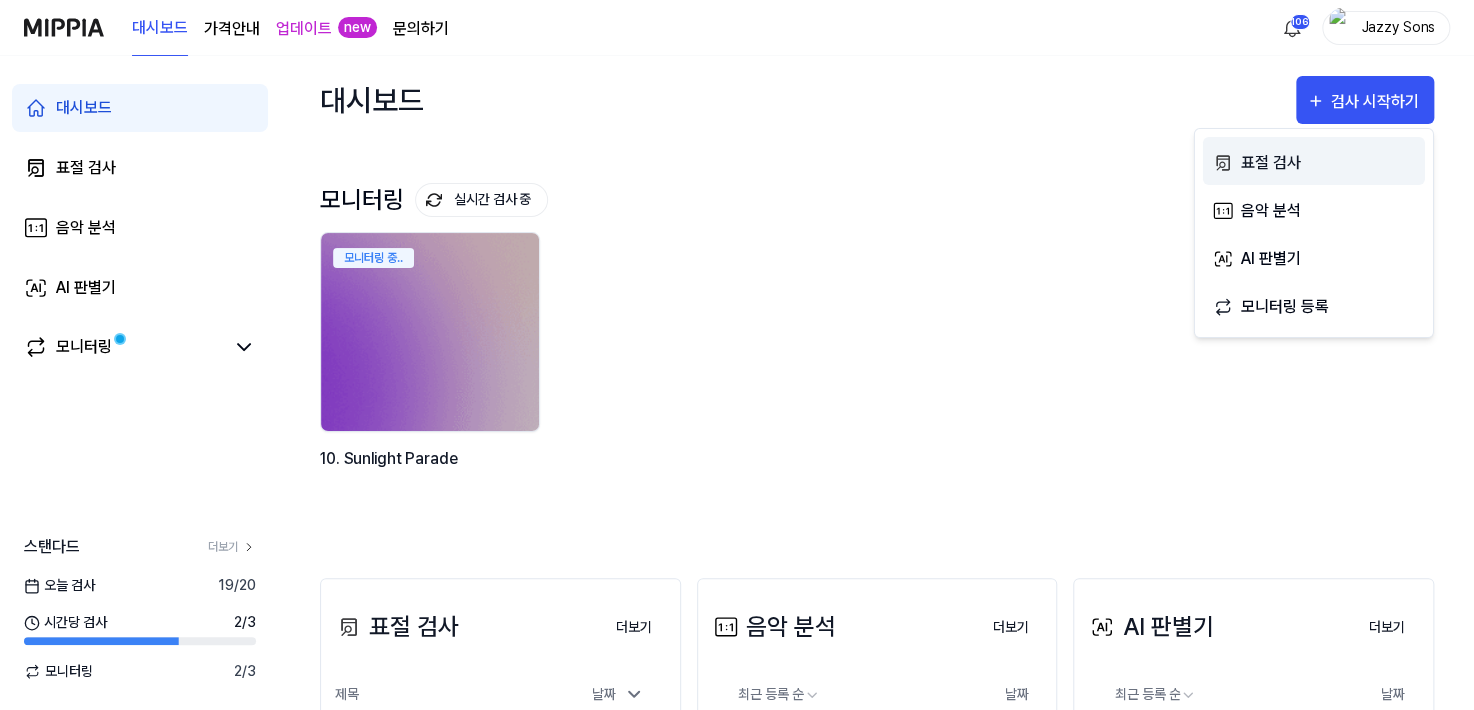 click on "표절 검사" at bounding box center (1328, 163) 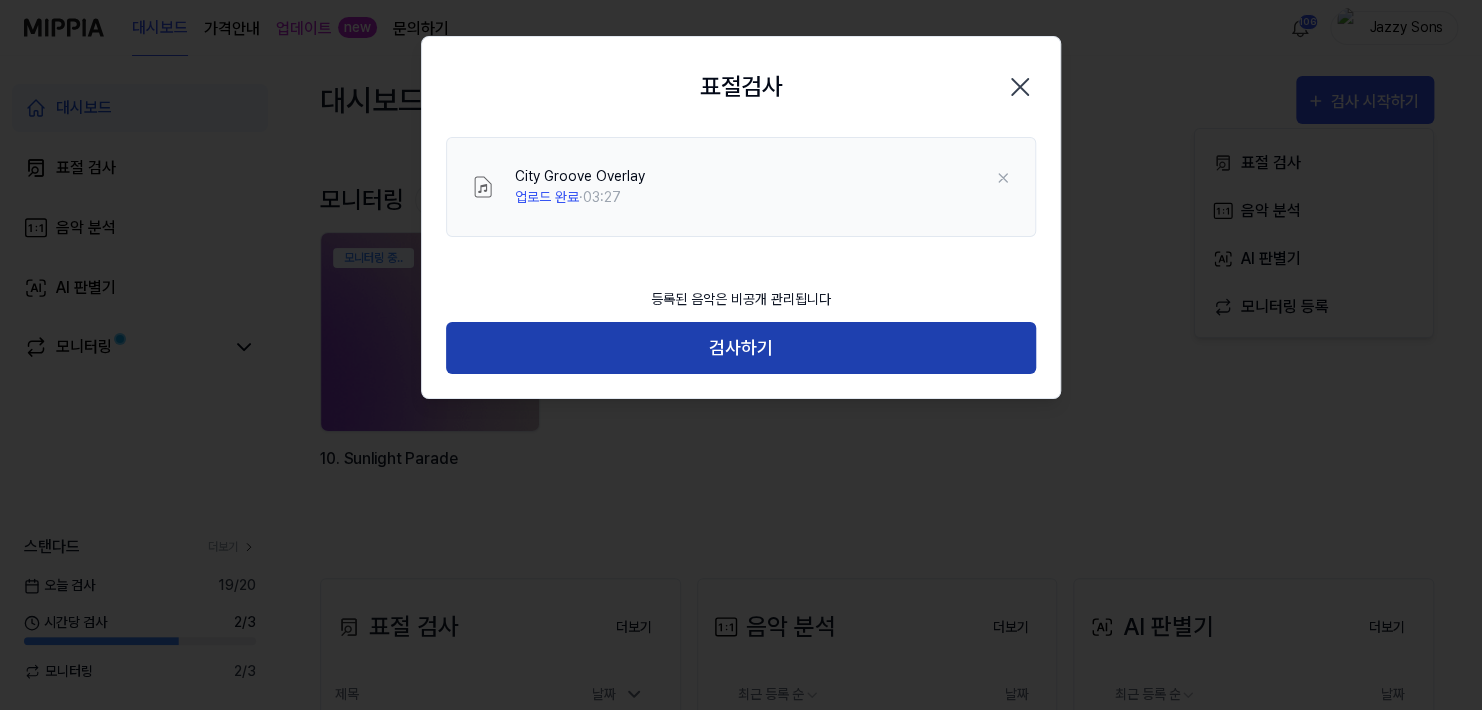 click on "검사하기" at bounding box center (741, 348) 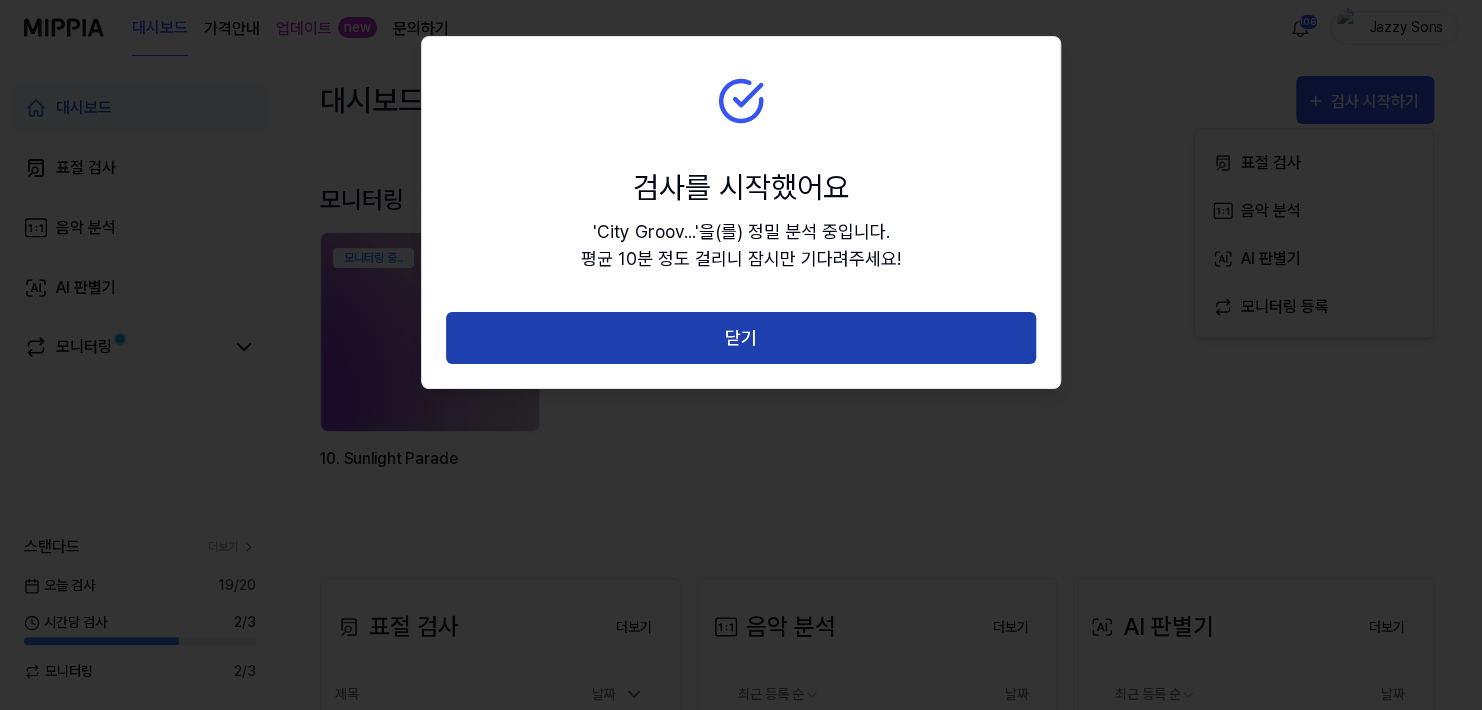 click on "닫기" at bounding box center (741, 338) 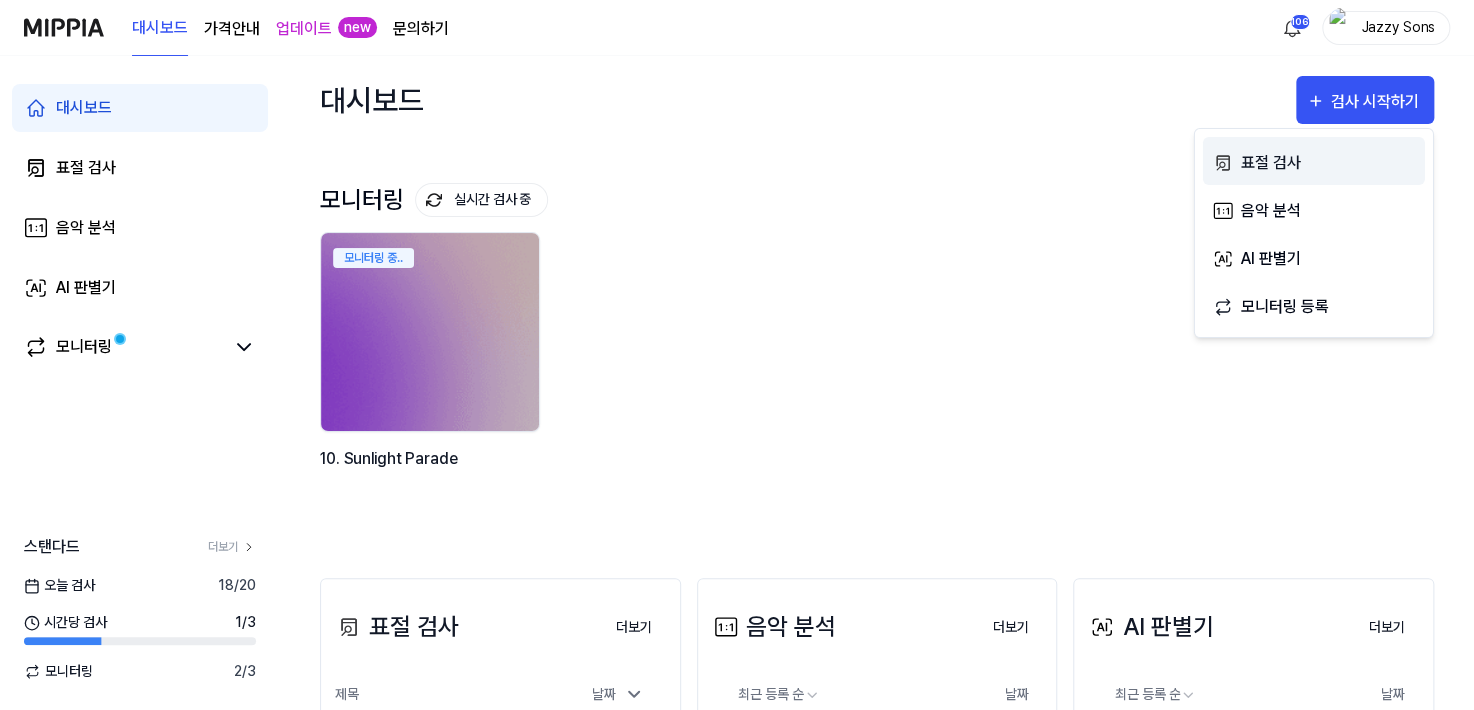 click on "표절 검사" at bounding box center (1328, 163) 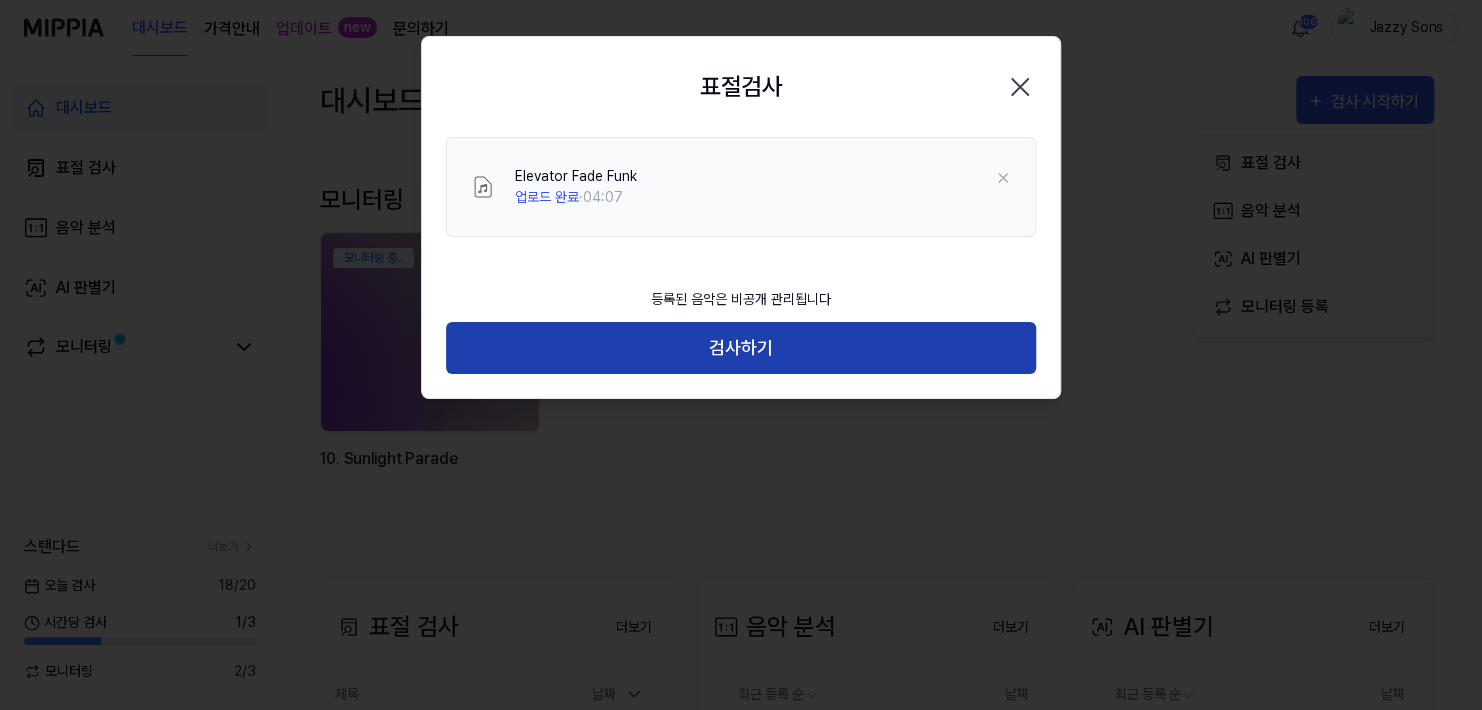 click on "검사하기" at bounding box center (741, 348) 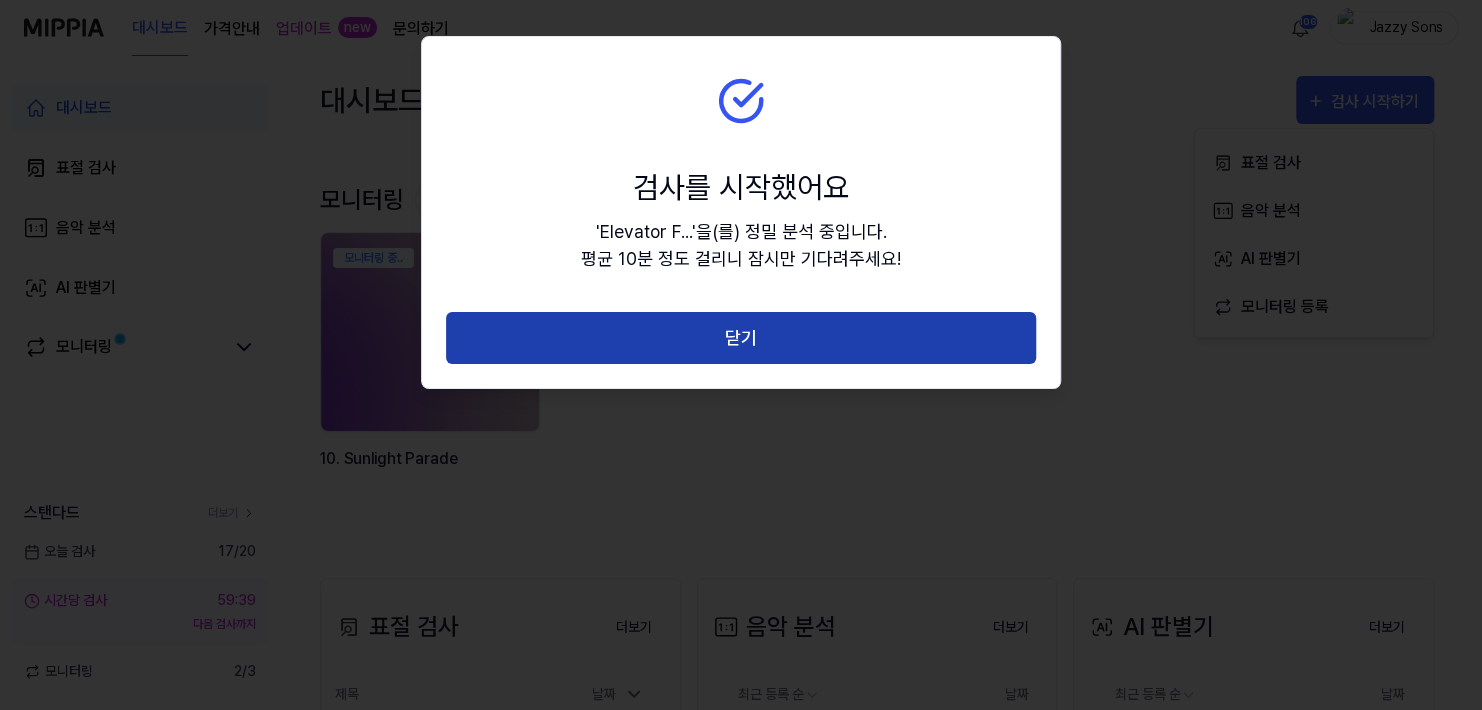 click on "닫기" at bounding box center [741, 338] 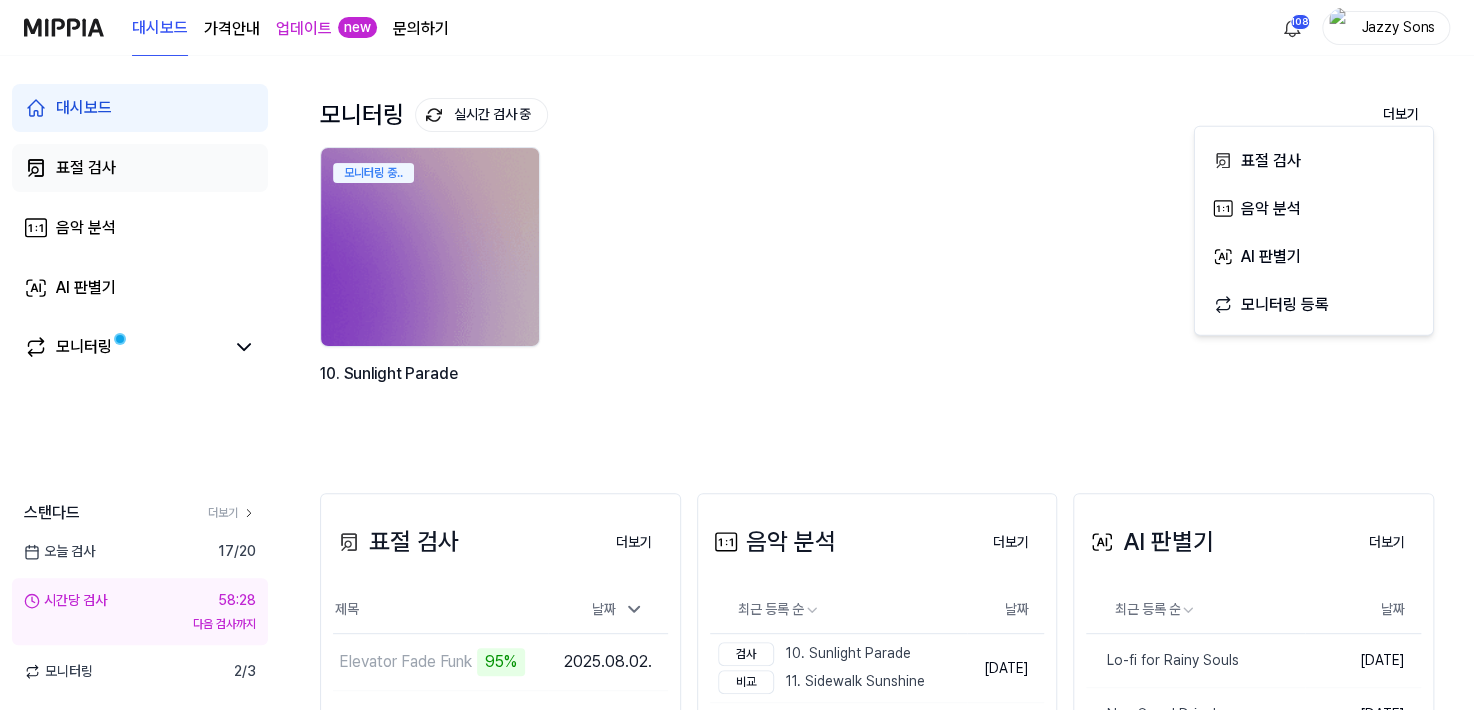scroll, scrollTop: 0, scrollLeft: 0, axis: both 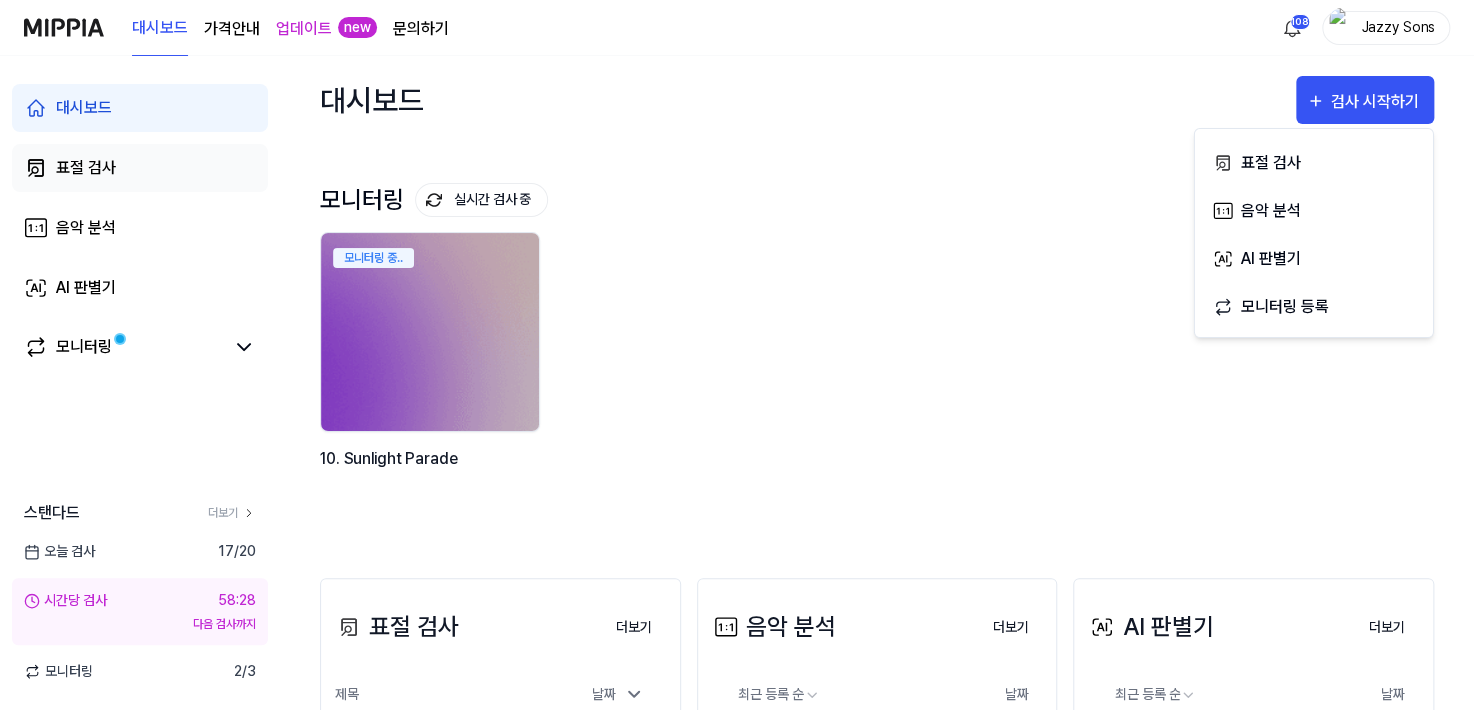 click on "표절 검사" at bounding box center (140, 168) 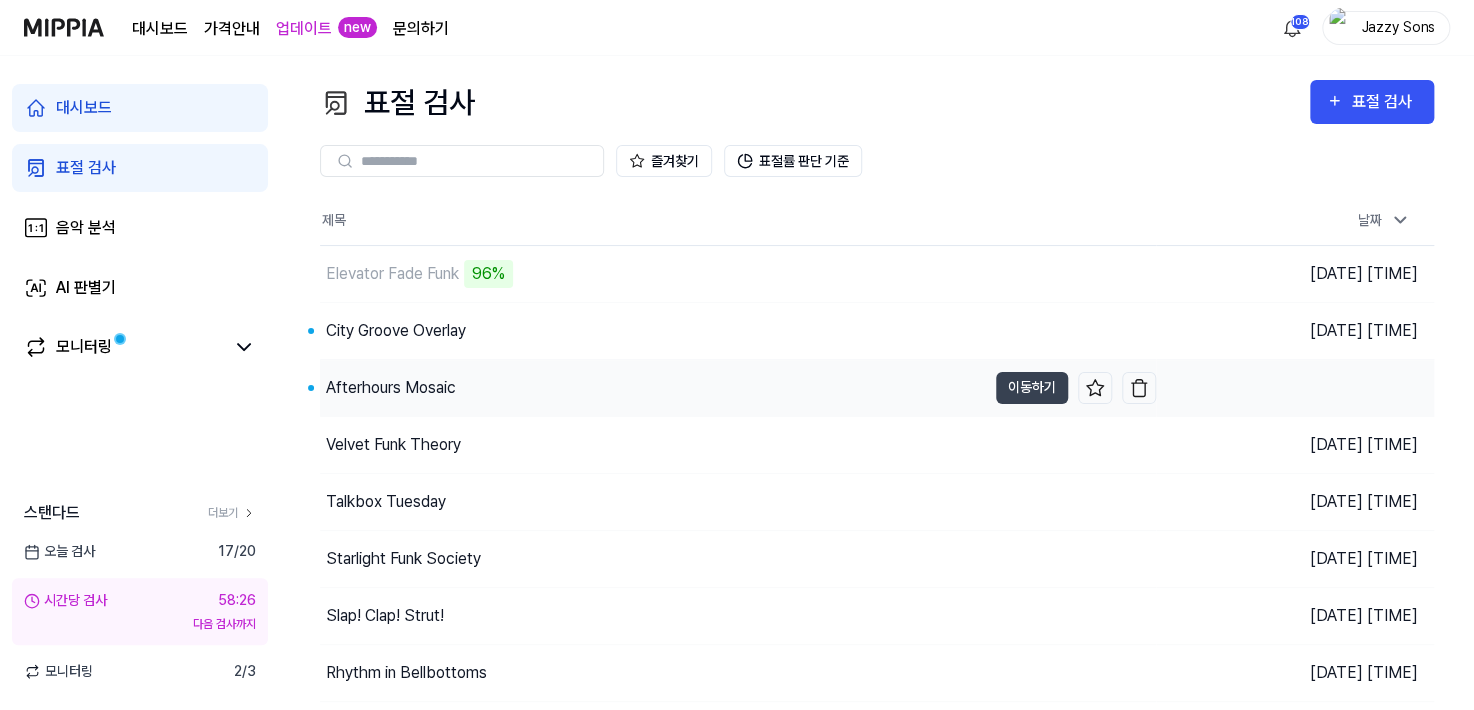 click on "Afterhours Mosaic" at bounding box center (653, 388) 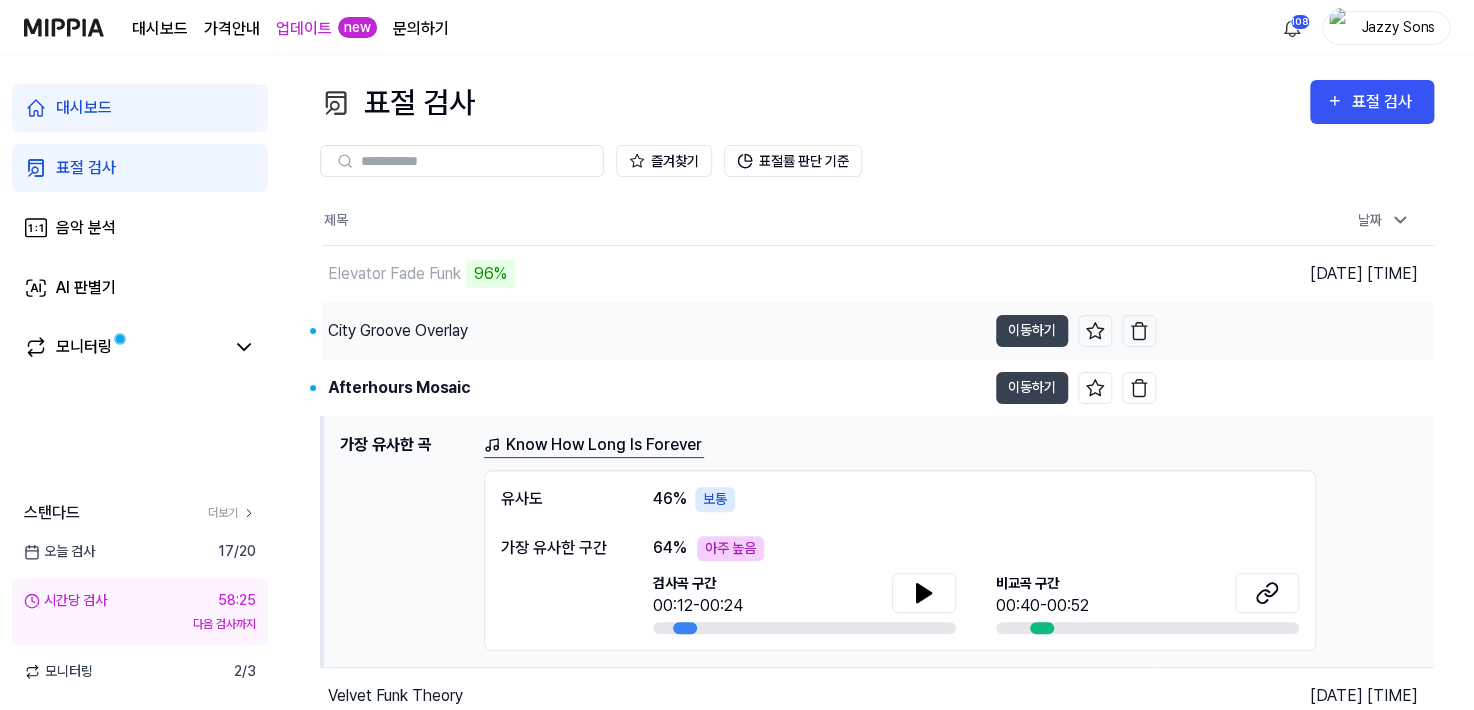 click on "City Groove Overlay" at bounding box center (398, 331) 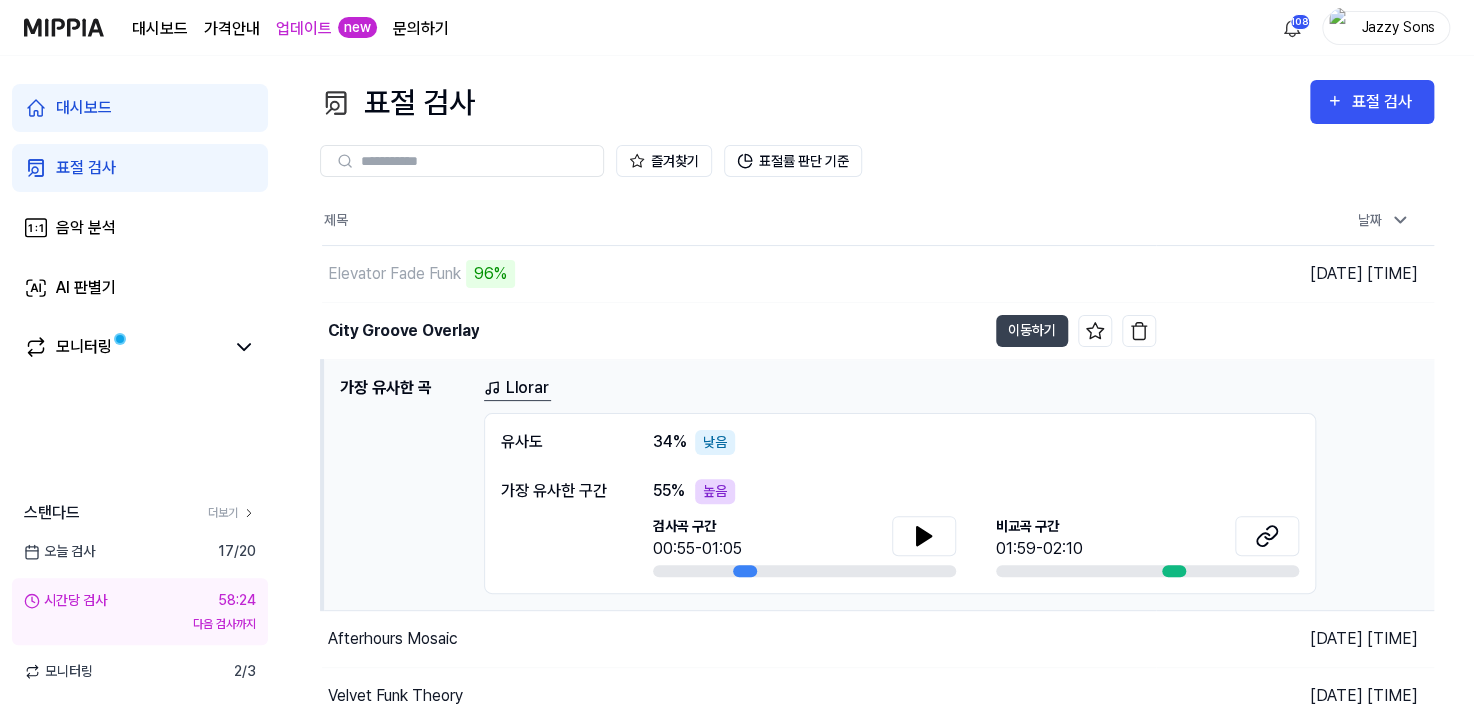 click on "가장 유사한 곡 Llorar 유사도 34 % 낮음   가장 유사한 구간 55 % 높음   검사곡 구간 00:55-01:05 비교곡 구간 01:59-02:10" at bounding box center (878, 484) 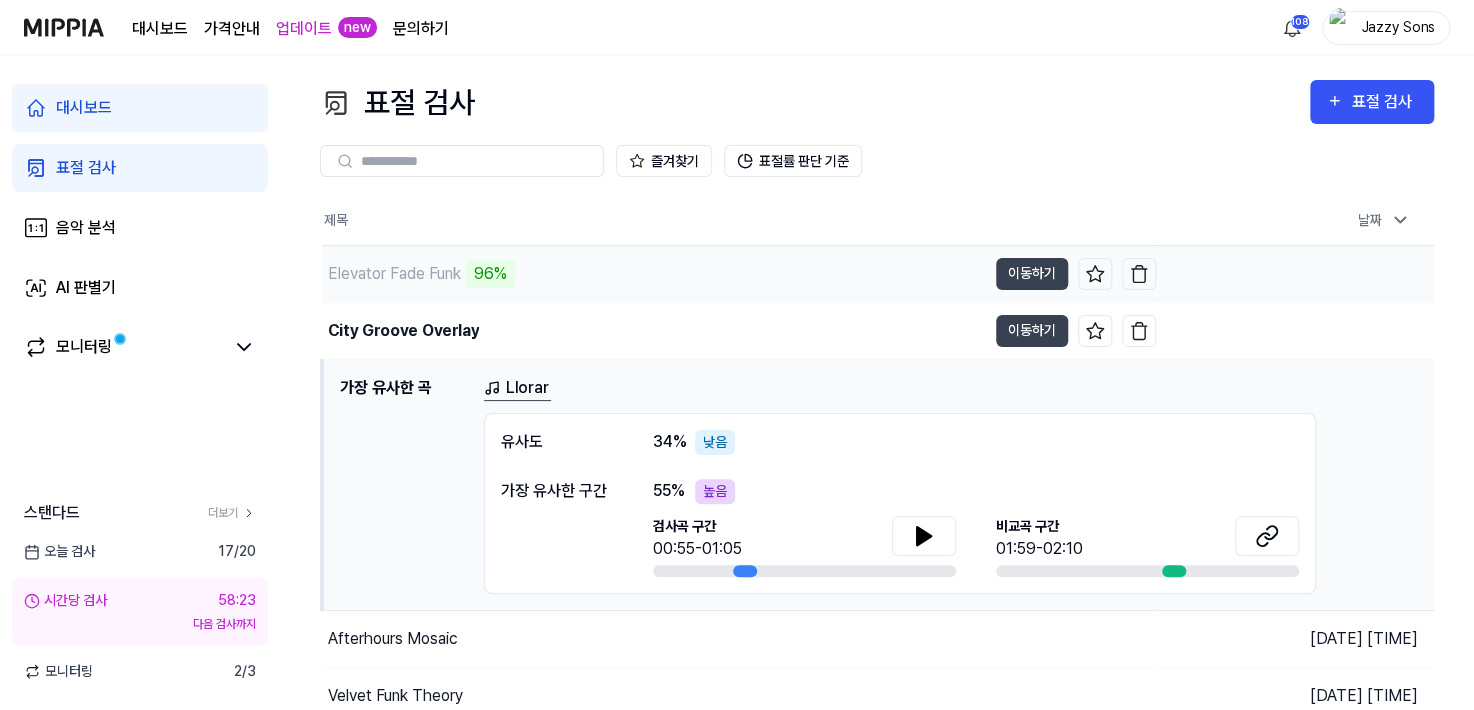 click on "Elevator Fade Funk" at bounding box center [394, 274] 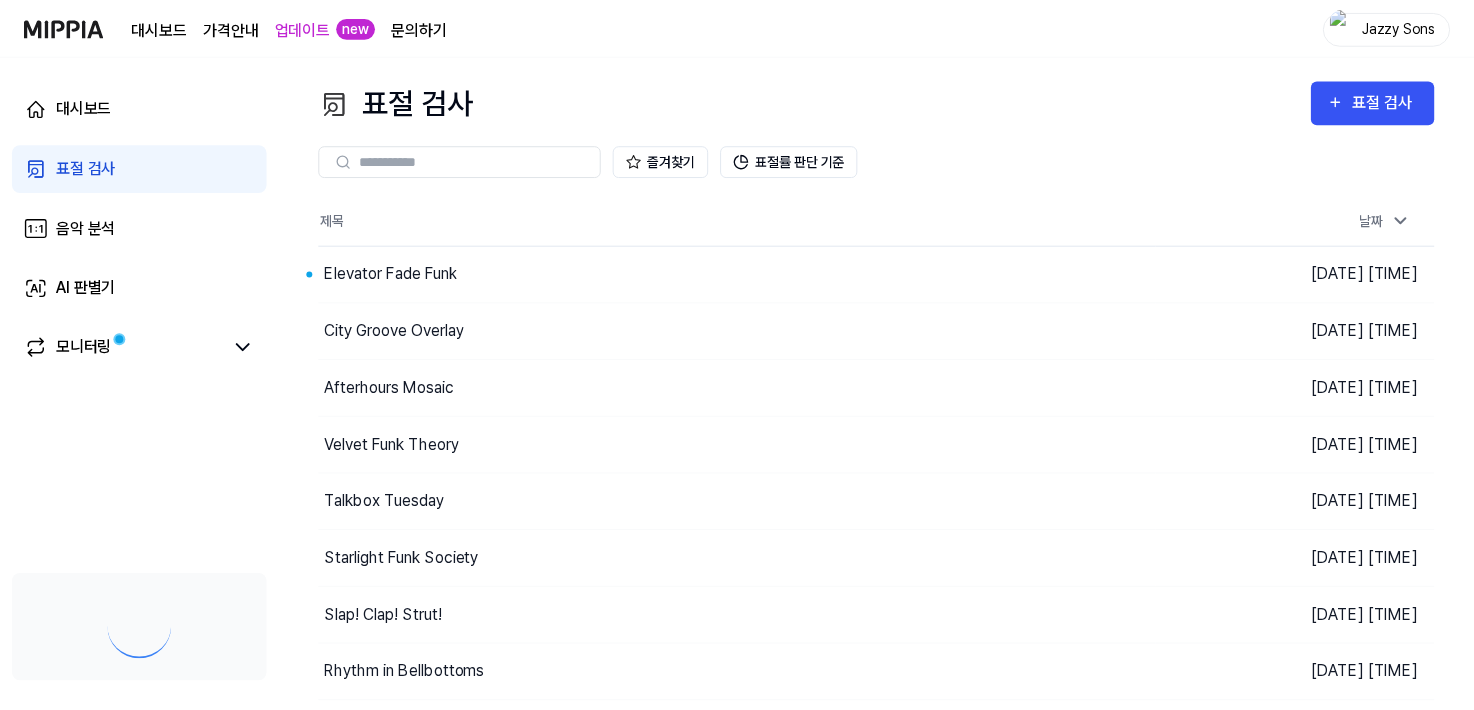 scroll, scrollTop: 0, scrollLeft: 0, axis: both 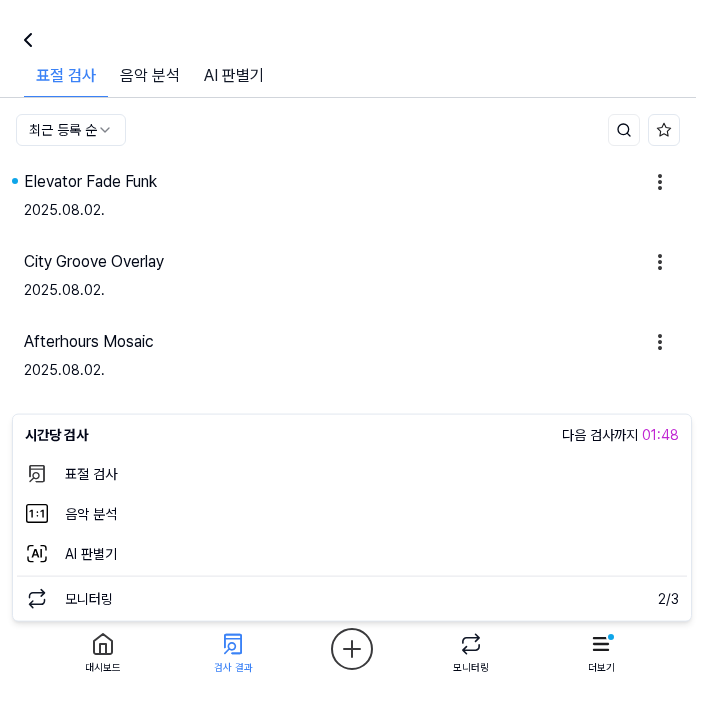 click on "대시보드 가격안내 업데이트 new 문의하기 109 [PERSON] 대시보드 표절 검사 음악 분석 AI 판별기 모니터링 스탠다드 더보기 오늘 검사 17  /  20 시간당 검사 [TIME] 다음 검사까지 모니터링 2  /  3 표절 검사 표절 검사 표절 검사 음악 분석 AI 판별기 즐겨찾기 표절률 판단 기준 최근 등록 순 Elevator Fade Funk [DATE]. City Groove Overlay [DATE]. Afterhours Mosaic [DATE]. Velvet Funk Theory [DATE]. Talkbox Tuesday [DATE]. Starlight Funk Society [DATE]. Slap! Clap! Strut! [DATE]. Rhythm in Bellbottoms [DATE]. Night Groove Transit1 [DATE]. Mirrorball Daydream [DATE]. 1 2 3 4 5 대시보드 검사 결과 모니터링 더보기 시간당 검사 다음 검사까지   [TIME] 표절 검사 음악 분석 AI 판별기 모니터링 2 / 3" at bounding box center [352, 351] 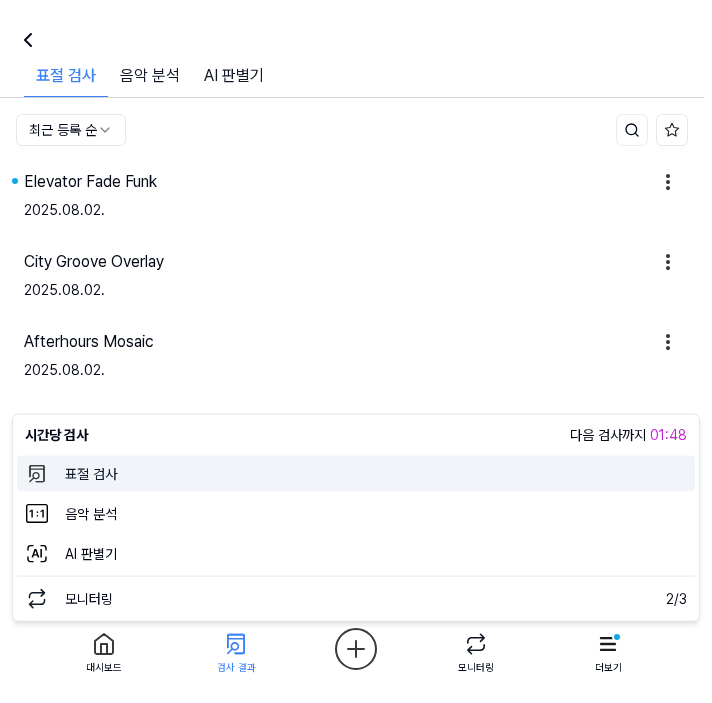 click on "표절 검사" at bounding box center [356, 474] 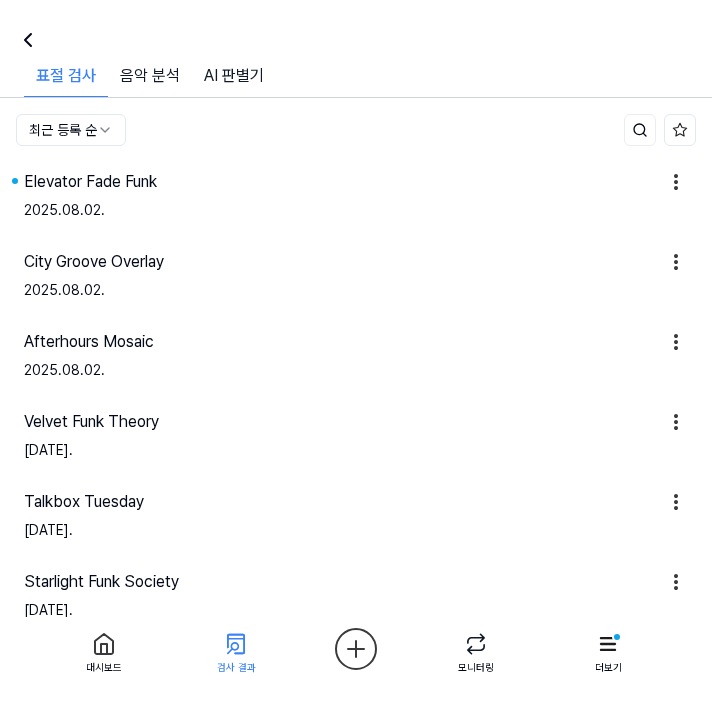click on "대시보드 가격안내 업데이트 new 문의하기 109 Jazzy Sons 대시보드 표절 검사 음악 분석 AI 판별기 모니터링 스탠다드 더보기 오늘 검사 17  /  20 시간당 검사 28:04 다음 검사까지 모니터링 2  /  3 표절 검사 표절 검사 표절 검사 음악 분석 AI 판별기 즐겨찾기 표절률 판단 기준 최근 등록 순 Elevator Fade Funk 2025.08.02. City Groove Overlay 2025.08.02. Afterhours Mosaic 2025.08.02. Velvet Funk Theory 2025.07.31. Talkbox Tuesday 2025.07.31. Starlight Funk Society 2025.07.31. Slap! Clap! Strut! 2025.07.31. Rhythm in Bellbottoms 2025.07.31. Night Groove Transit1 2025.07.31. Mirrorball Daydream 2025.07.30. 1 2 3 4 5 대시보드 검사 결과 모니터링 더보기" at bounding box center [356, 351] 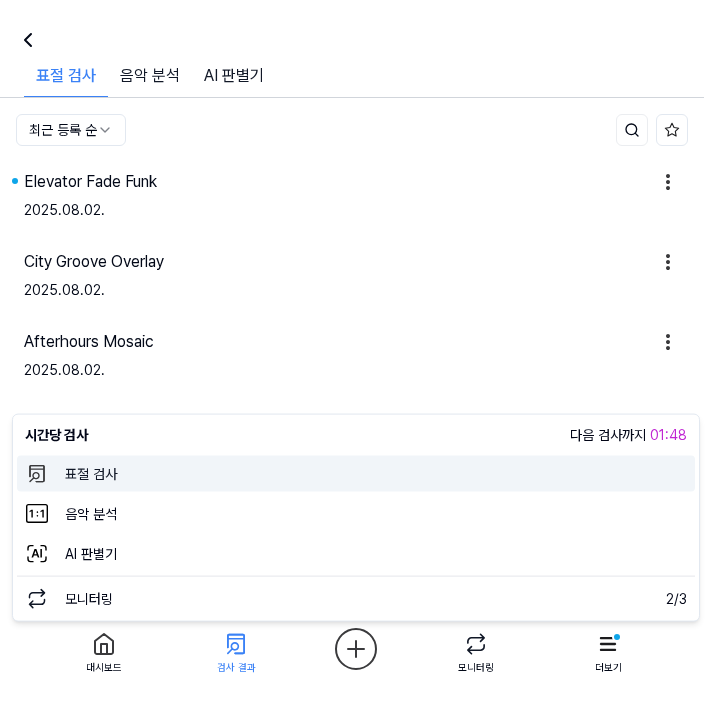 click on "표절 검사" at bounding box center [356, 474] 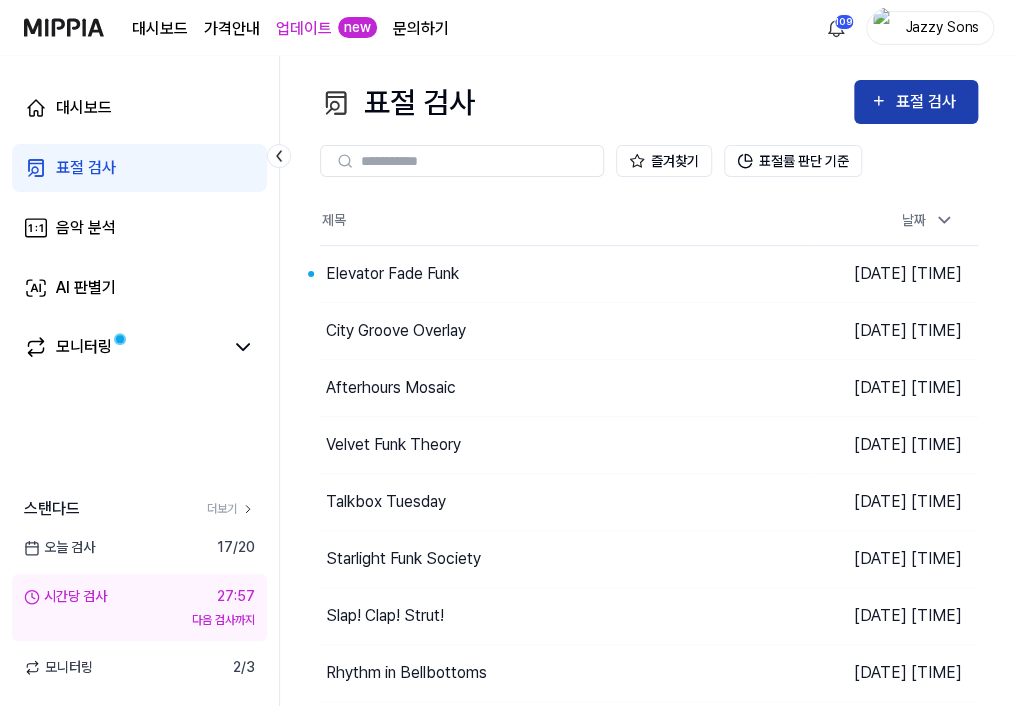 click on "표절 검사" at bounding box center [916, 102] 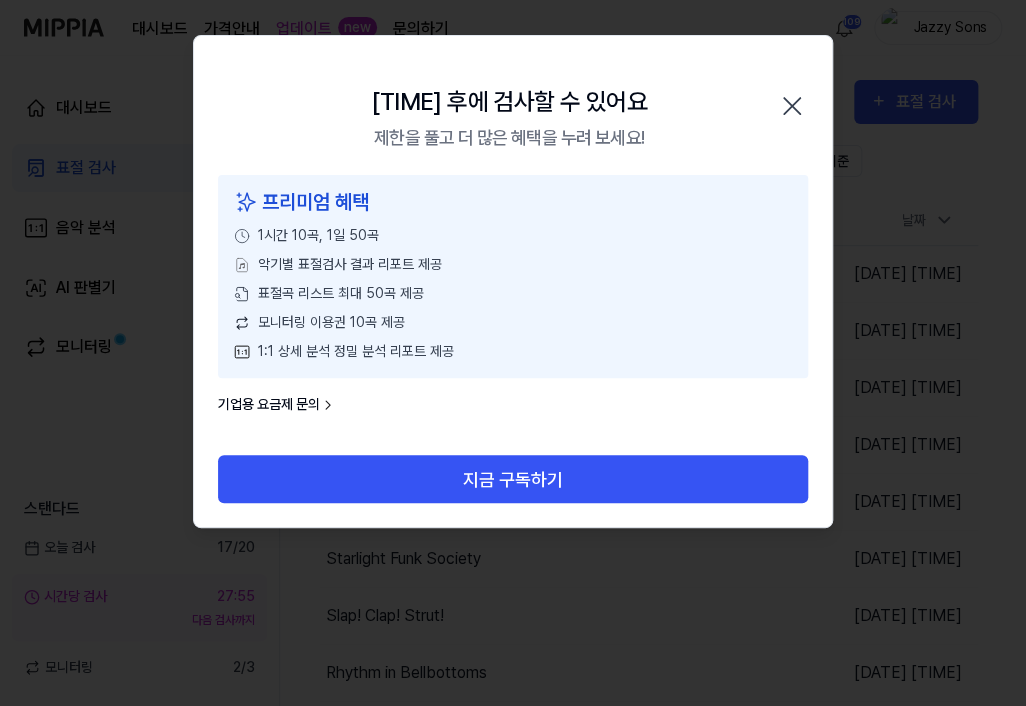 click 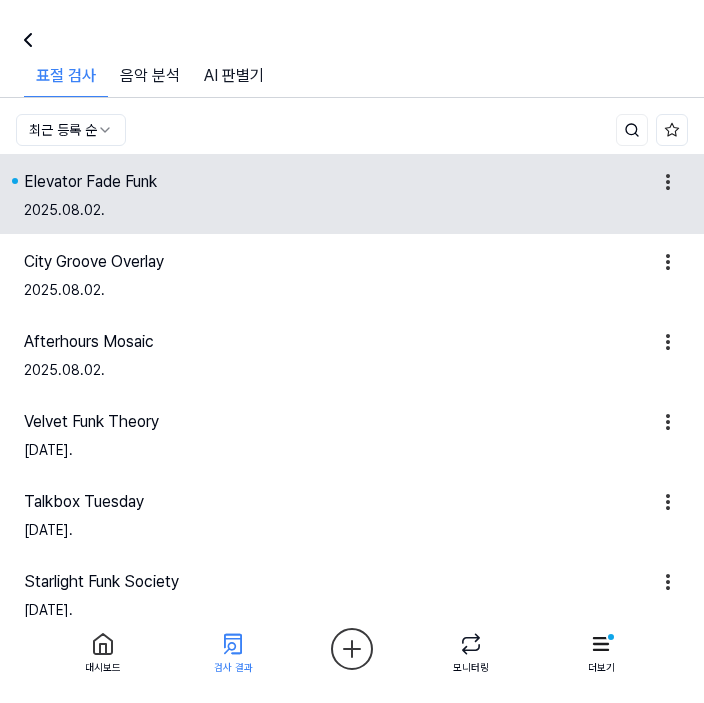 click on "Elevator Fade Funk" at bounding box center (90, 182) 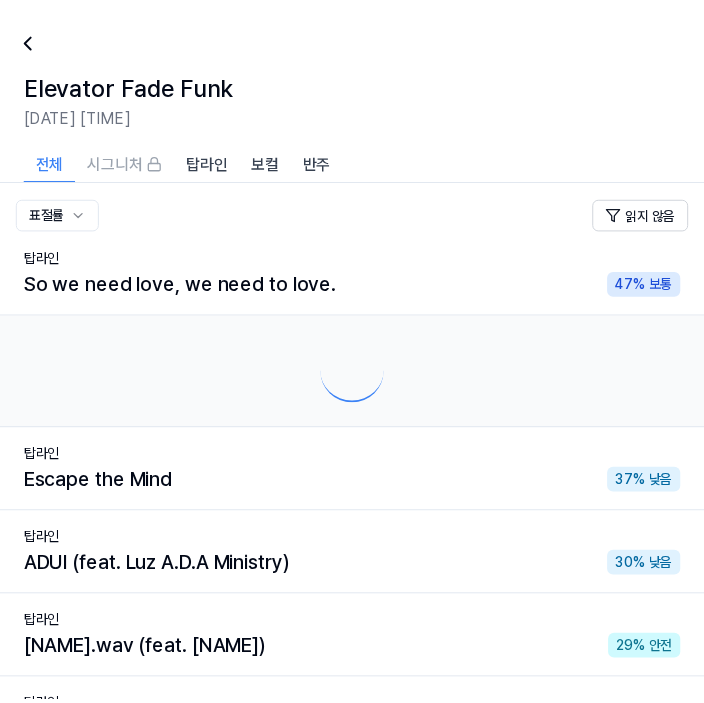 scroll, scrollTop: 0, scrollLeft: 0, axis: both 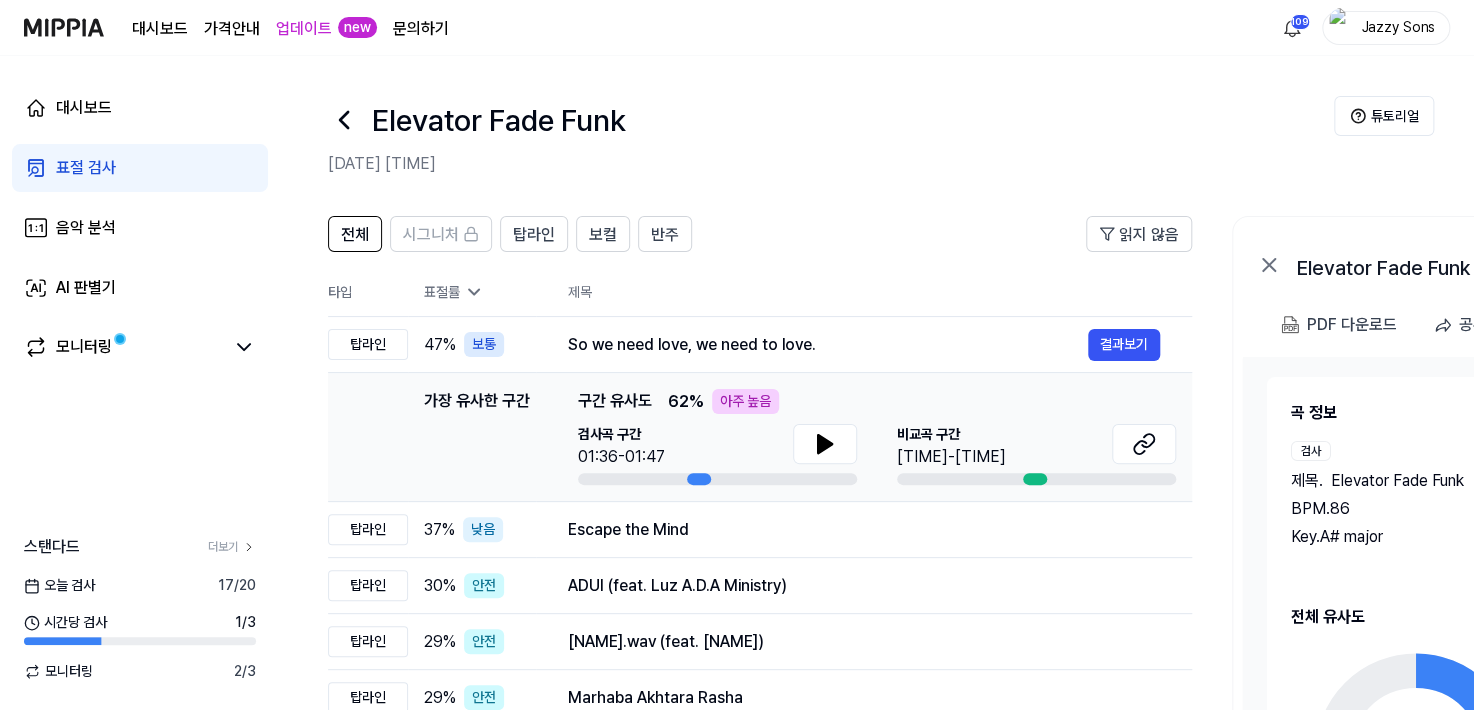 click on "표절 검사" at bounding box center (140, 168) 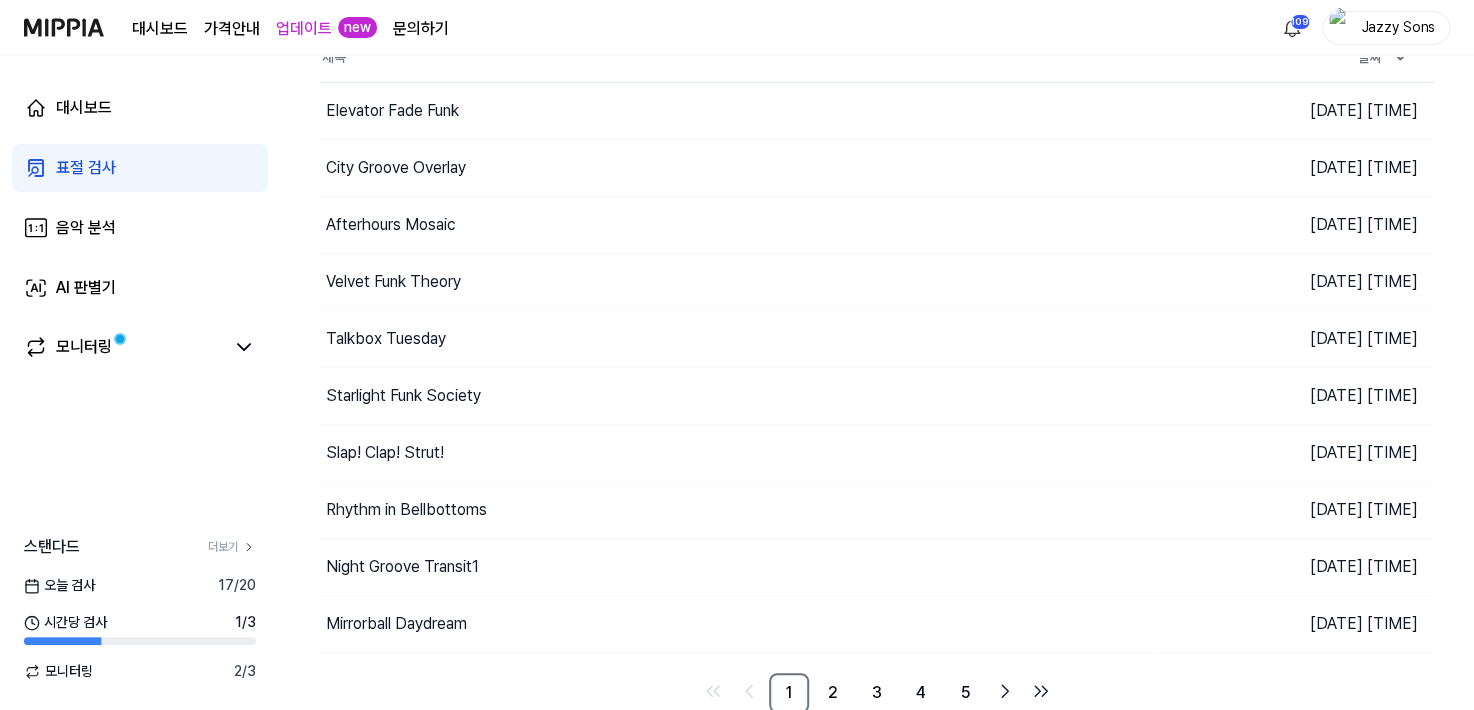 scroll, scrollTop: 0, scrollLeft: 0, axis: both 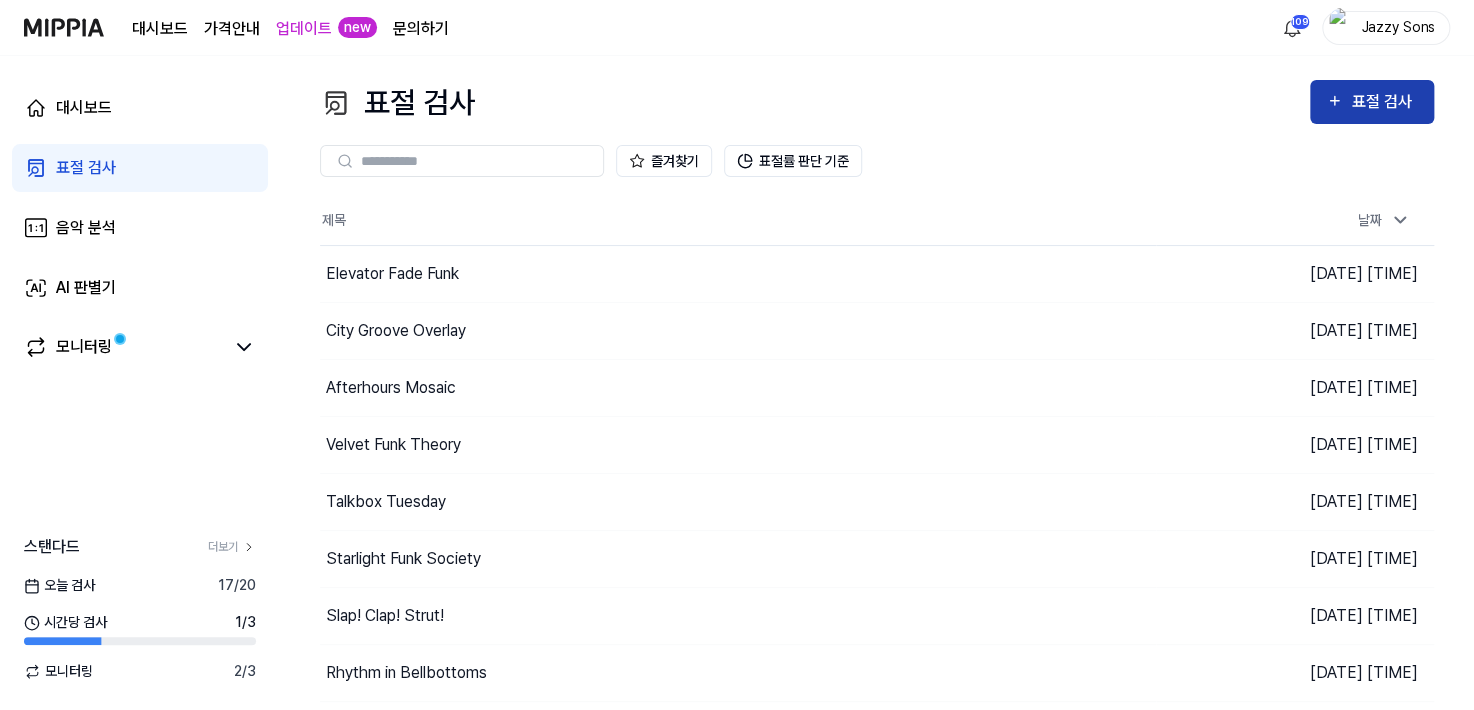 click on "표절 검사" at bounding box center (1372, 102) 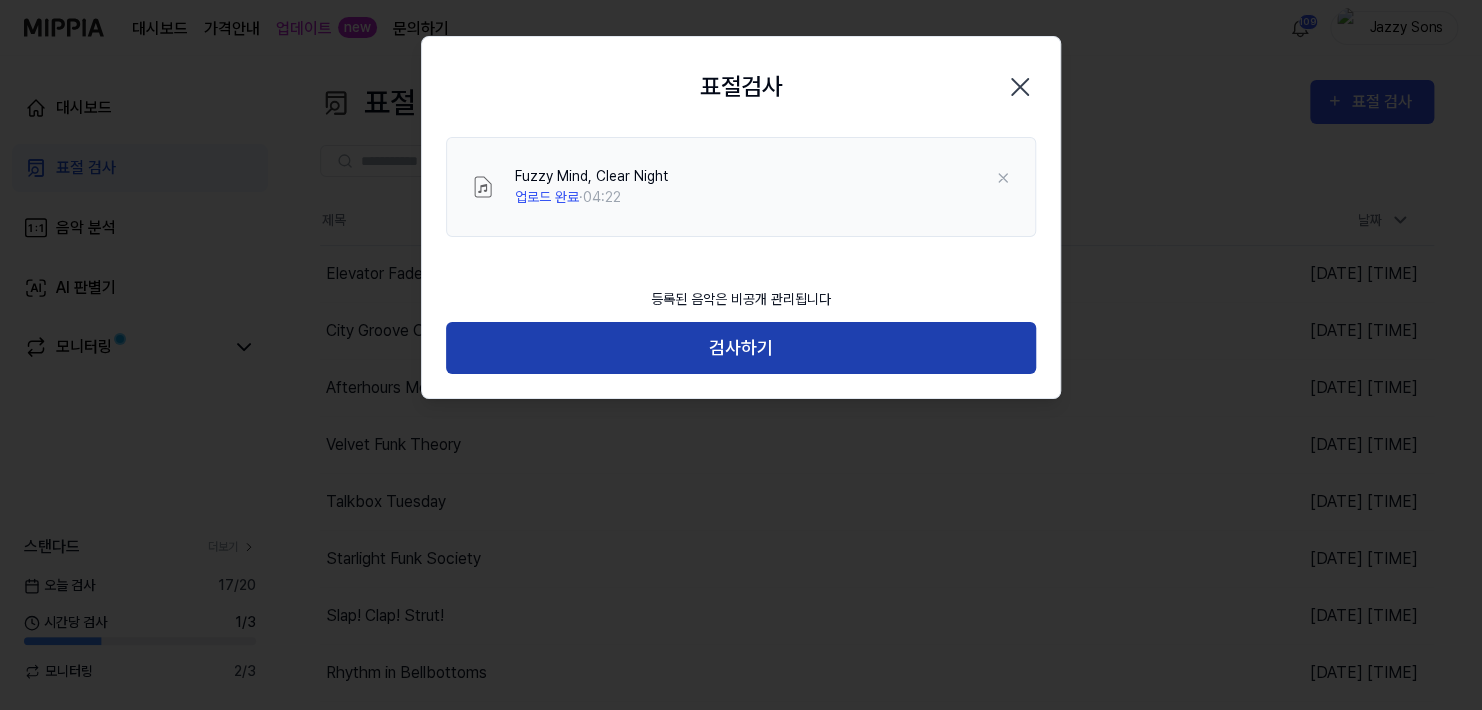 click on "검사하기" at bounding box center [741, 348] 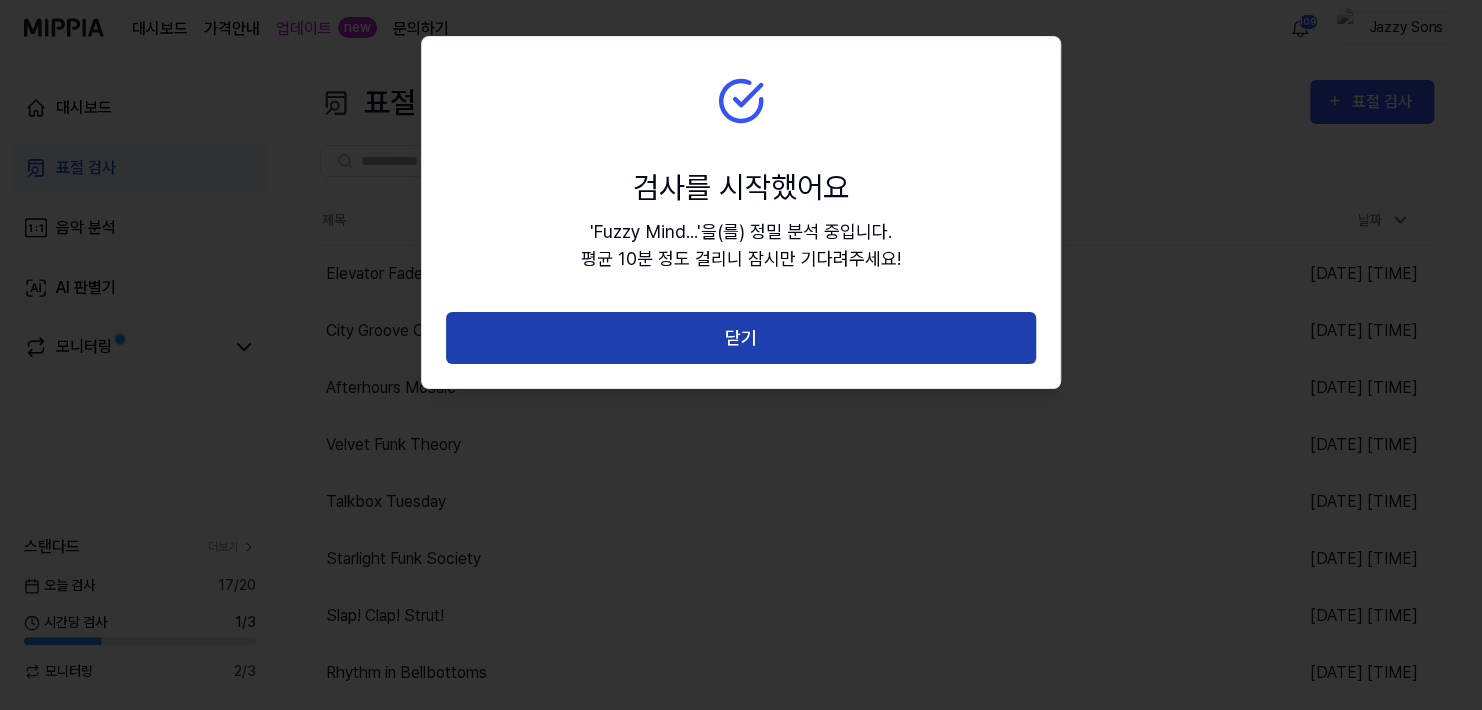 click on "닫기" at bounding box center [741, 338] 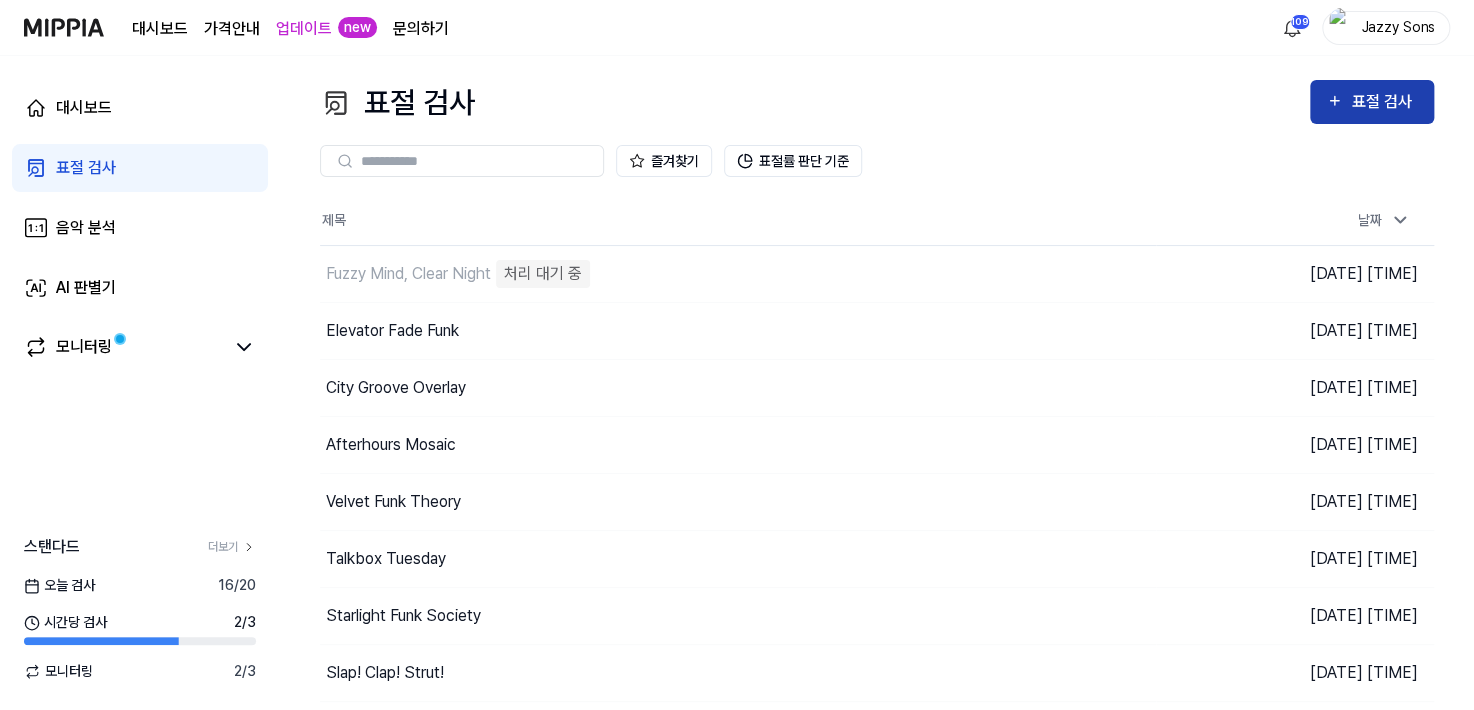 click on "표절 검사" at bounding box center [1372, 102] 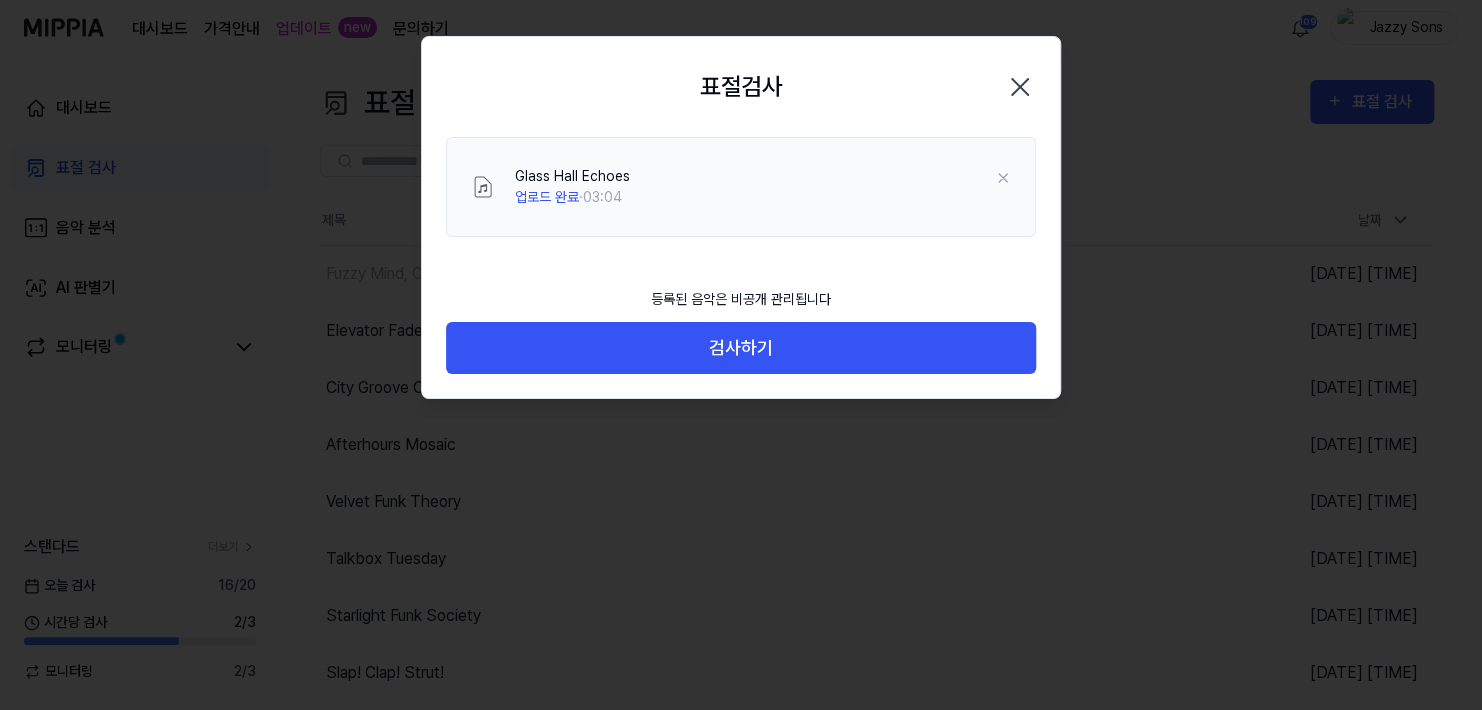 click on "등록된 음악은 비공개 관리됩니다 검사하기" at bounding box center (741, 338) 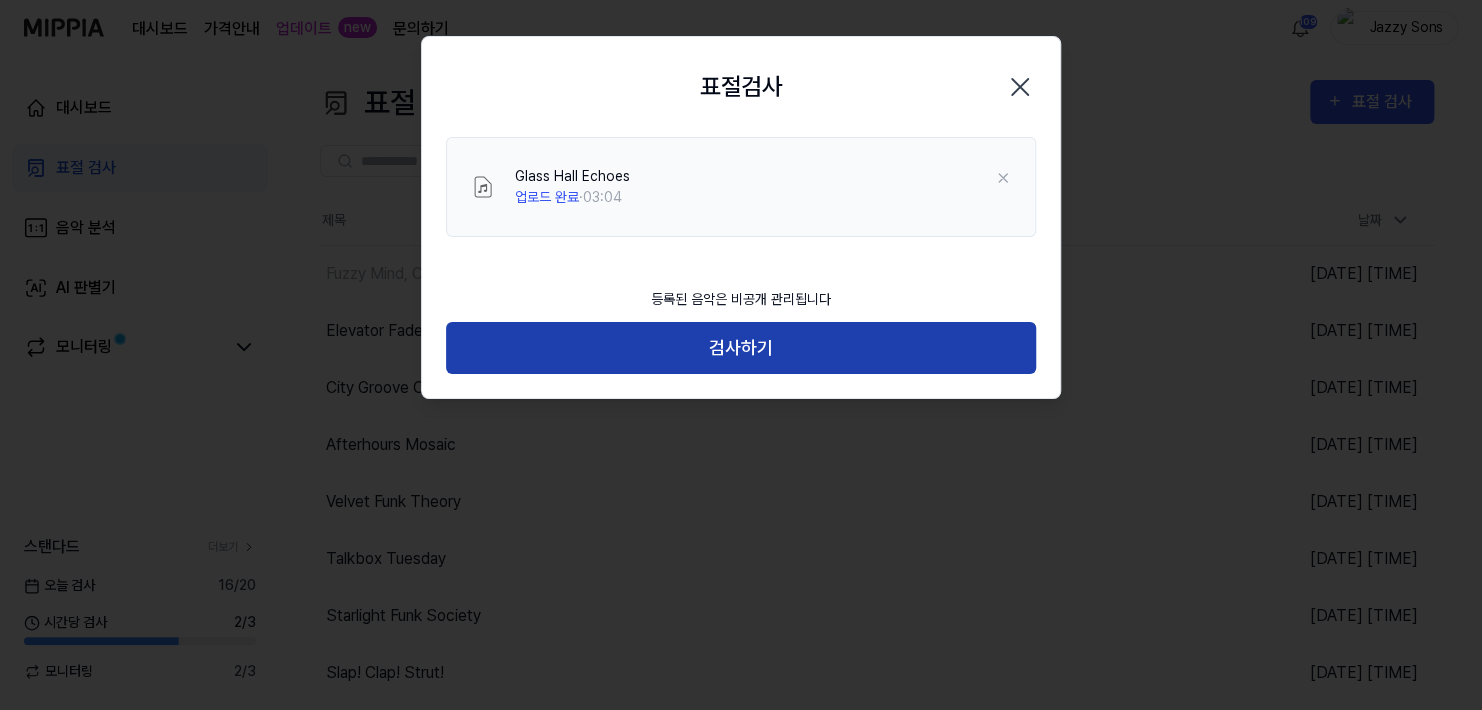 click on "검사하기" at bounding box center (741, 348) 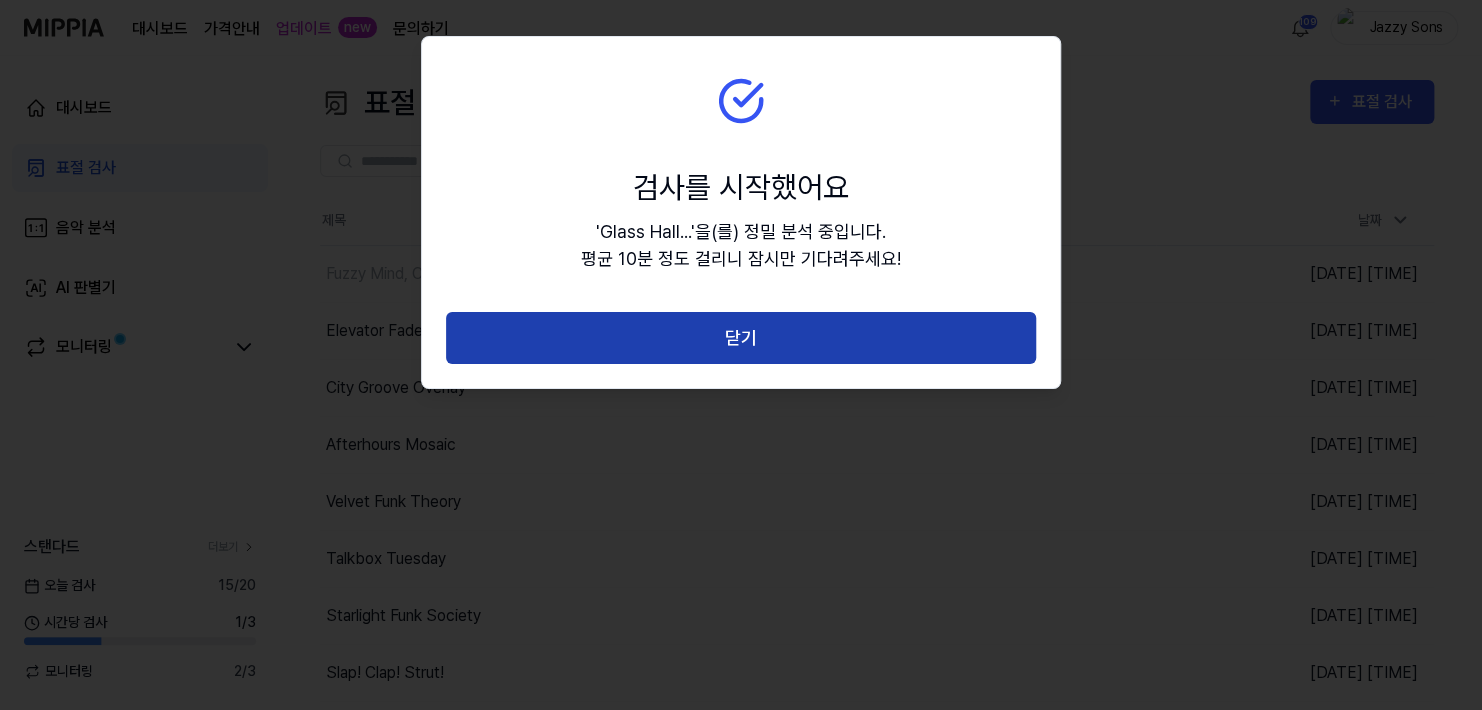 click on "닫기" at bounding box center [741, 338] 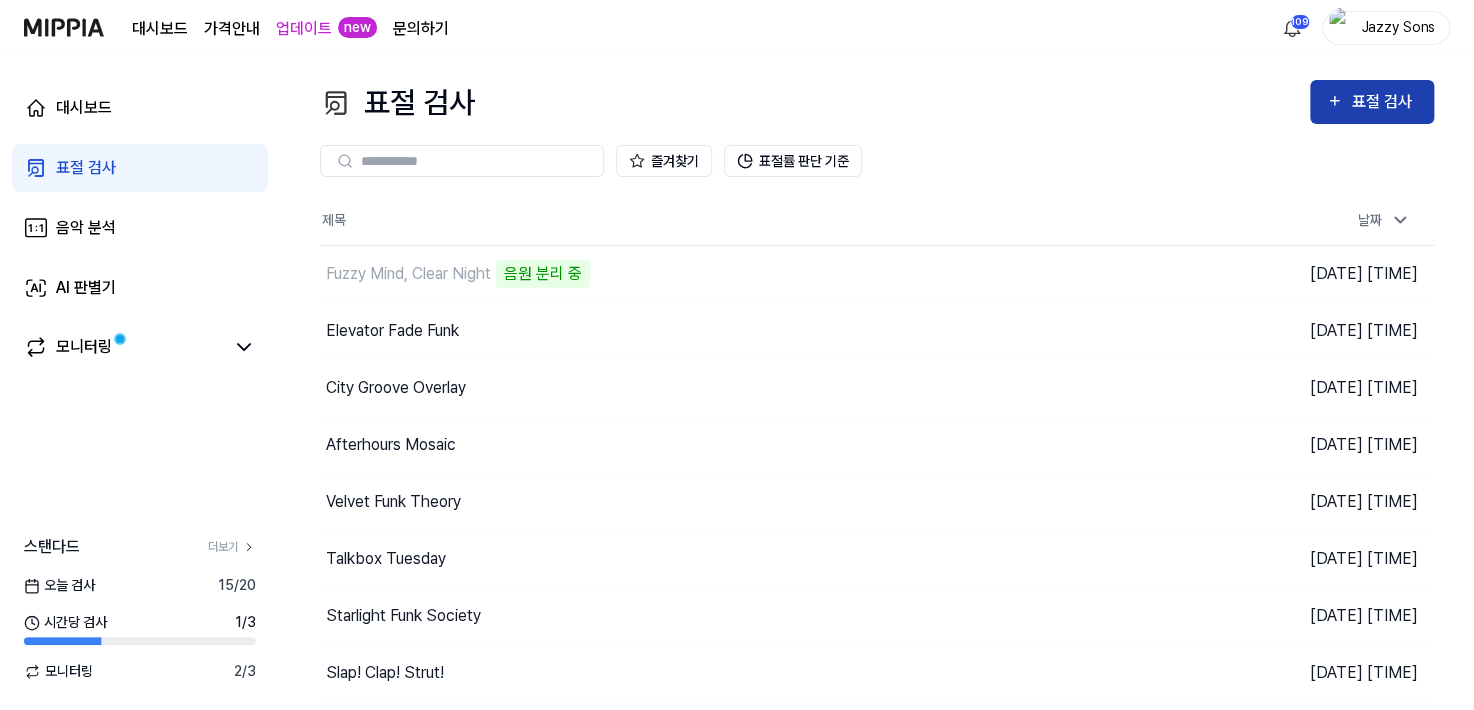 click on "표절 검사" at bounding box center (1384, 102) 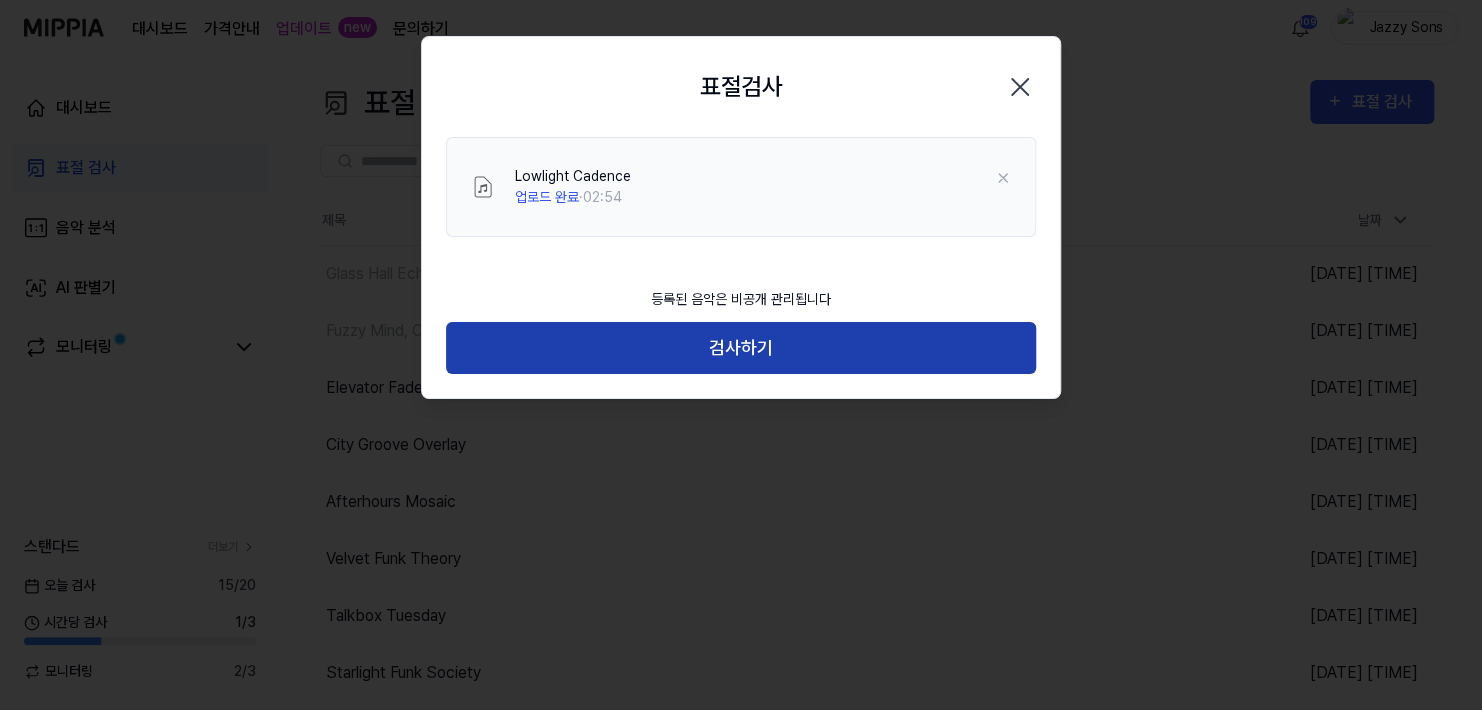click on "검사하기" at bounding box center (741, 348) 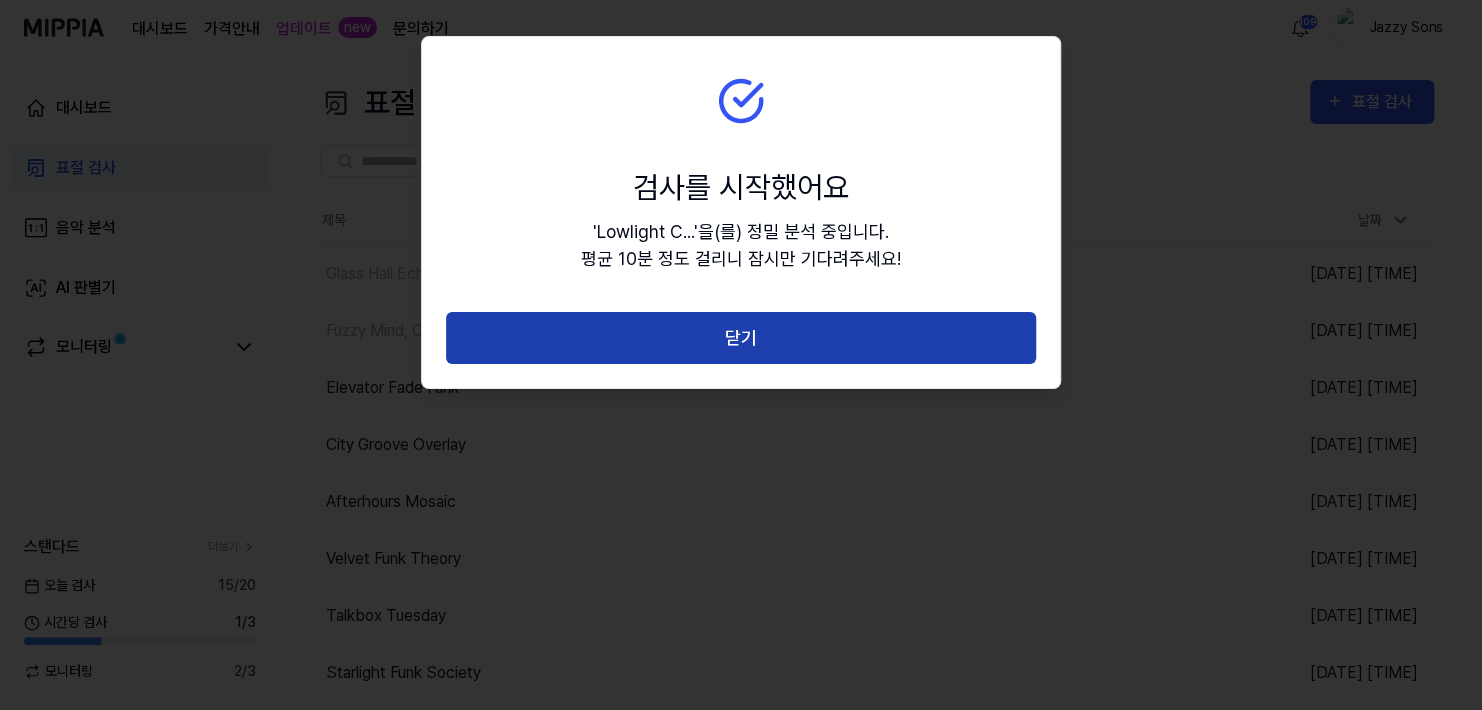 click on "닫기" at bounding box center (741, 338) 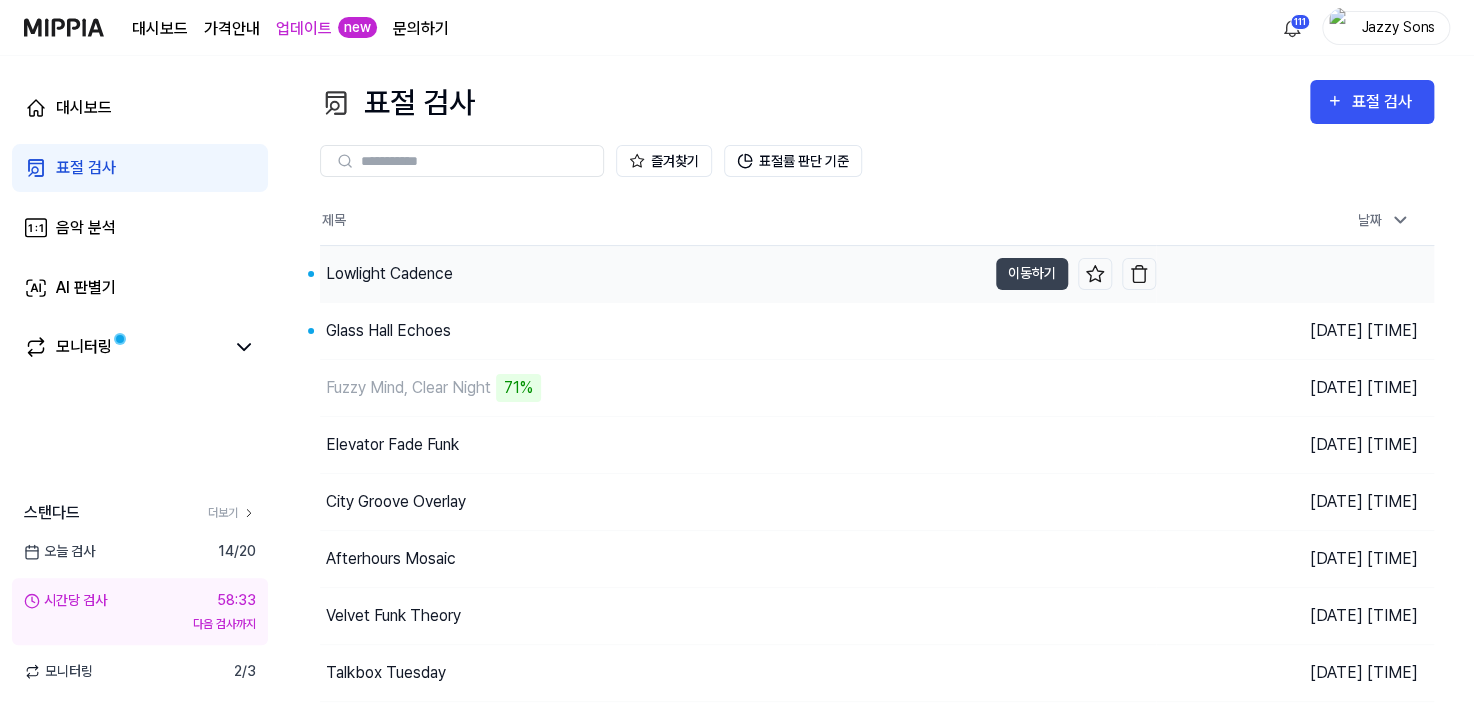click on "Lowlight Cadence" at bounding box center (389, 274) 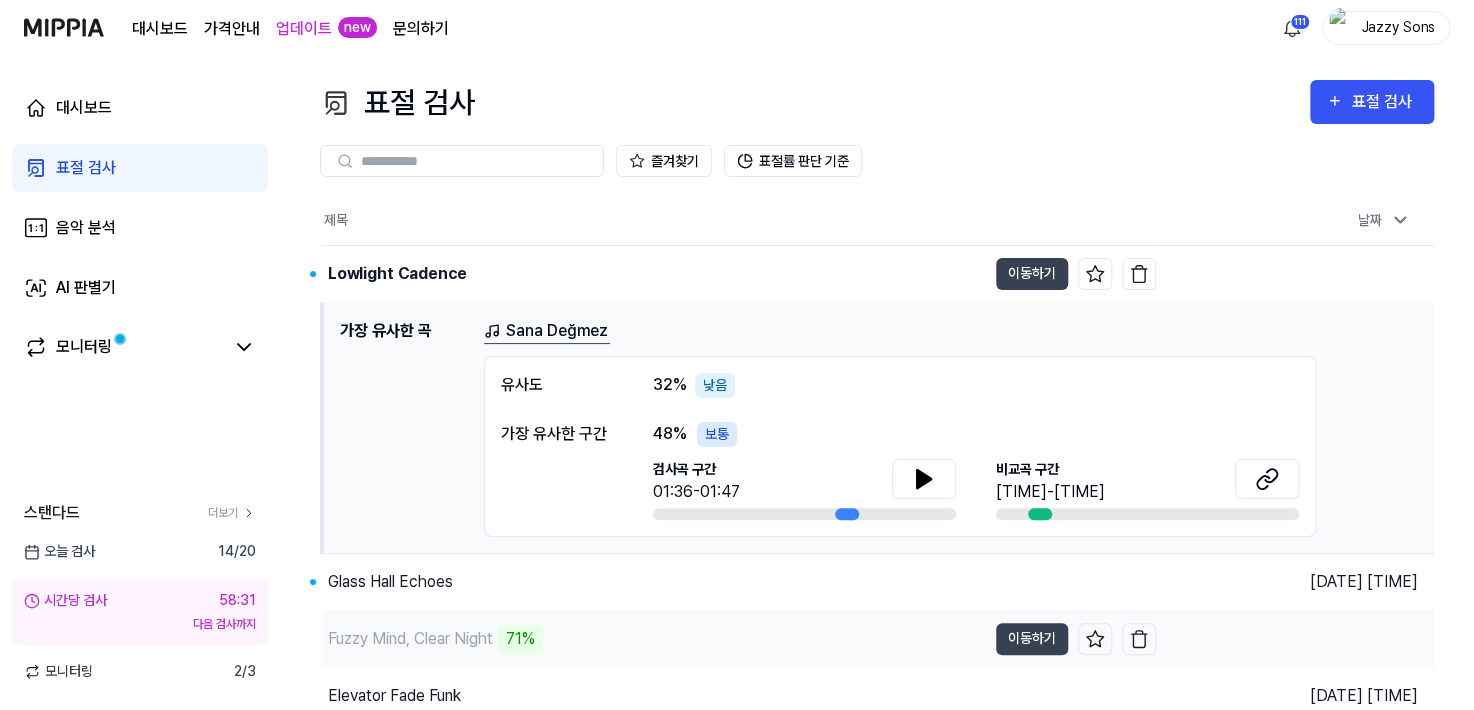click on "Fuzzy Mind, Clear Night  71%" at bounding box center (654, 639) 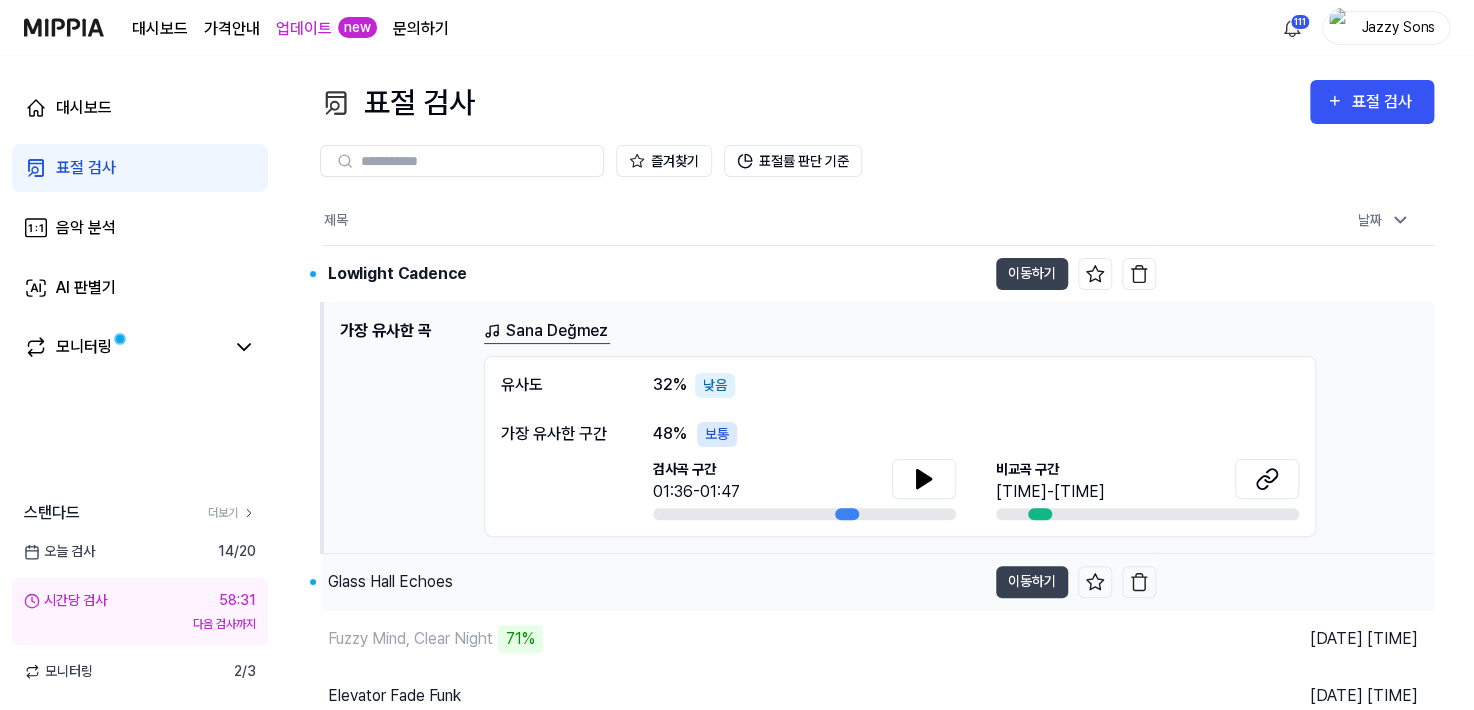 click on "Glass Hall Echoes" at bounding box center (390, 582) 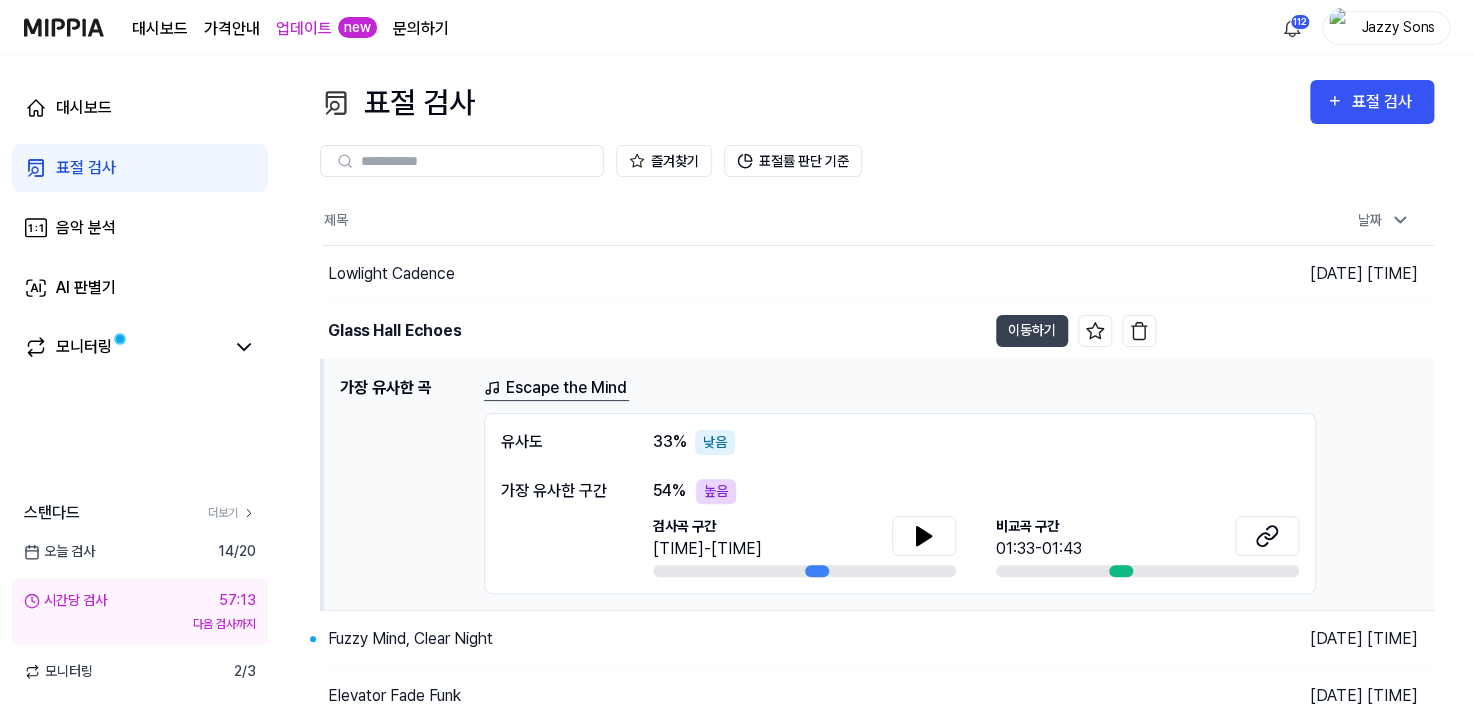 click on "표절 검사" at bounding box center (86, 168) 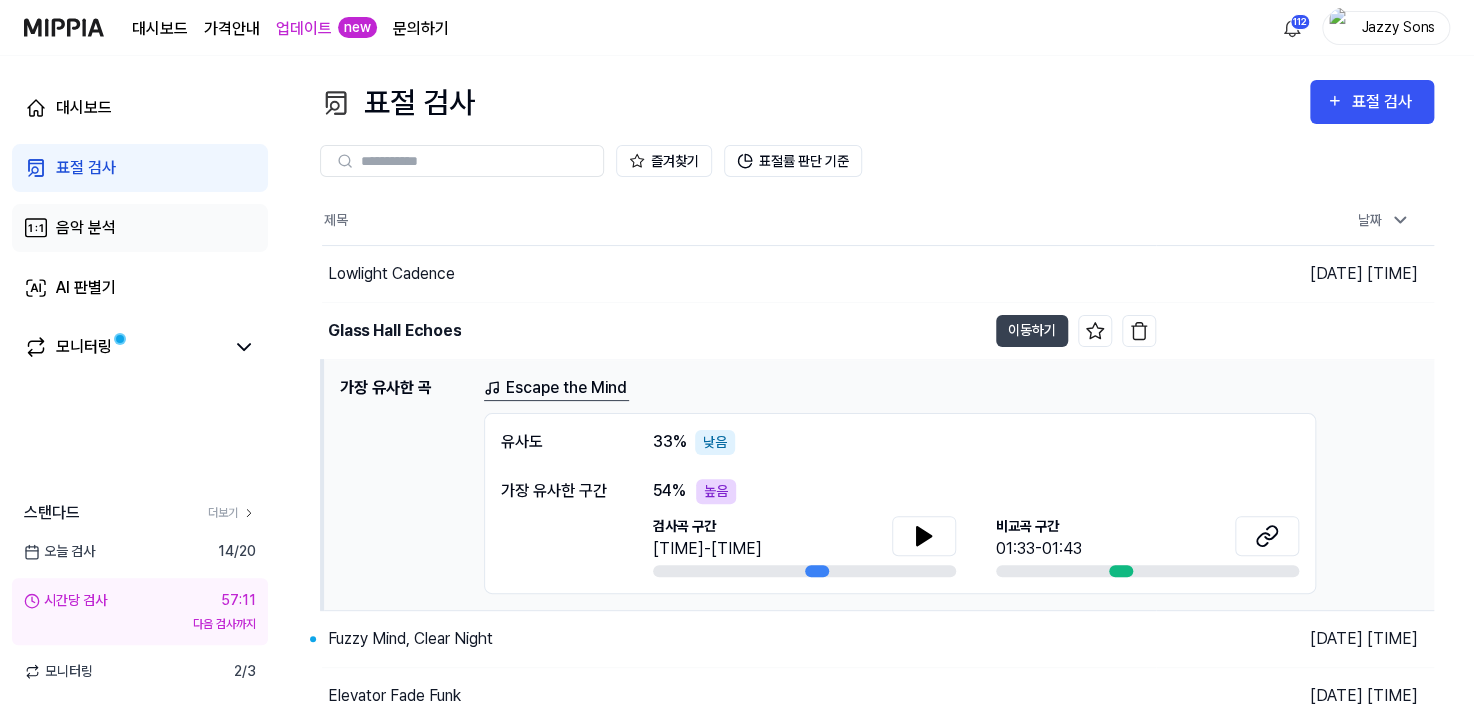 click on "음악 분석" at bounding box center [140, 228] 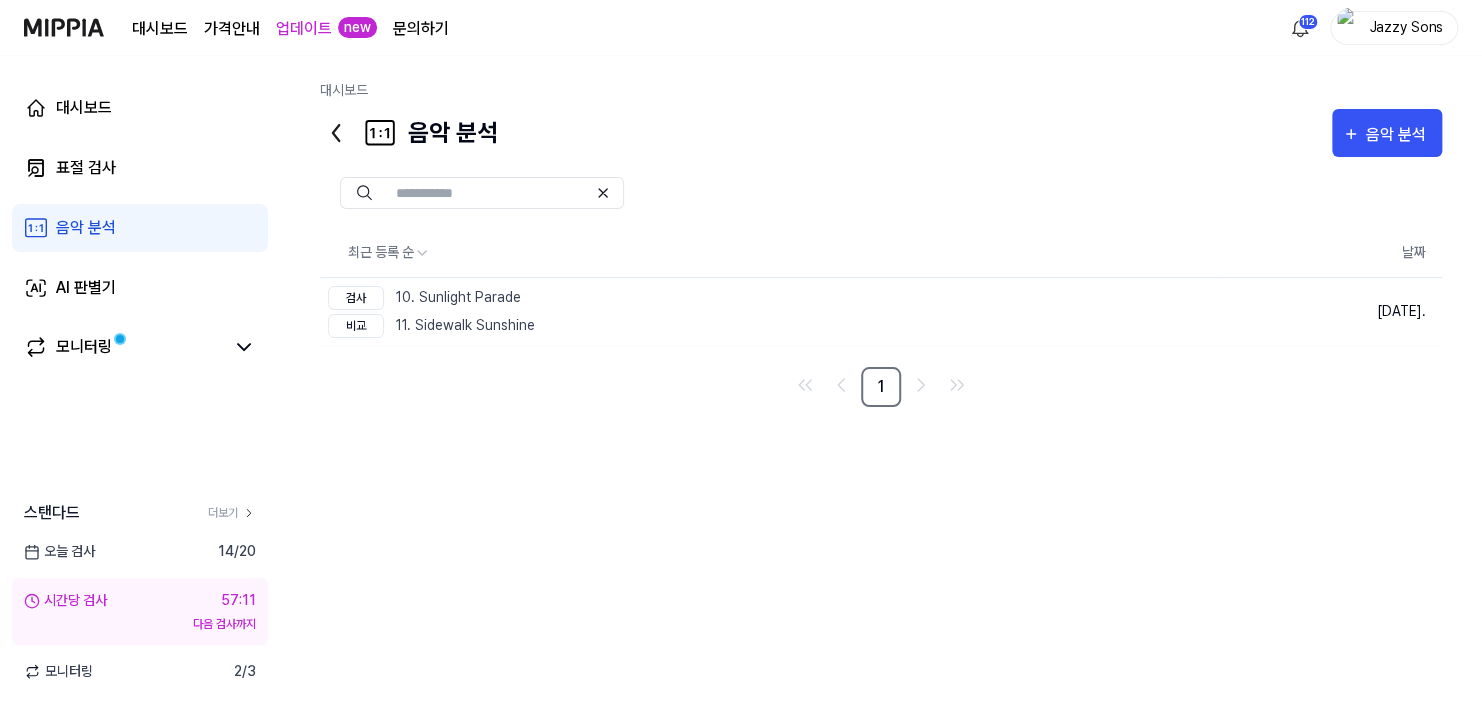 click on "대시보드 표절 검사 음악 분석 AI 판별기 모니터링" at bounding box center (140, 228) 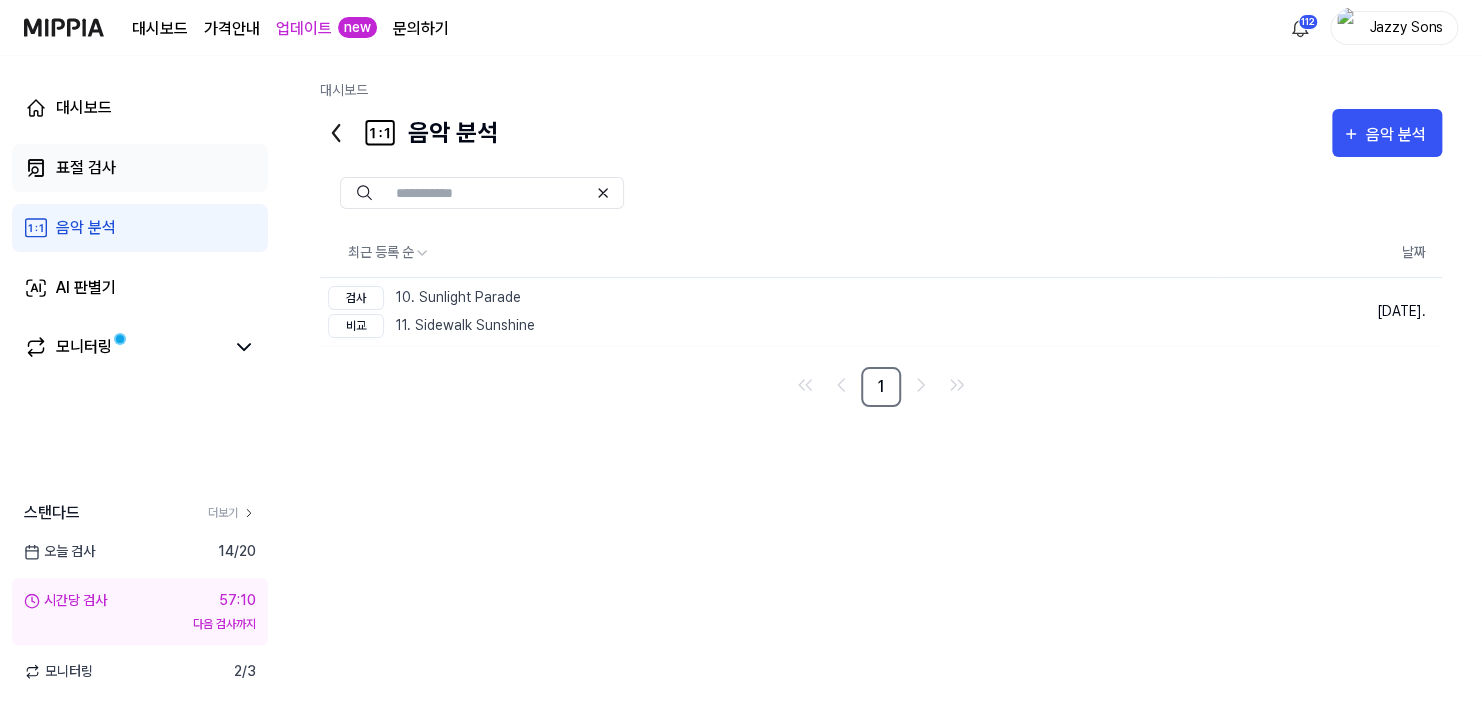 click on "표절 검사" at bounding box center (86, 168) 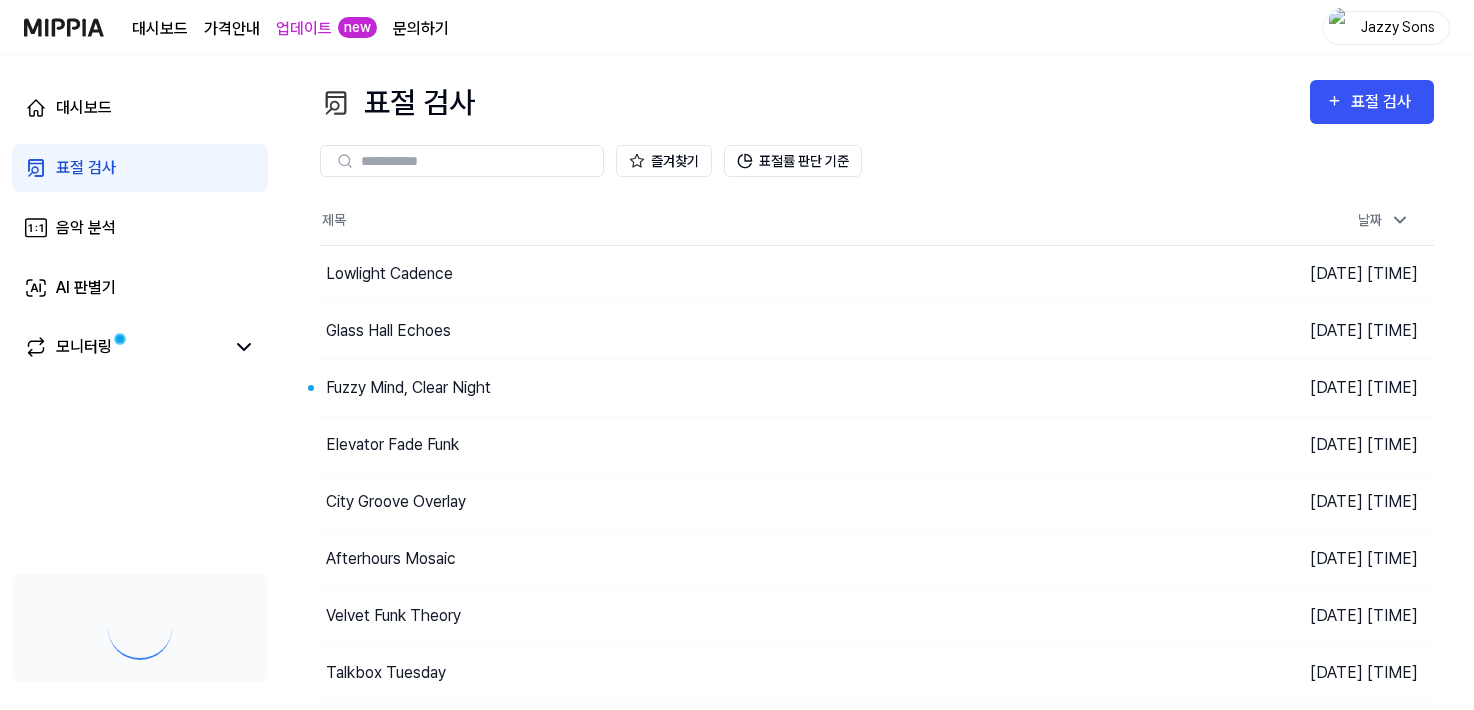 scroll, scrollTop: 0, scrollLeft: 0, axis: both 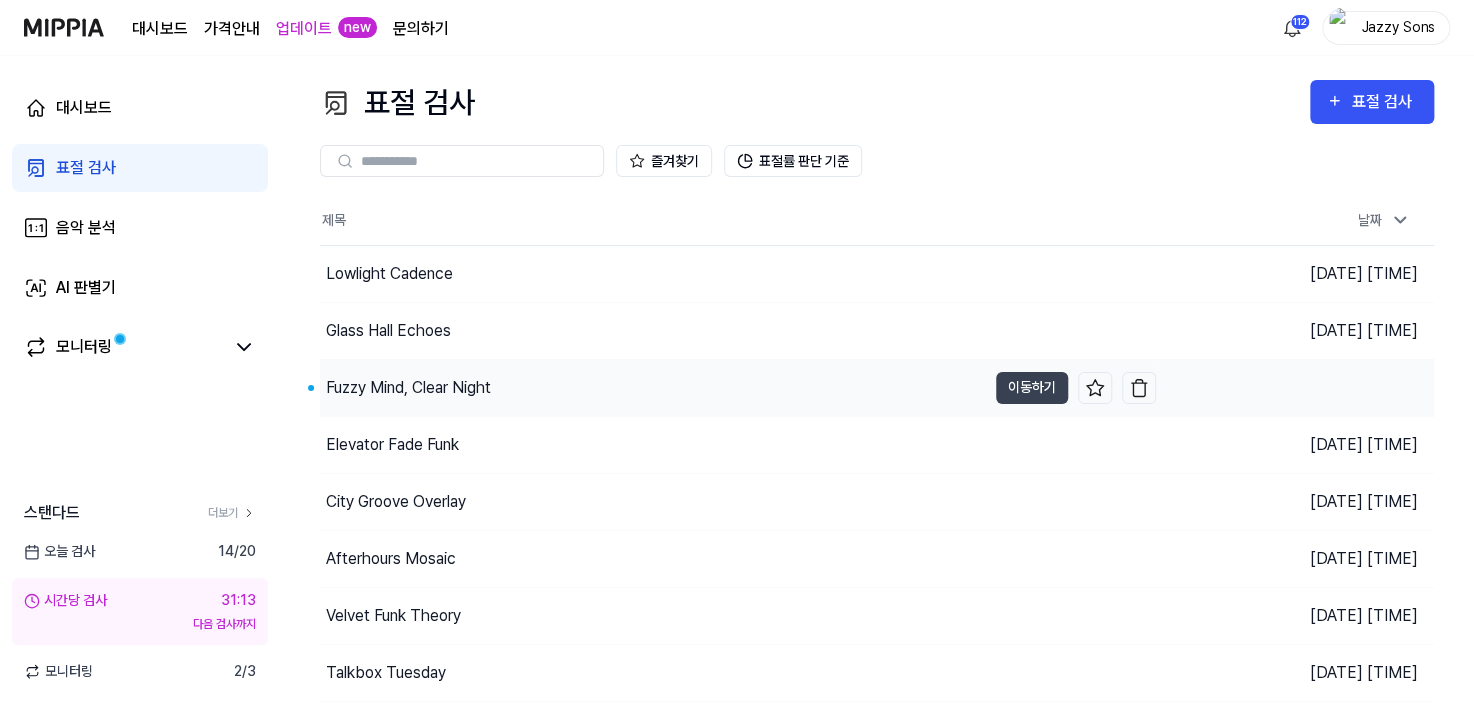 click on "Fuzzy Mind, Clear Night" at bounding box center (408, 388) 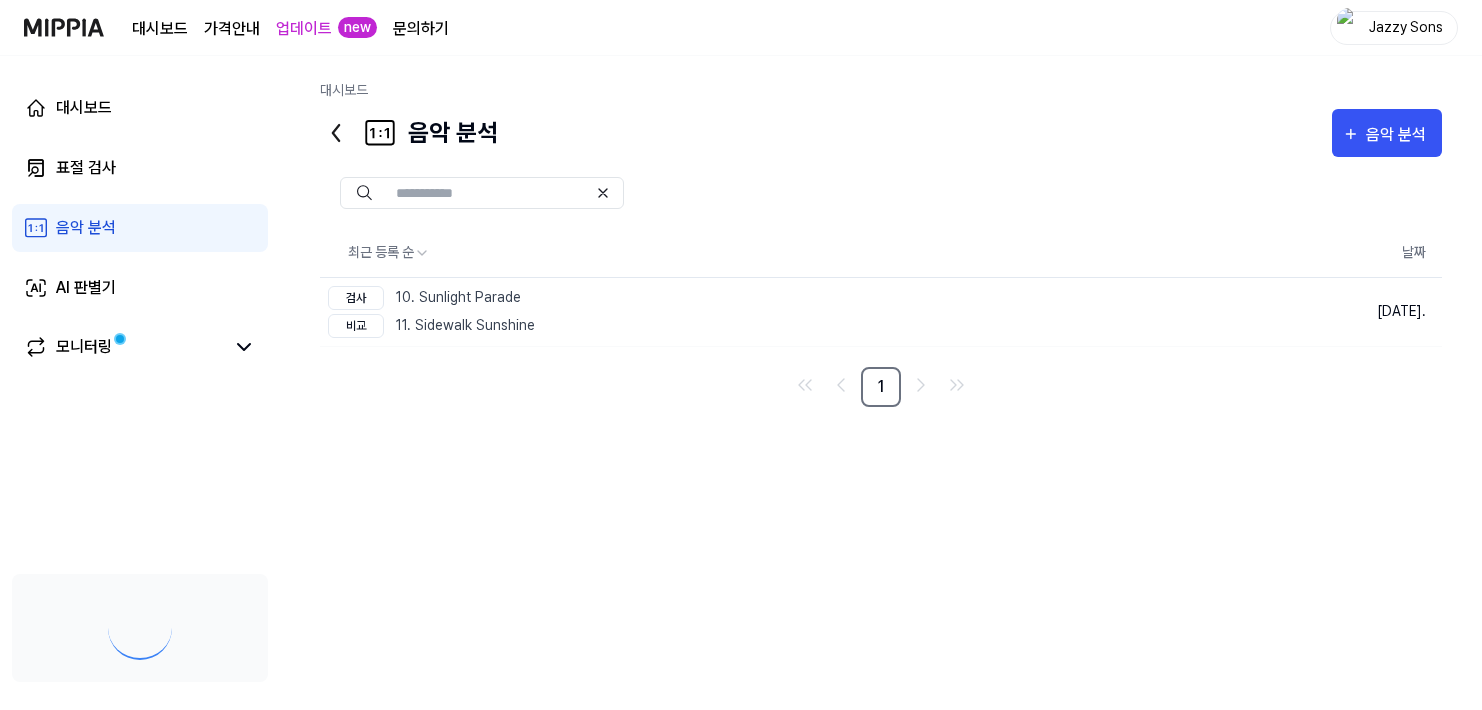 scroll, scrollTop: 0, scrollLeft: 0, axis: both 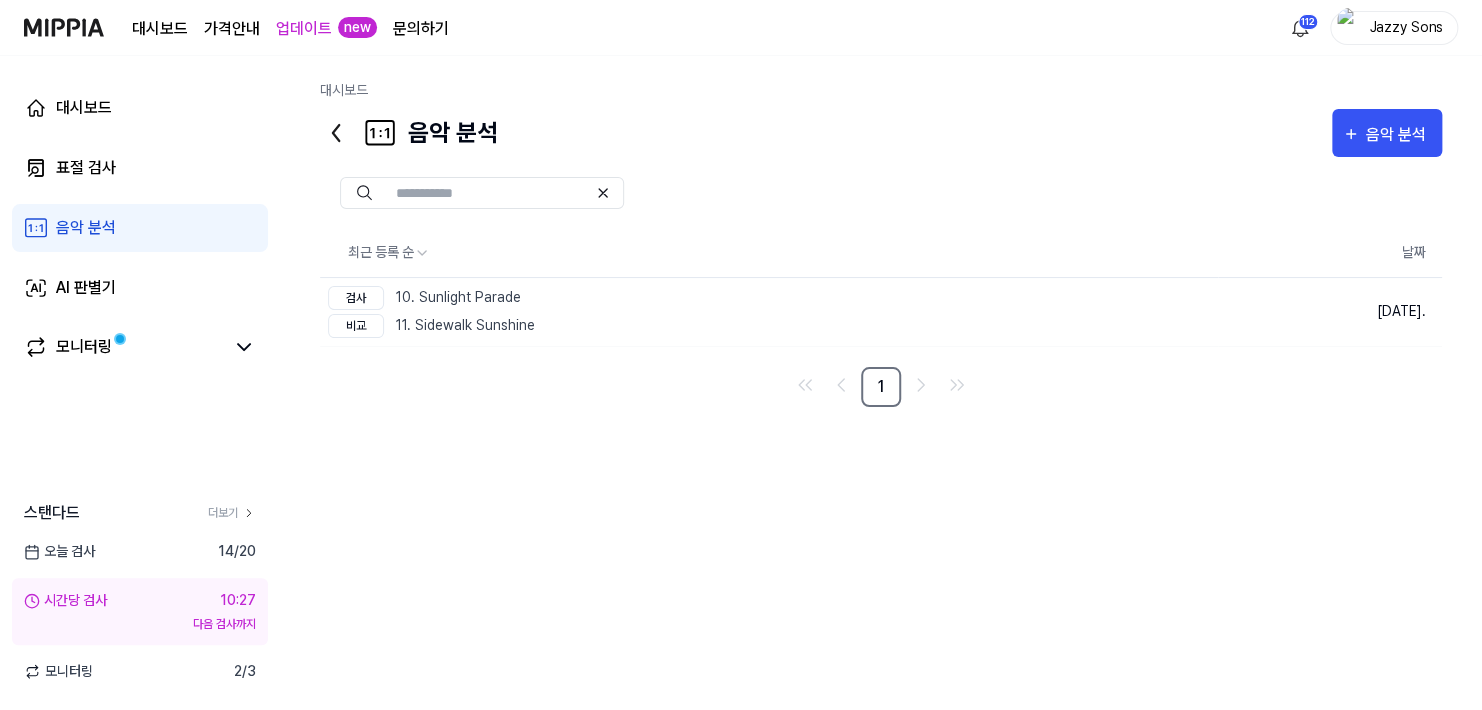 click on "음악 분석" at bounding box center [86, 228] 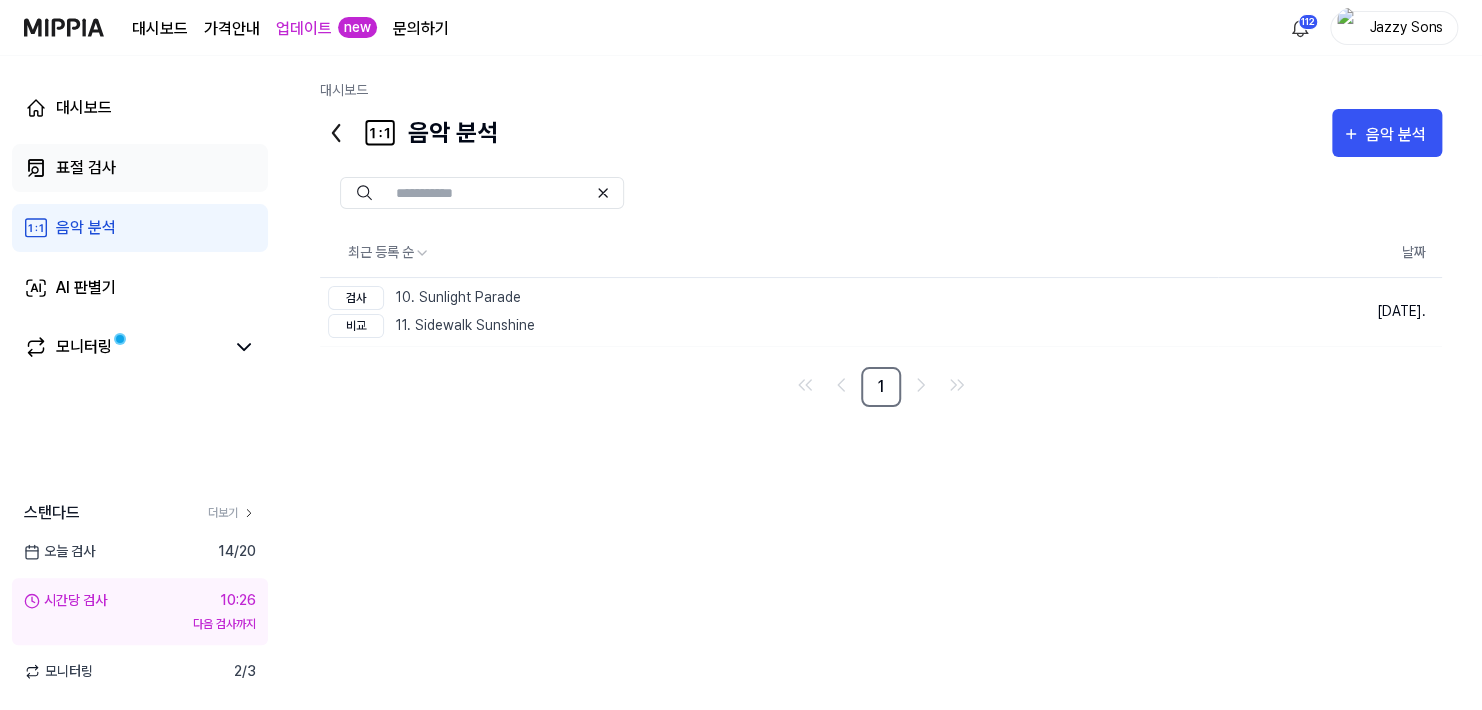 click on "표절 검사" at bounding box center [86, 168] 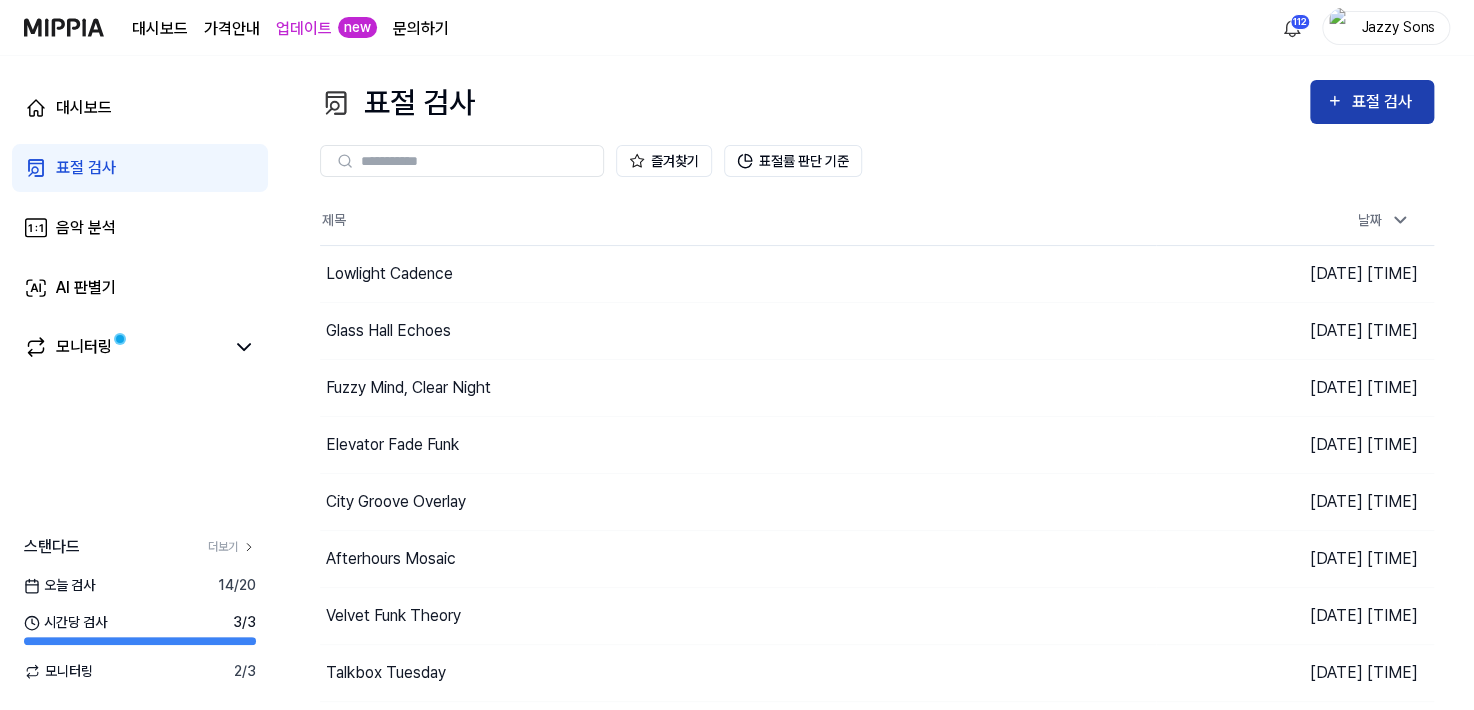 click 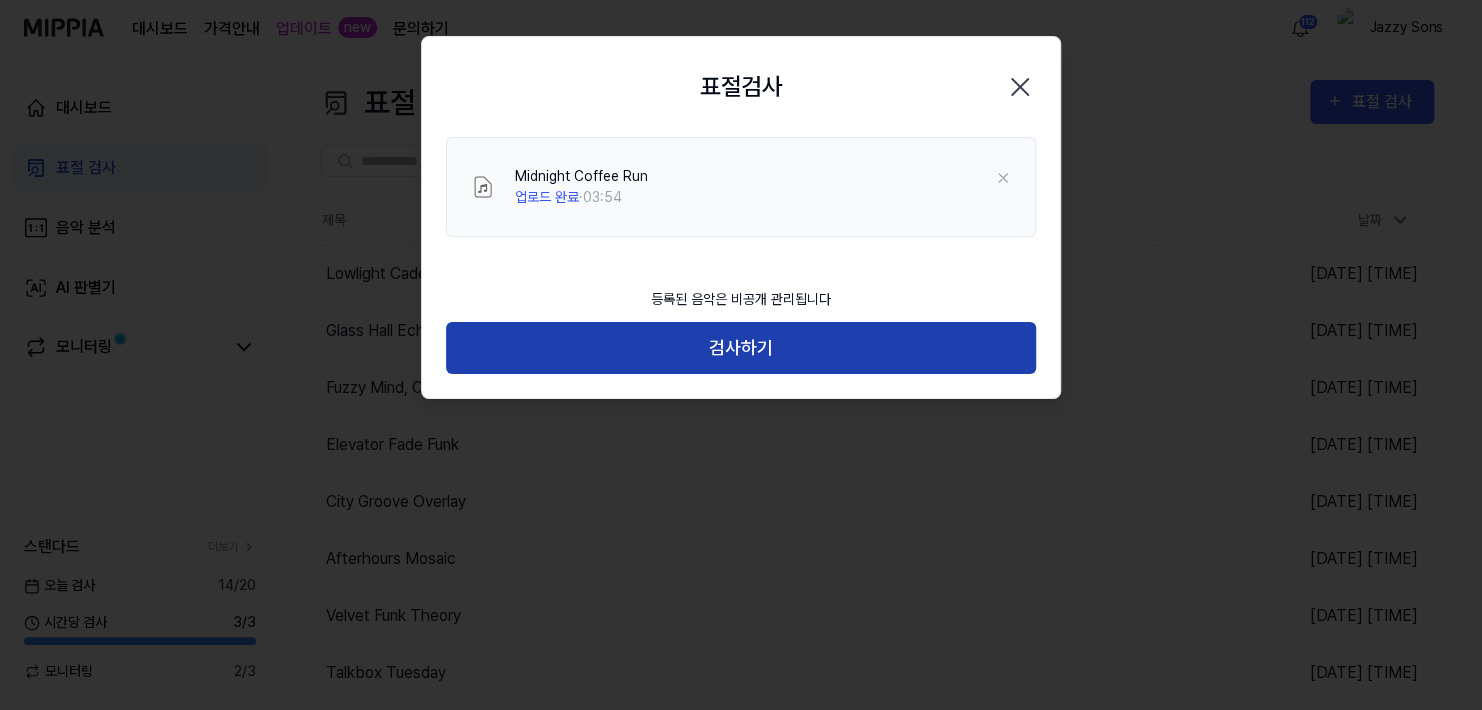 click on "검사하기" at bounding box center (741, 348) 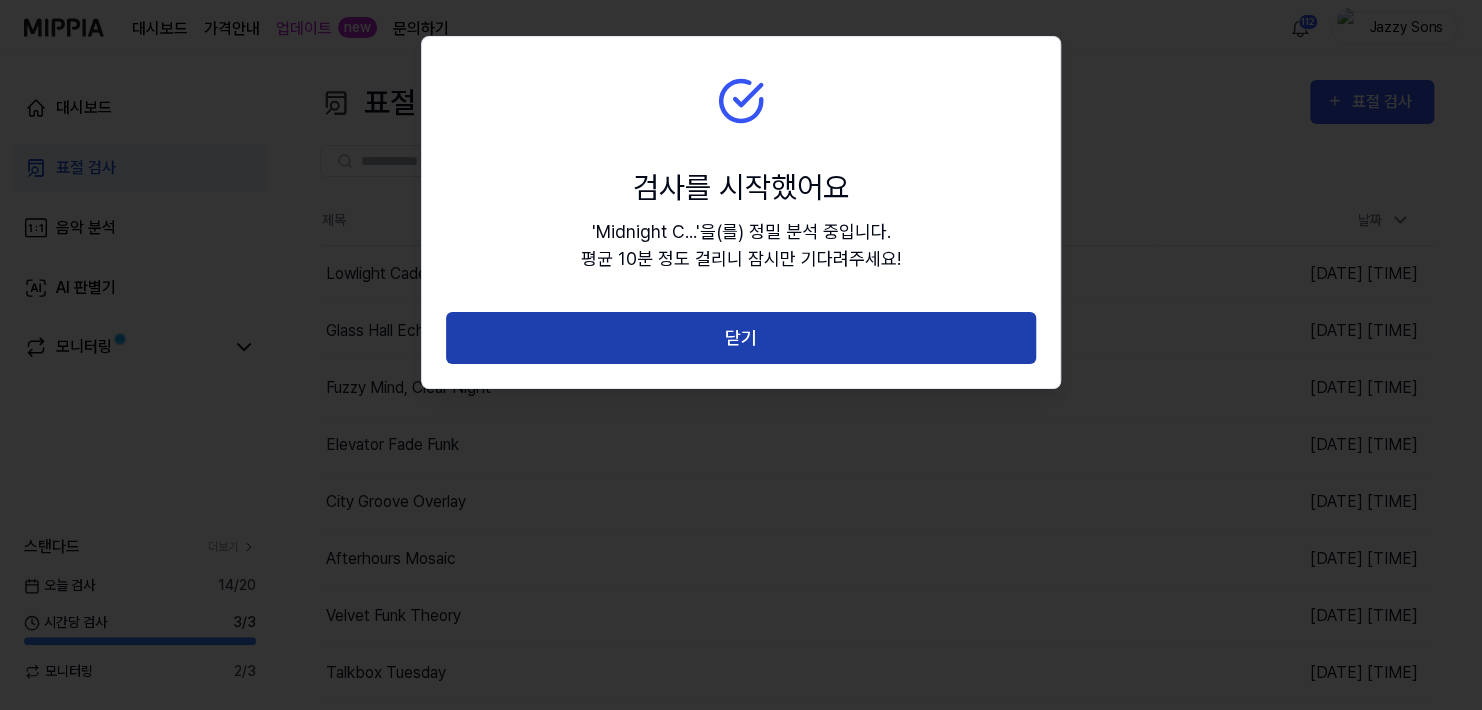 click on "닫기" at bounding box center [741, 338] 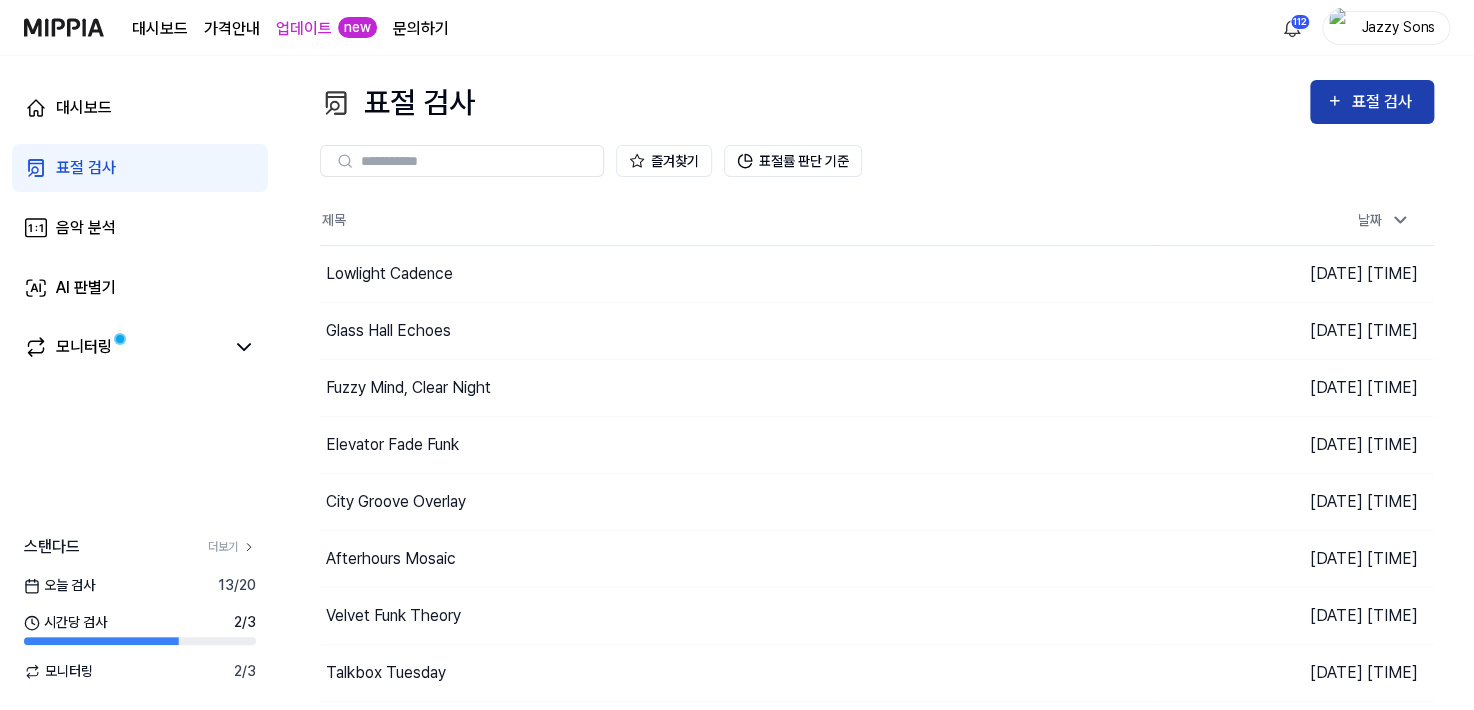 click on "표절 검사" at bounding box center (1384, 102) 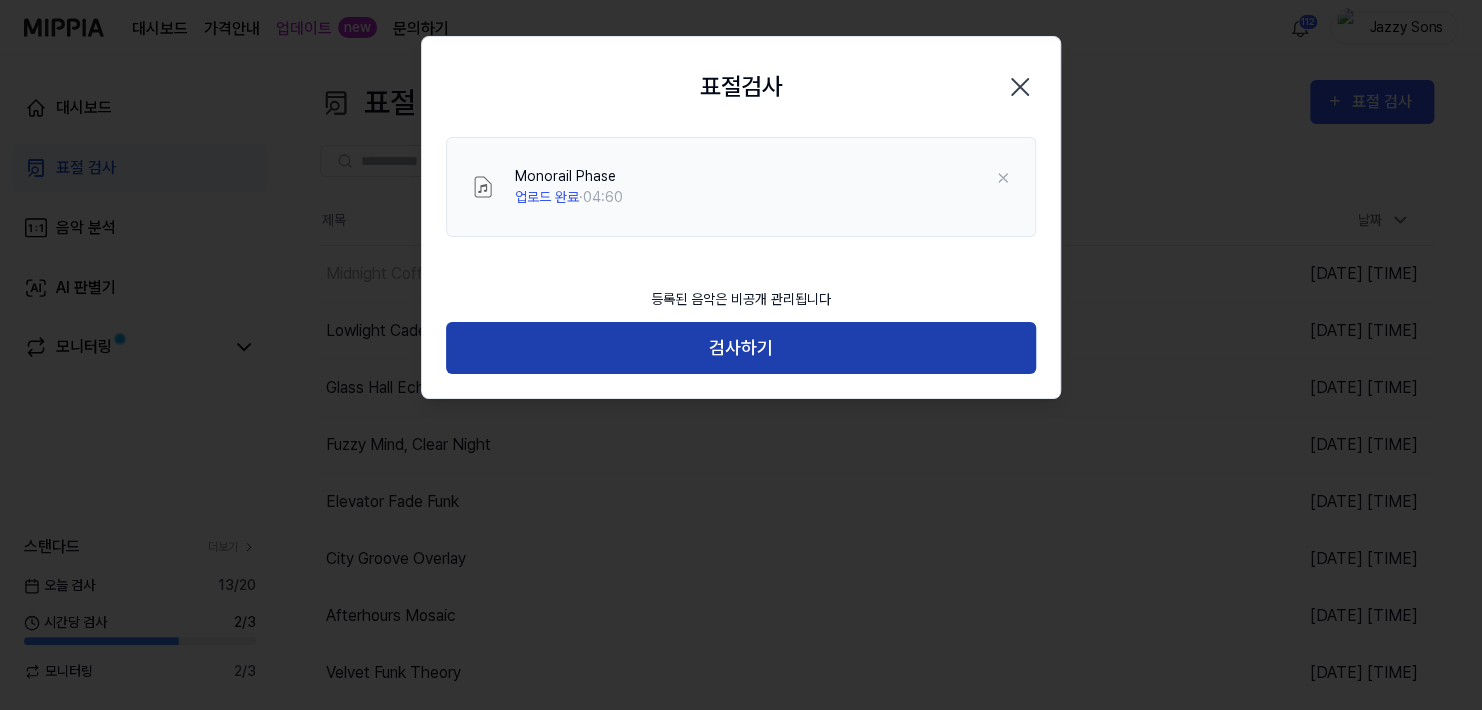 click on "검사하기" at bounding box center (741, 348) 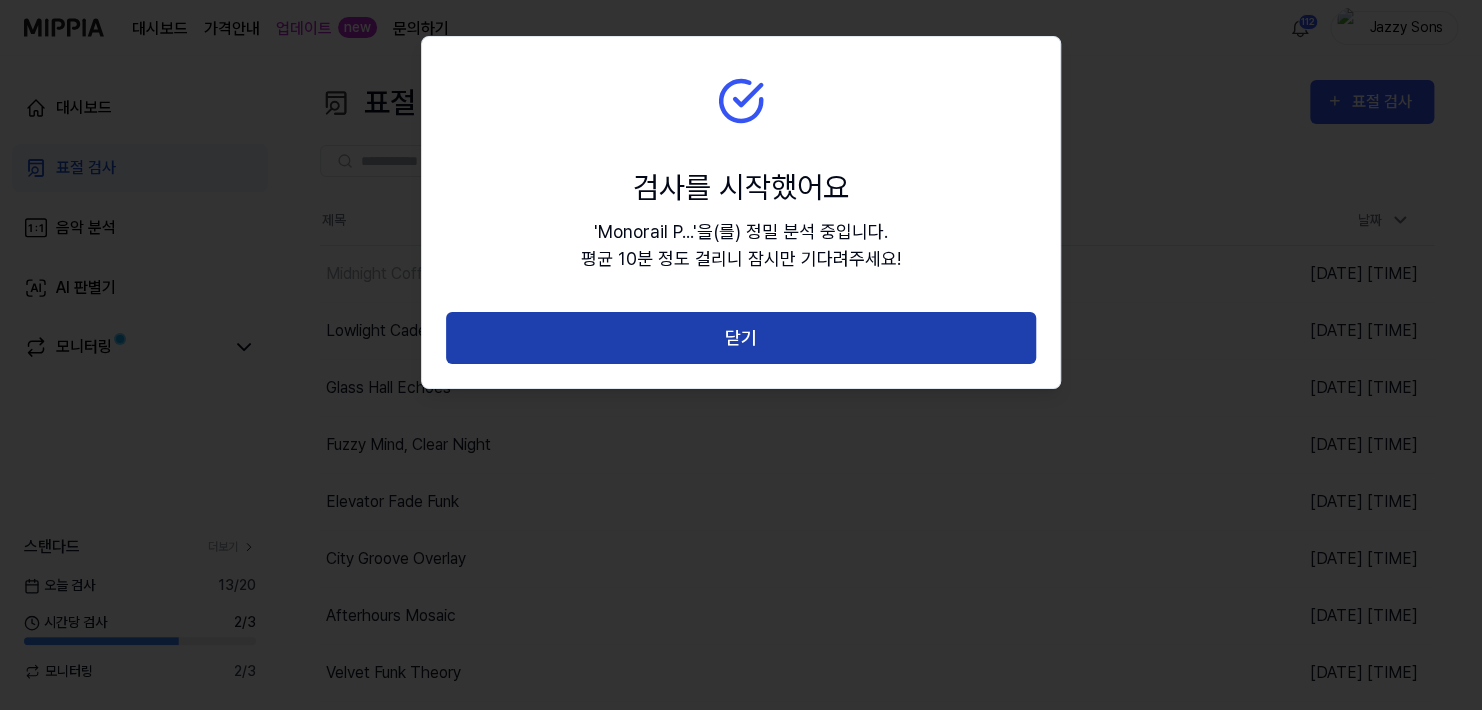 click on "닫기" at bounding box center (741, 338) 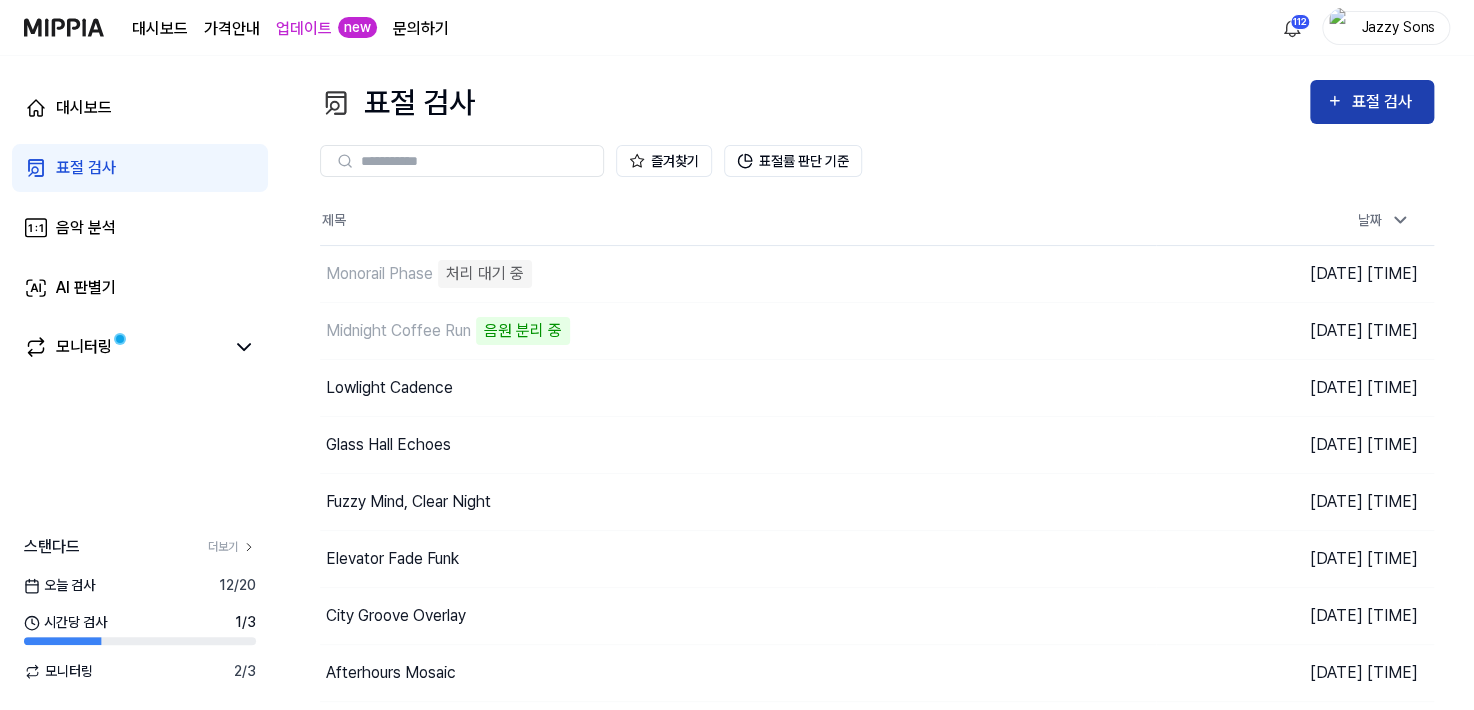 click 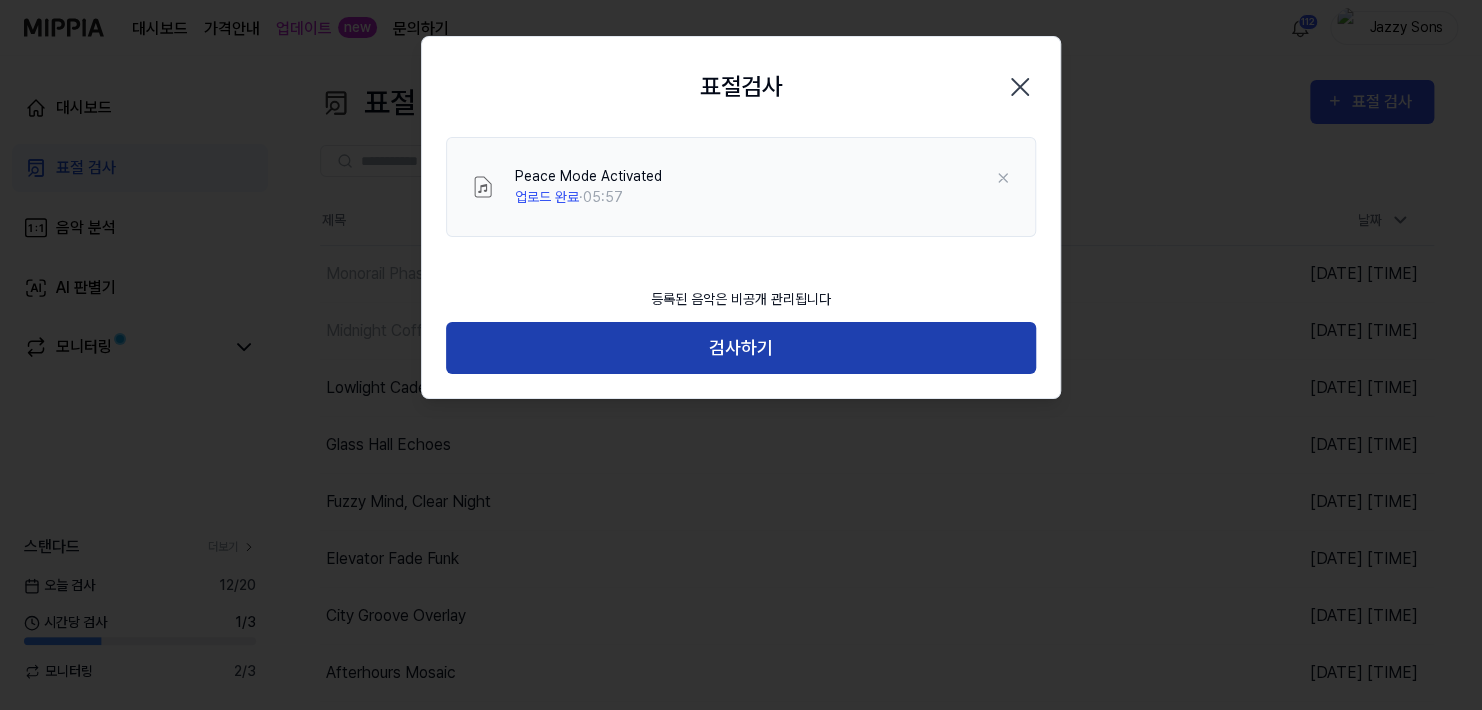 click on "검사하기" at bounding box center (741, 348) 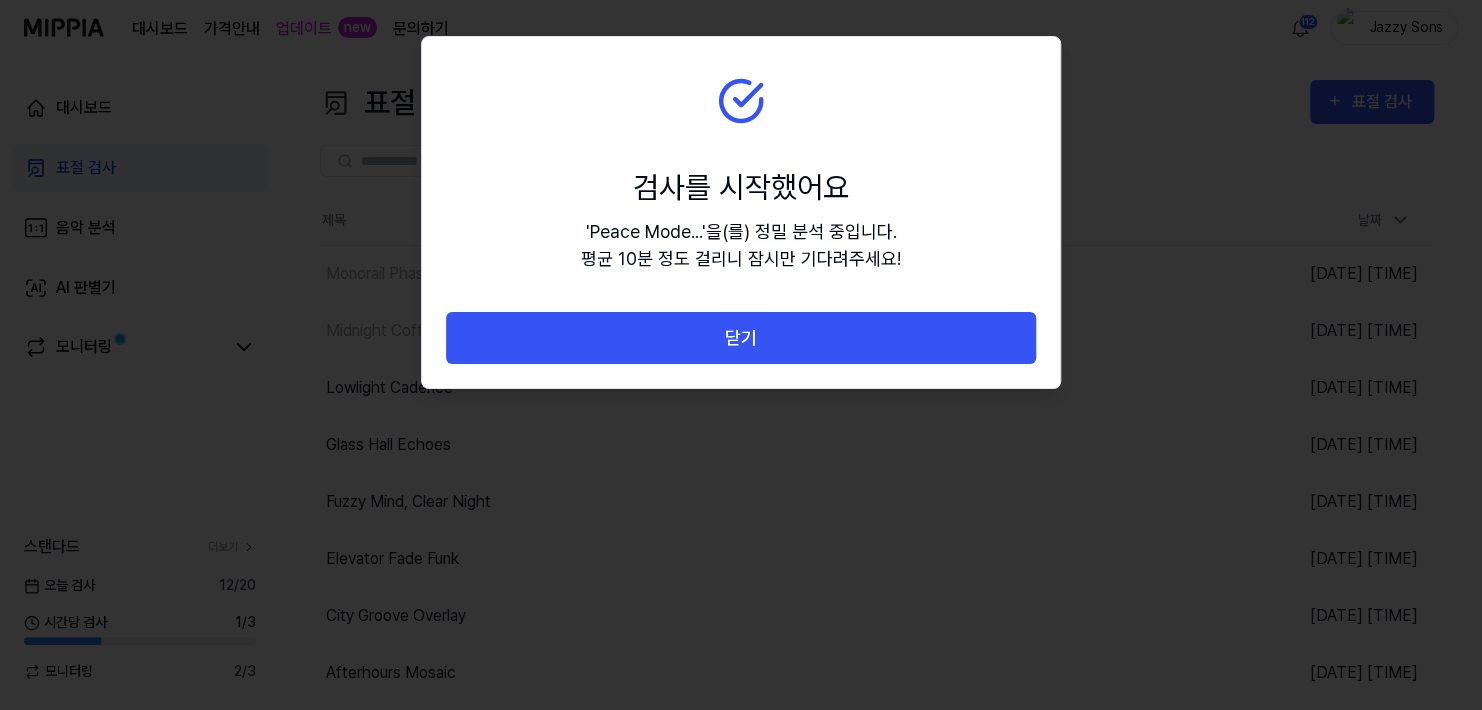 click on "닫기" at bounding box center [741, 338] 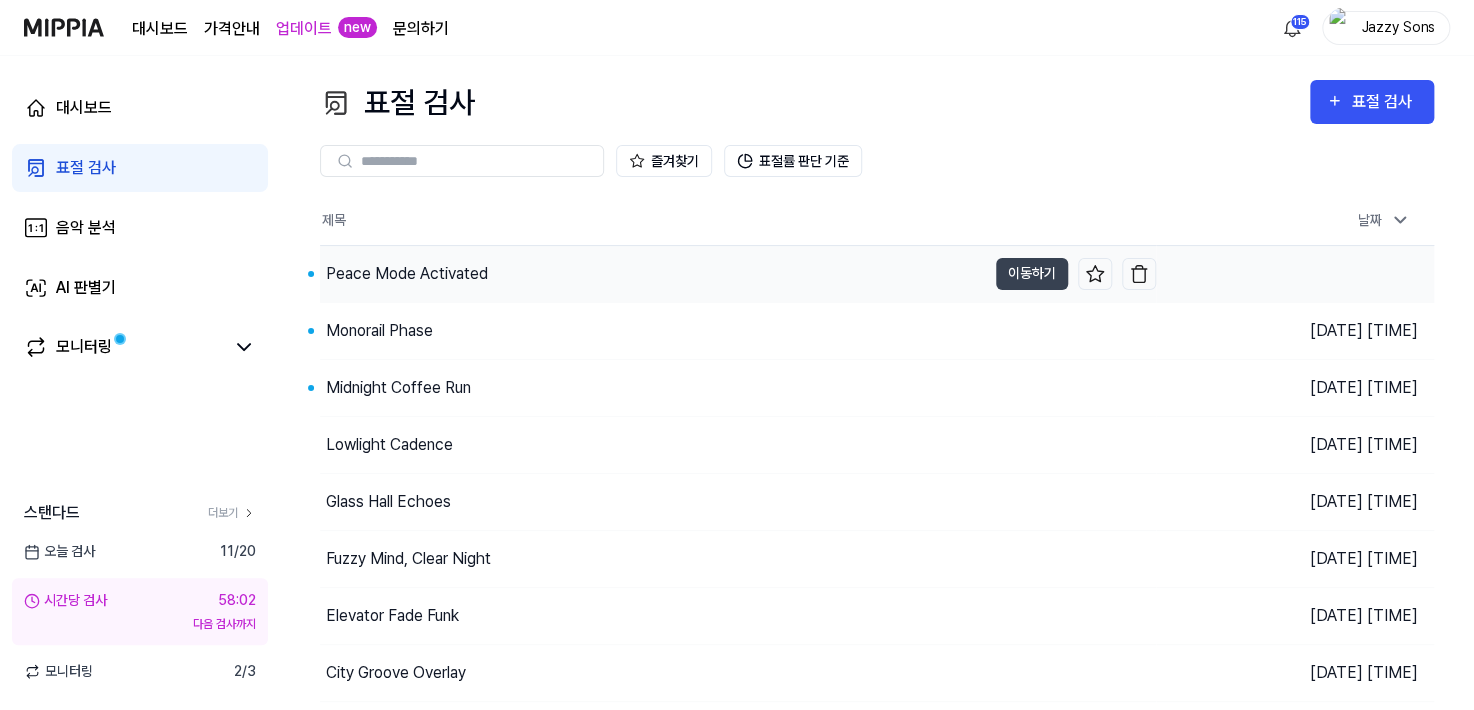 click on "Peace Mode Activated" at bounding box center (407, 274) 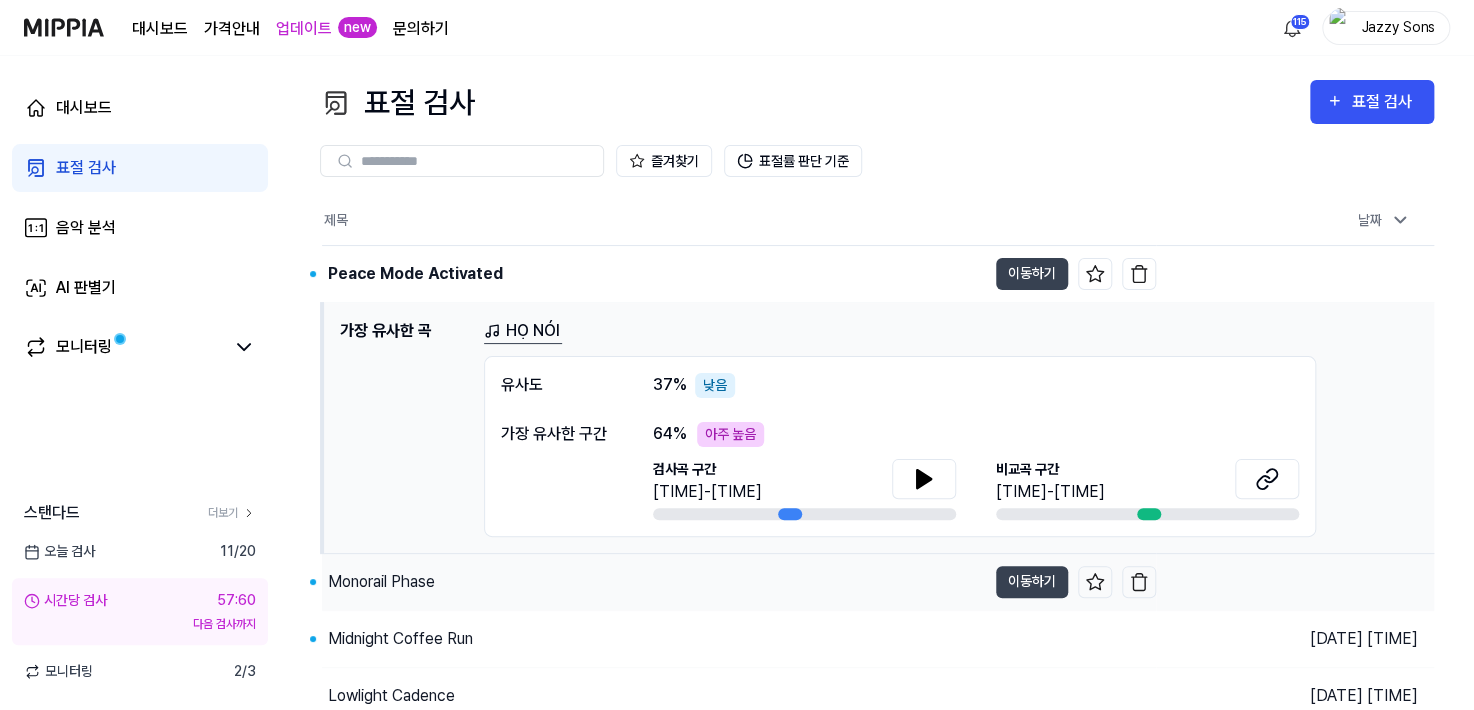click on "Monorail Phase" at bounding box center (654, 582) 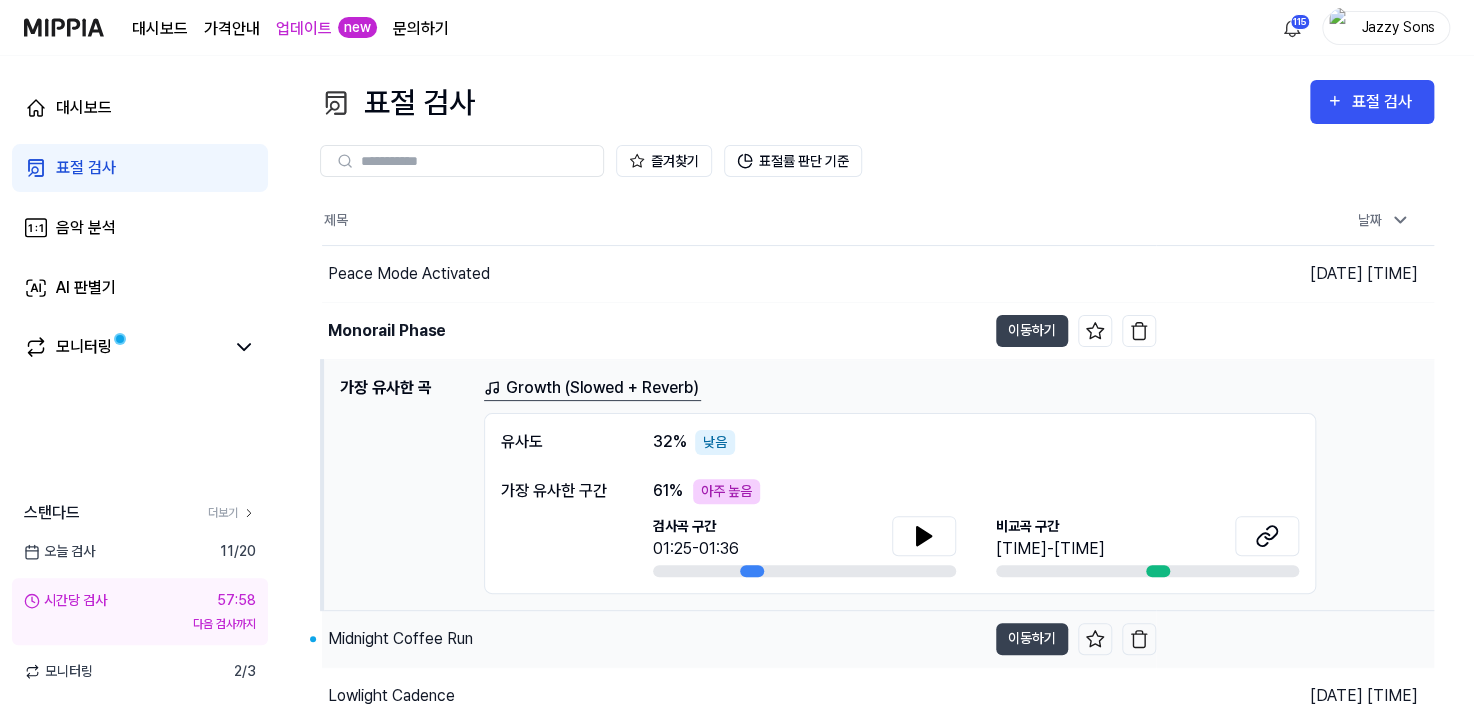 click on "Midnight Coffee Run" at bounding box center [400, 639] 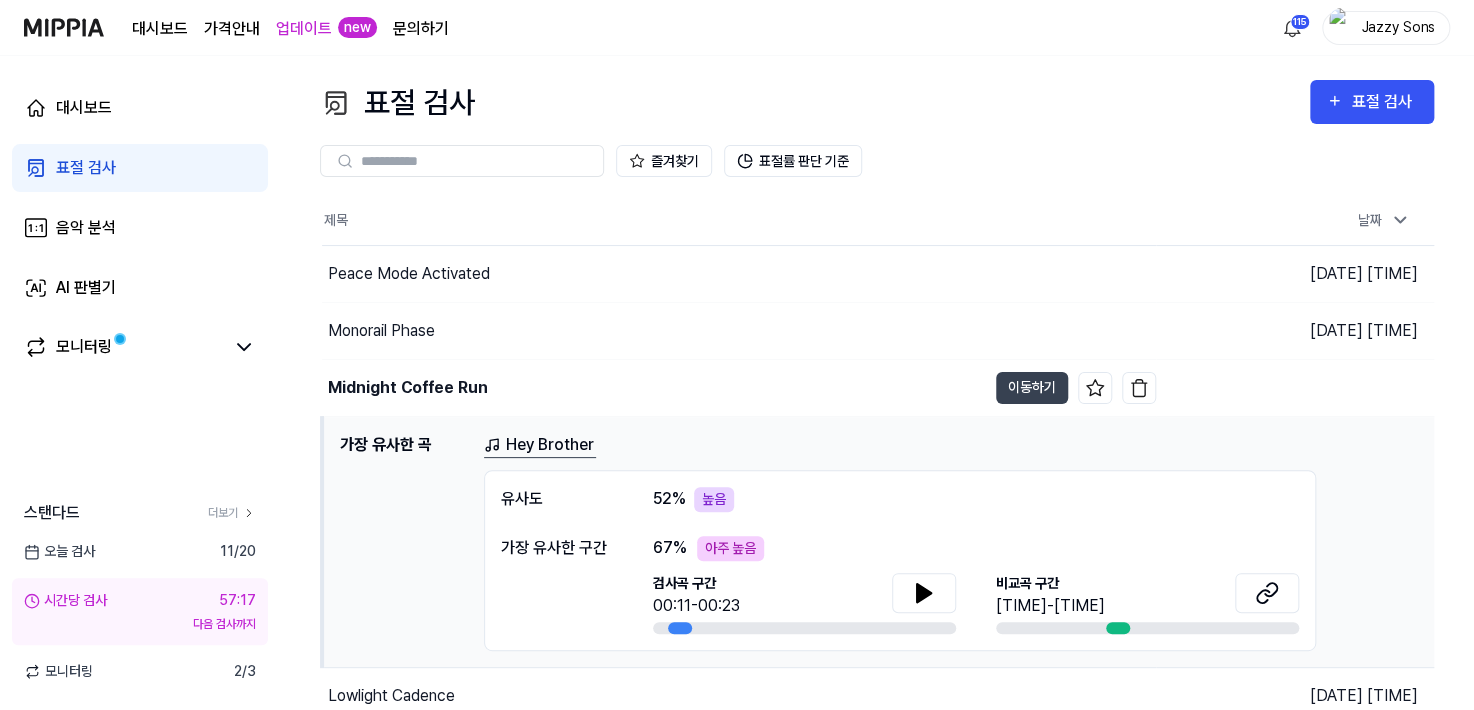 click on "표절 검사" at bounding box center (140, 168) 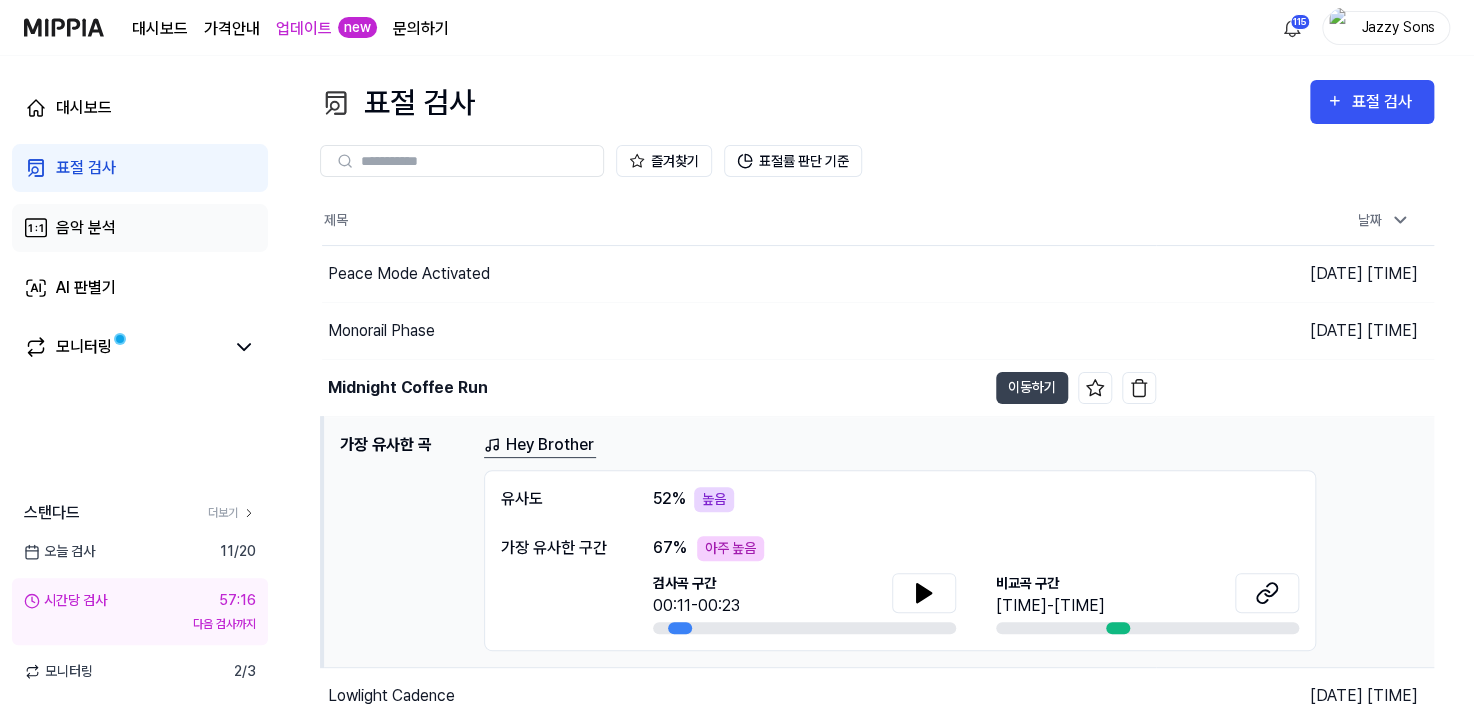 click on "음악 분석" at bounding box center (140, 228) 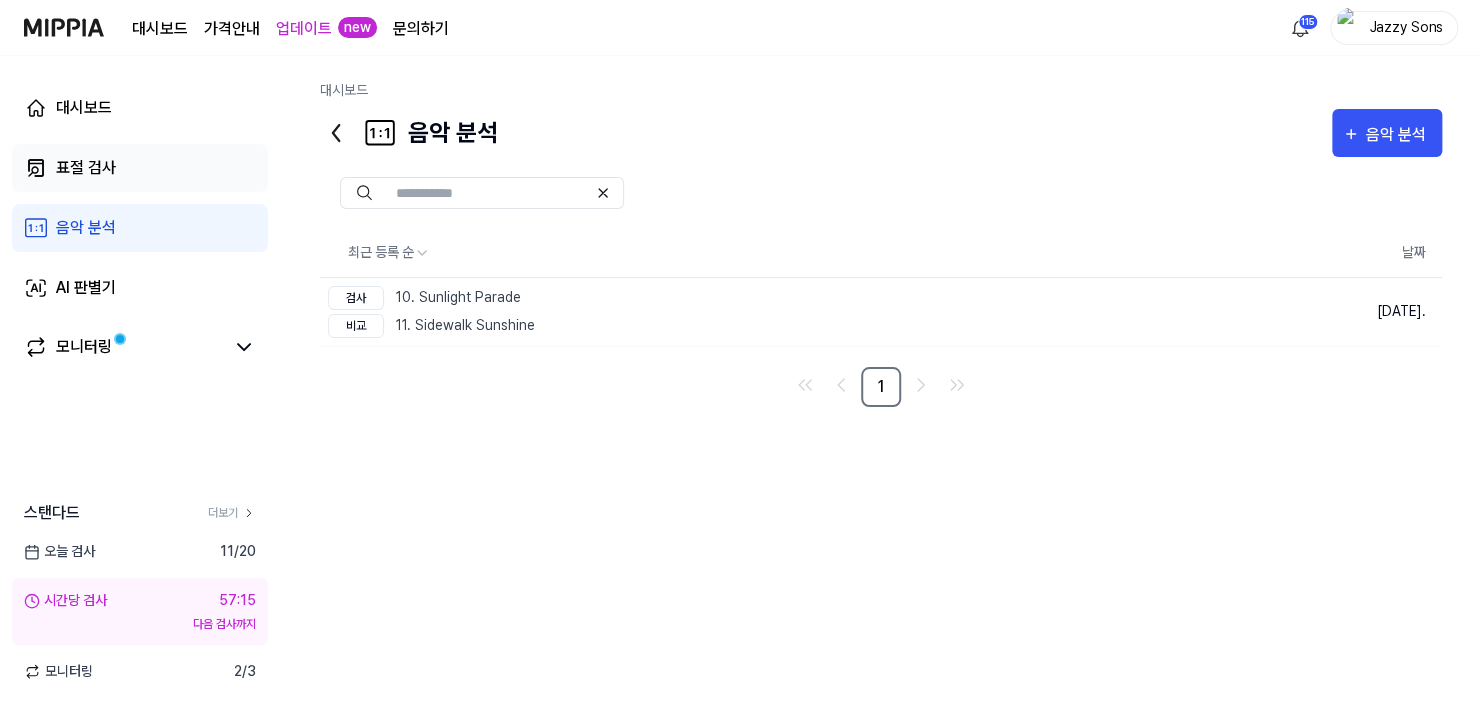 click on "표절 검사" at bounding box center (140, 168) 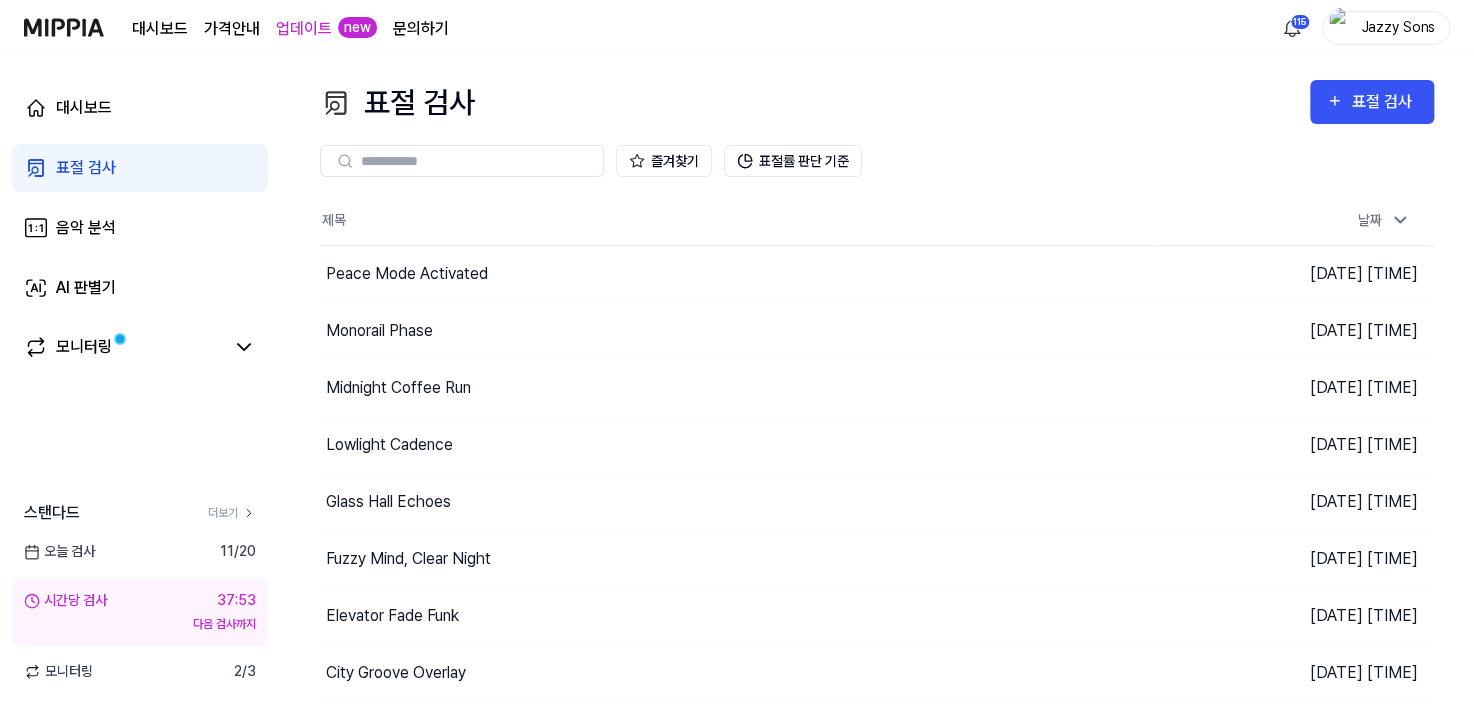 click on "대시보드 가격안내 업데이트 new 문의하기 115 Jazzy Sons" at bounding box center (737, 27) 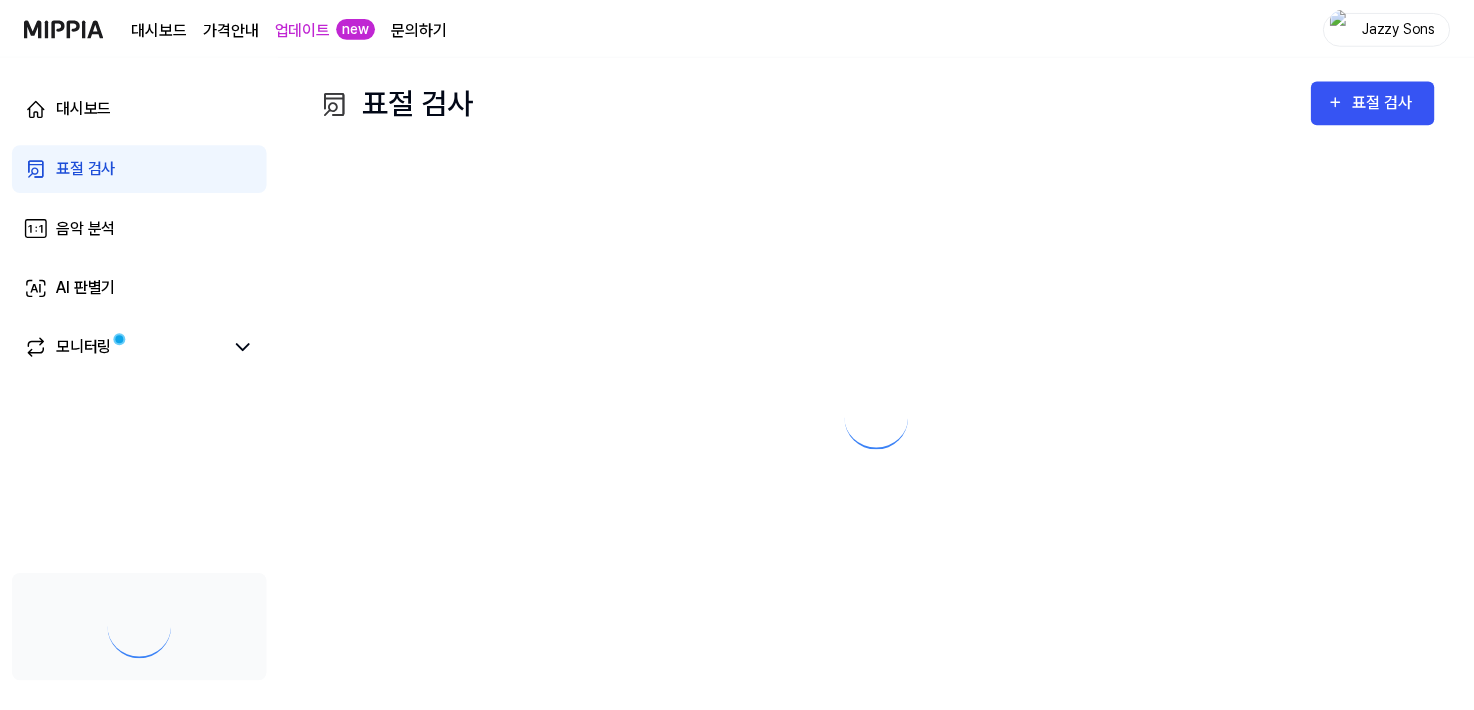 scroll, scrollTop: 0, scrollLeft: 0, axis: both 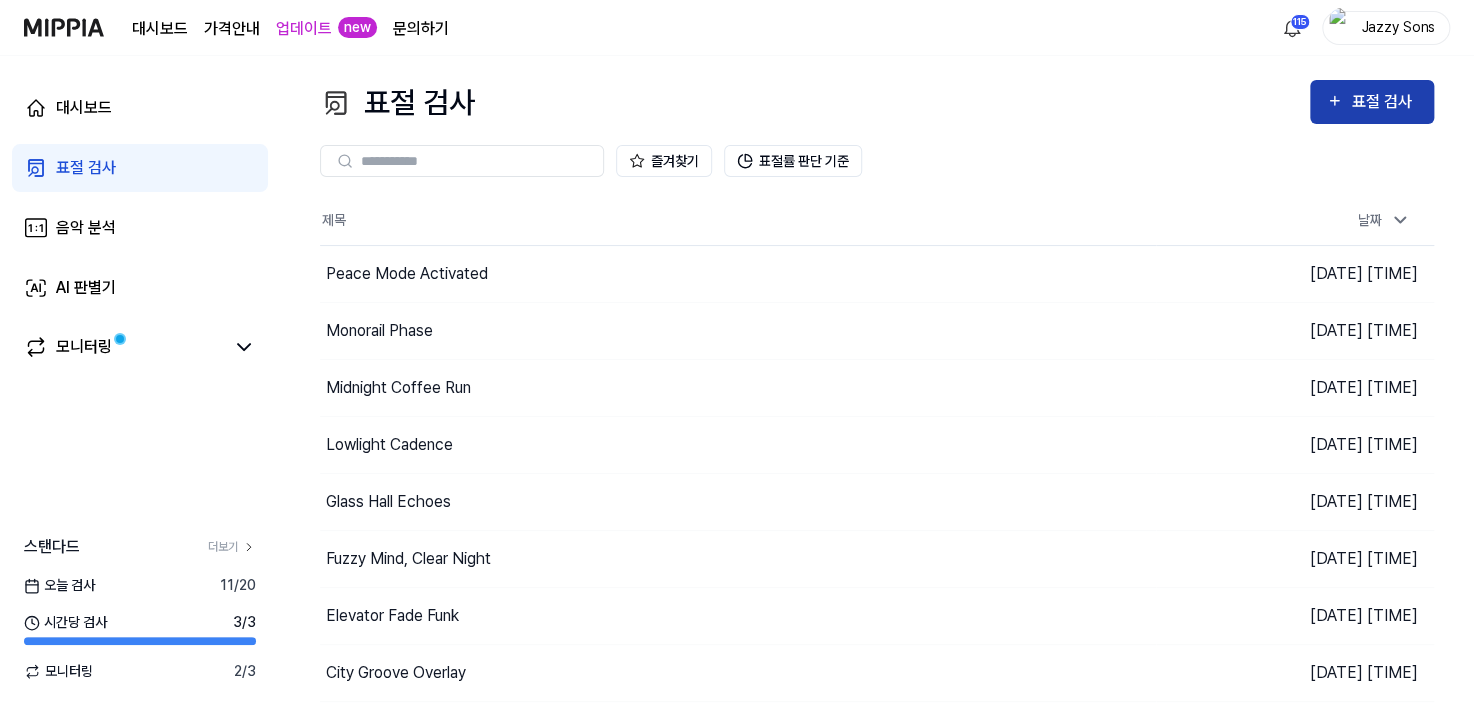 click on "표절 검사" at bounding box center [1384, 102] 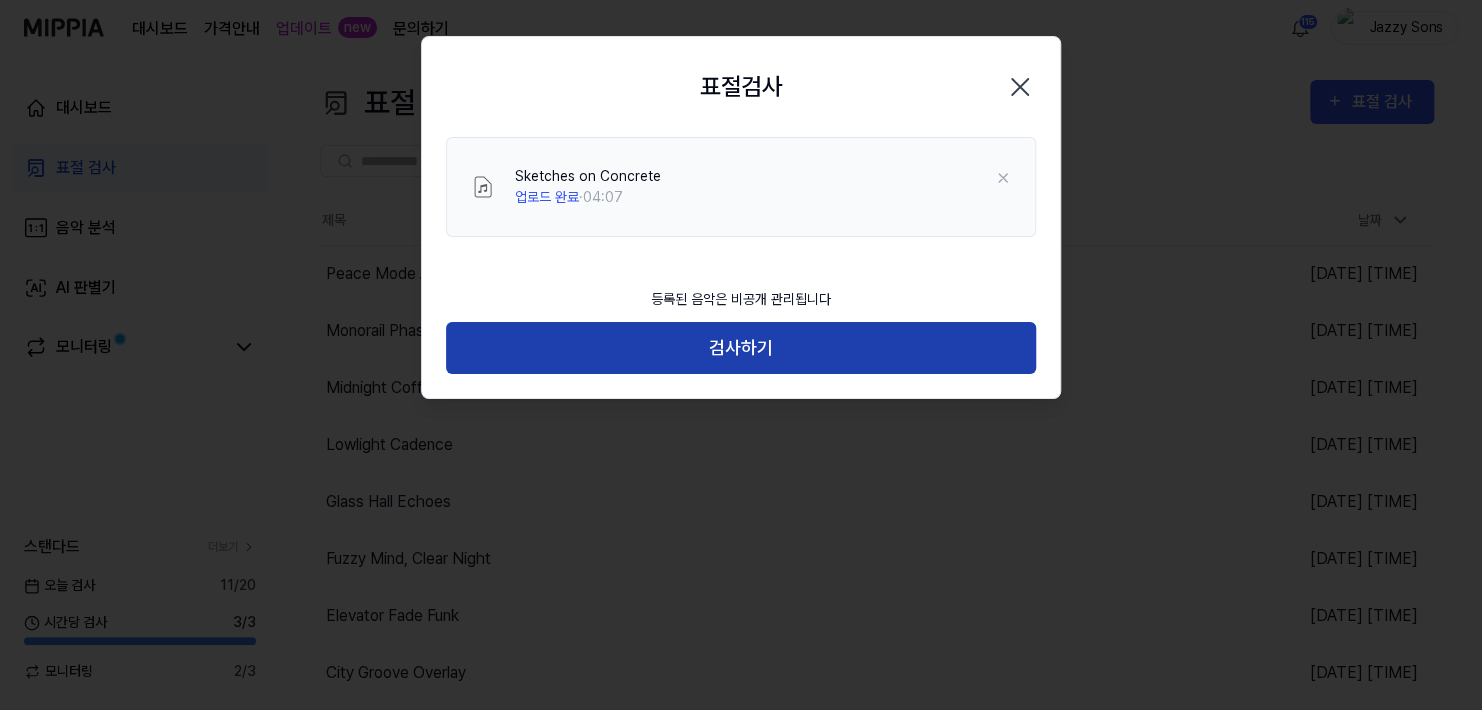 click on "검사하기" at bounding box center [741, 348] 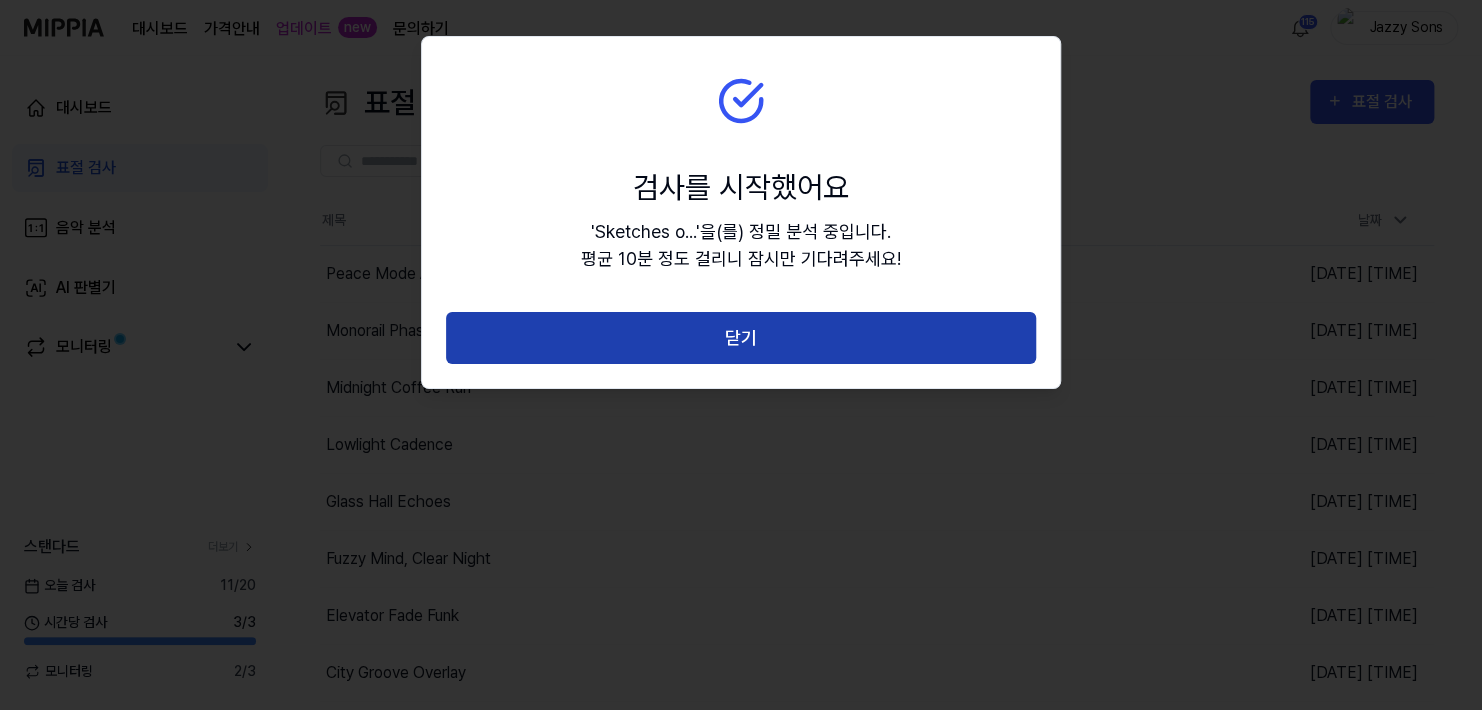 click on "닫기" at bounding box center [741, 338] 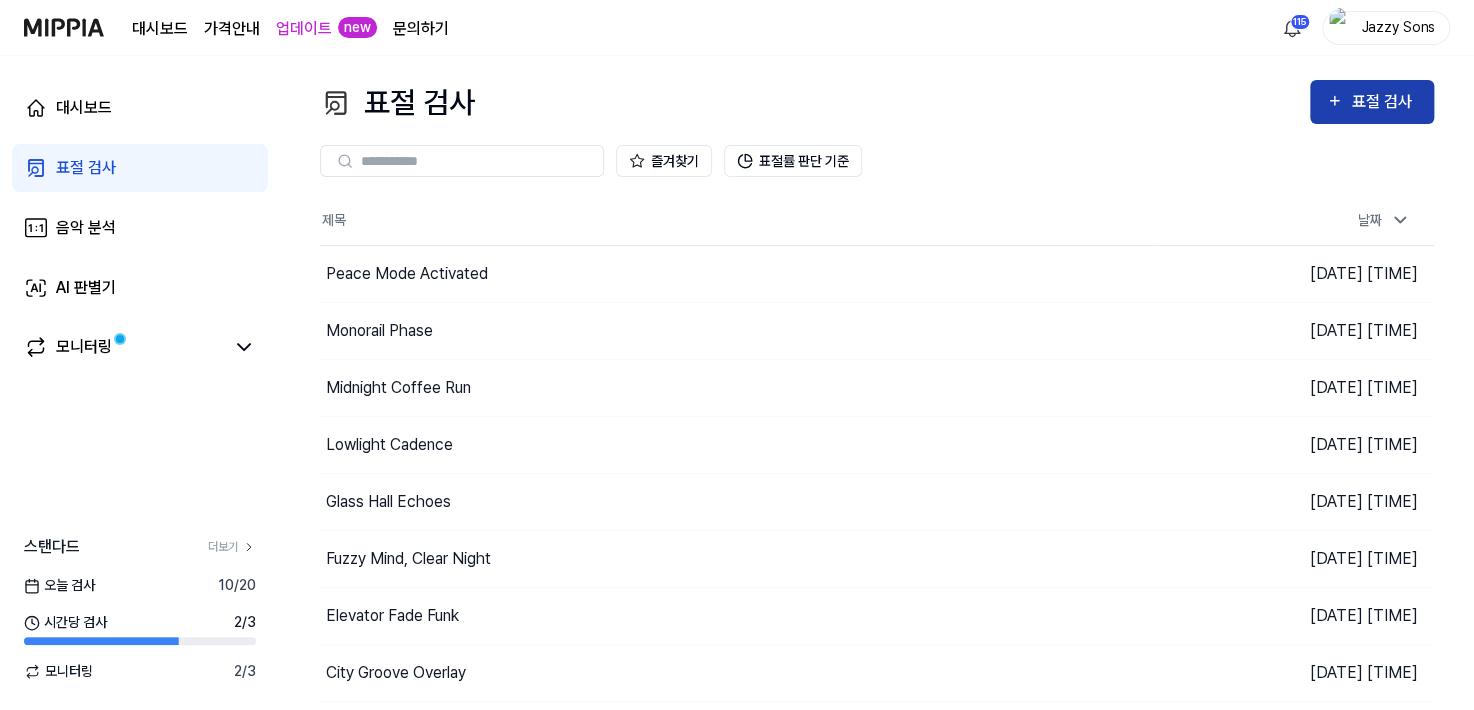 click on "표절 검사" at bounding box center (1372, 102) 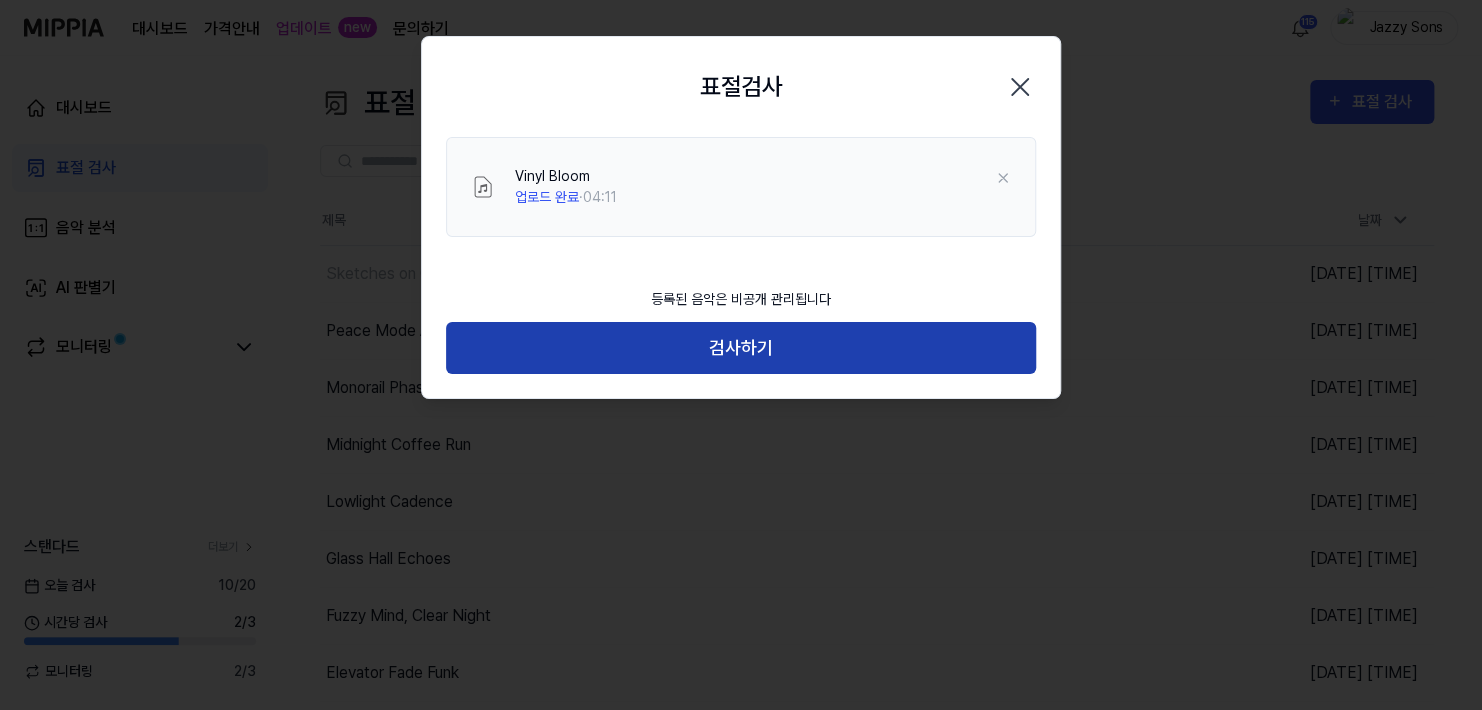 click on "검사하기" at bounding box center (741, 348) 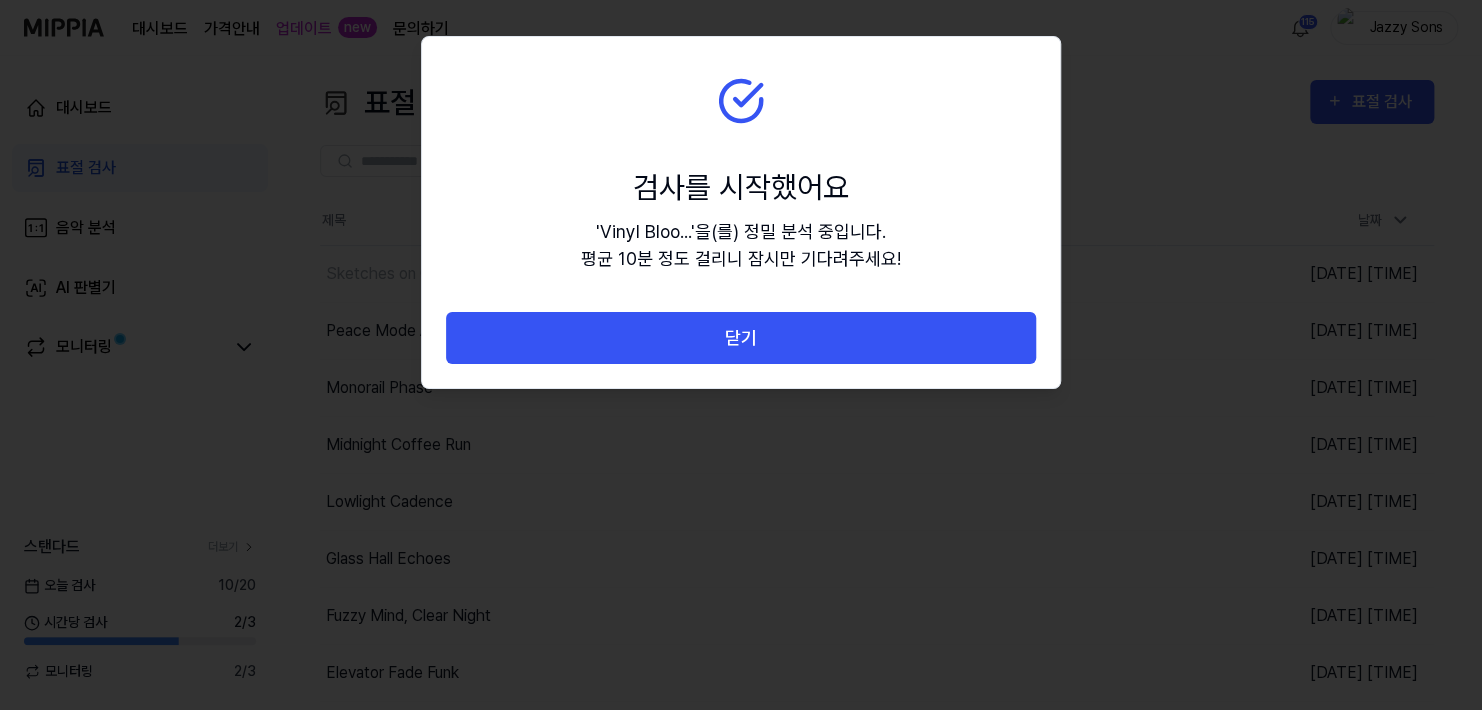 click on "닫기" at bounding box center (741, 338) 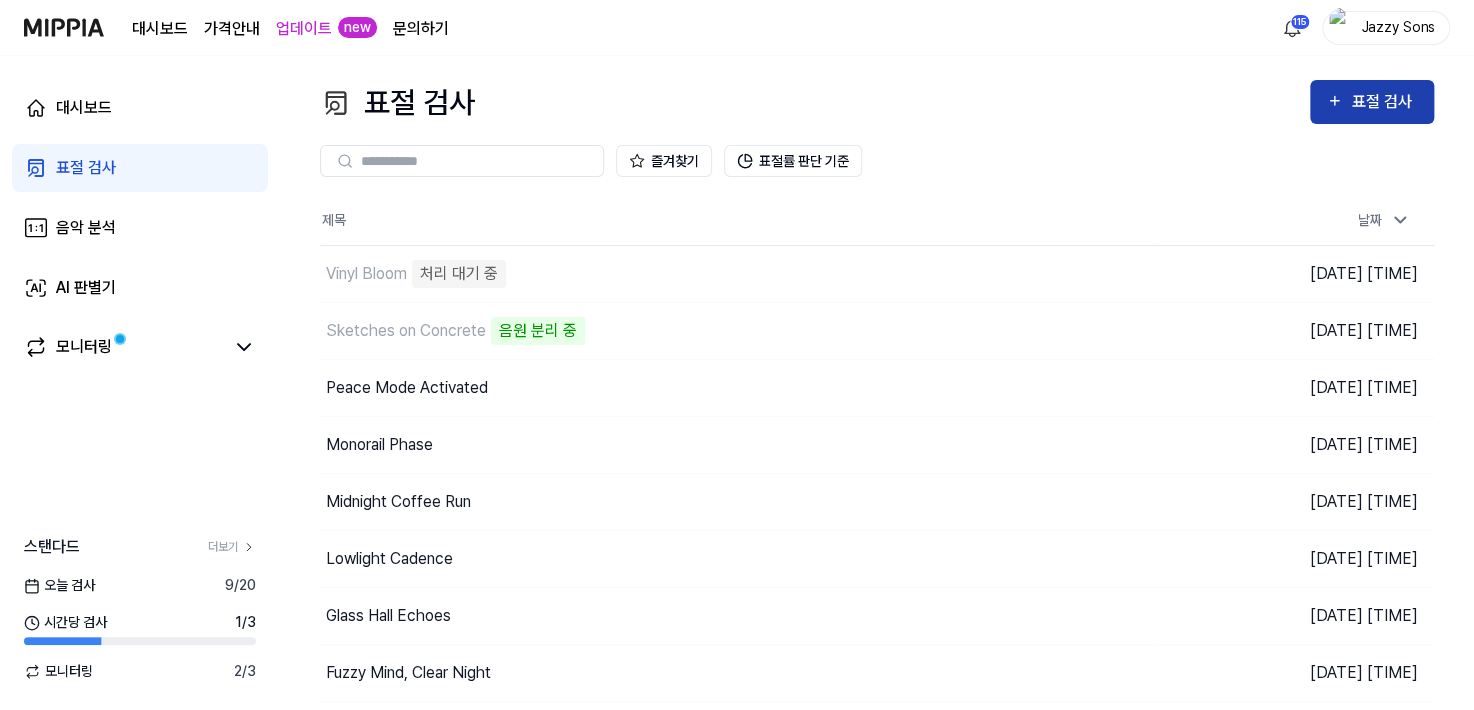click on "표절 검사" at bounding box center [1384, 102] 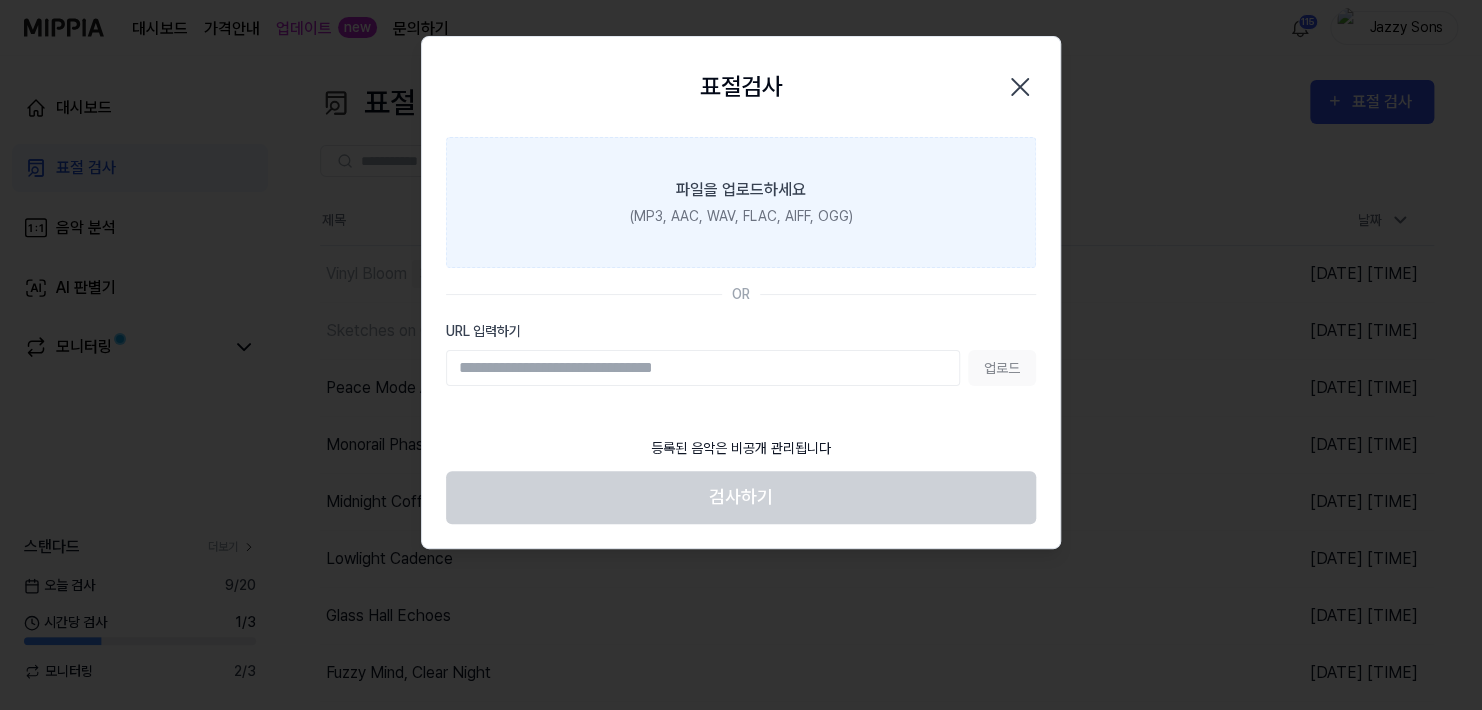 click on "파일을 업로드하세요 (MP3, AAC, WAV, FLAC, AIFF, OGG)" at bounding box center [741, 202] 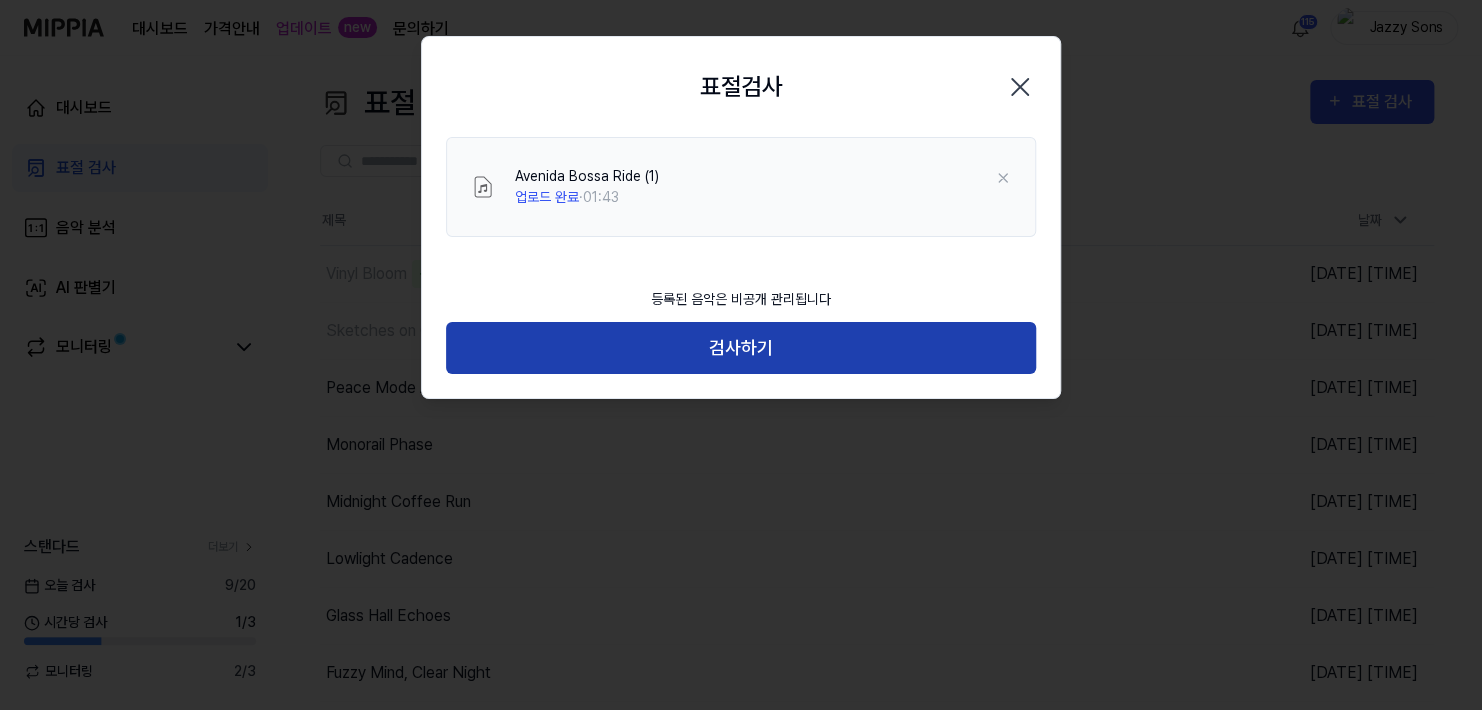 click on "검사하기" at bounding box center [741, 348] 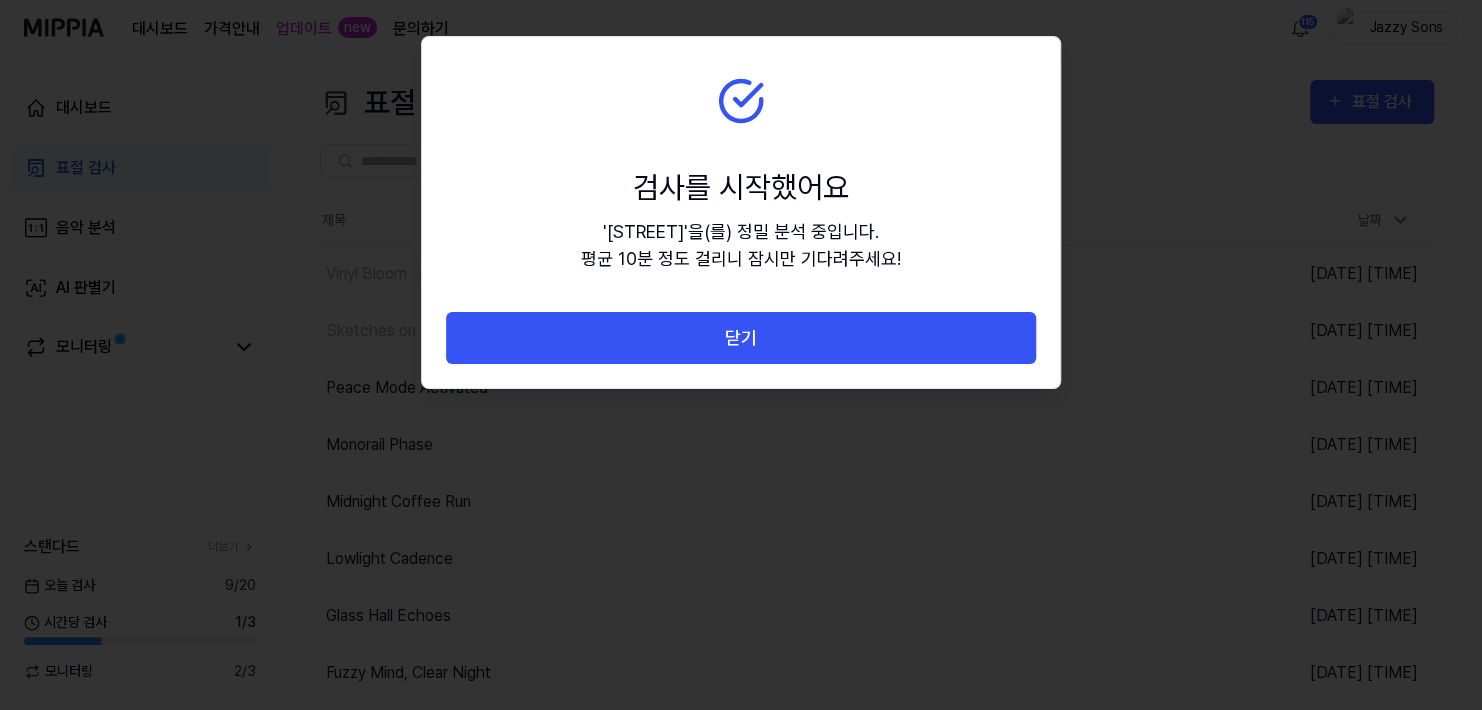 click on "닫기" at bounding box center (741, 338) 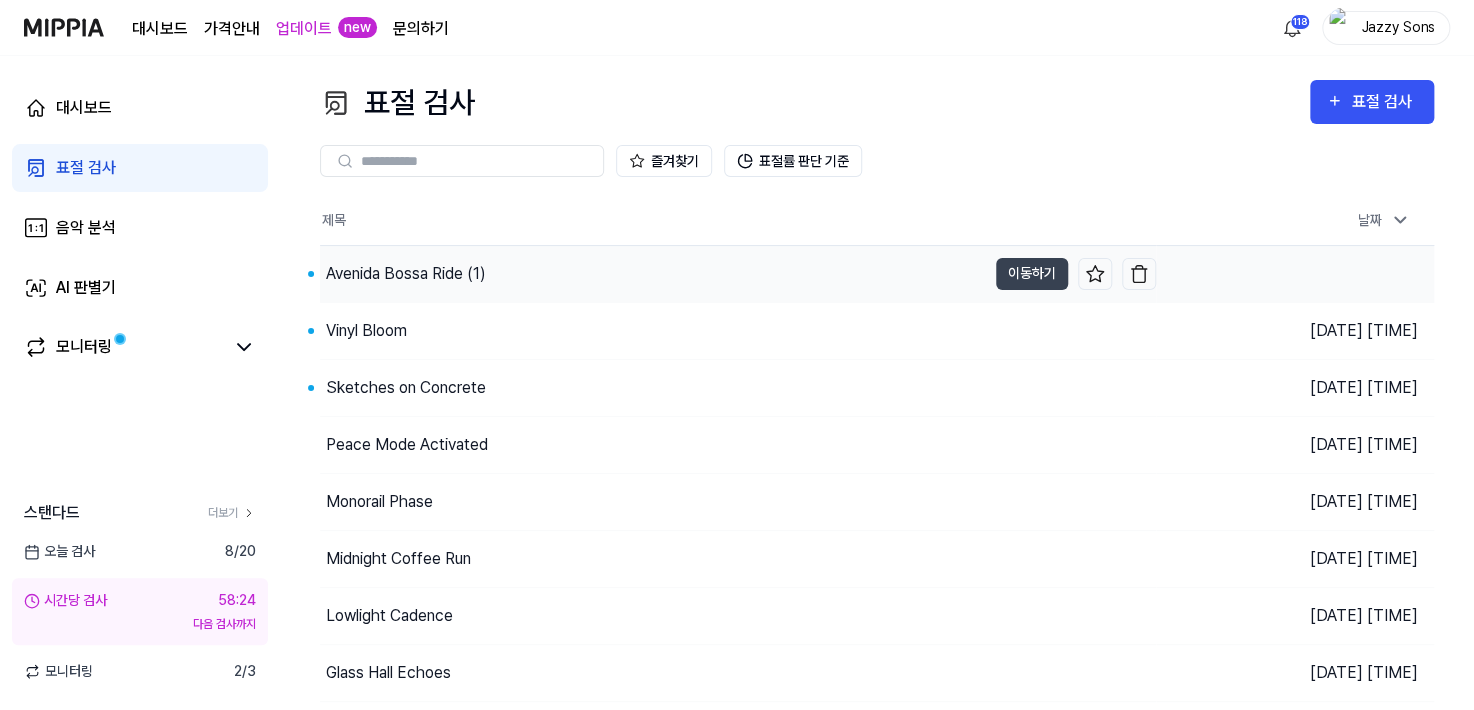 click on "Avenida Bossa Ride (1)" at bounding box center [406, 274] 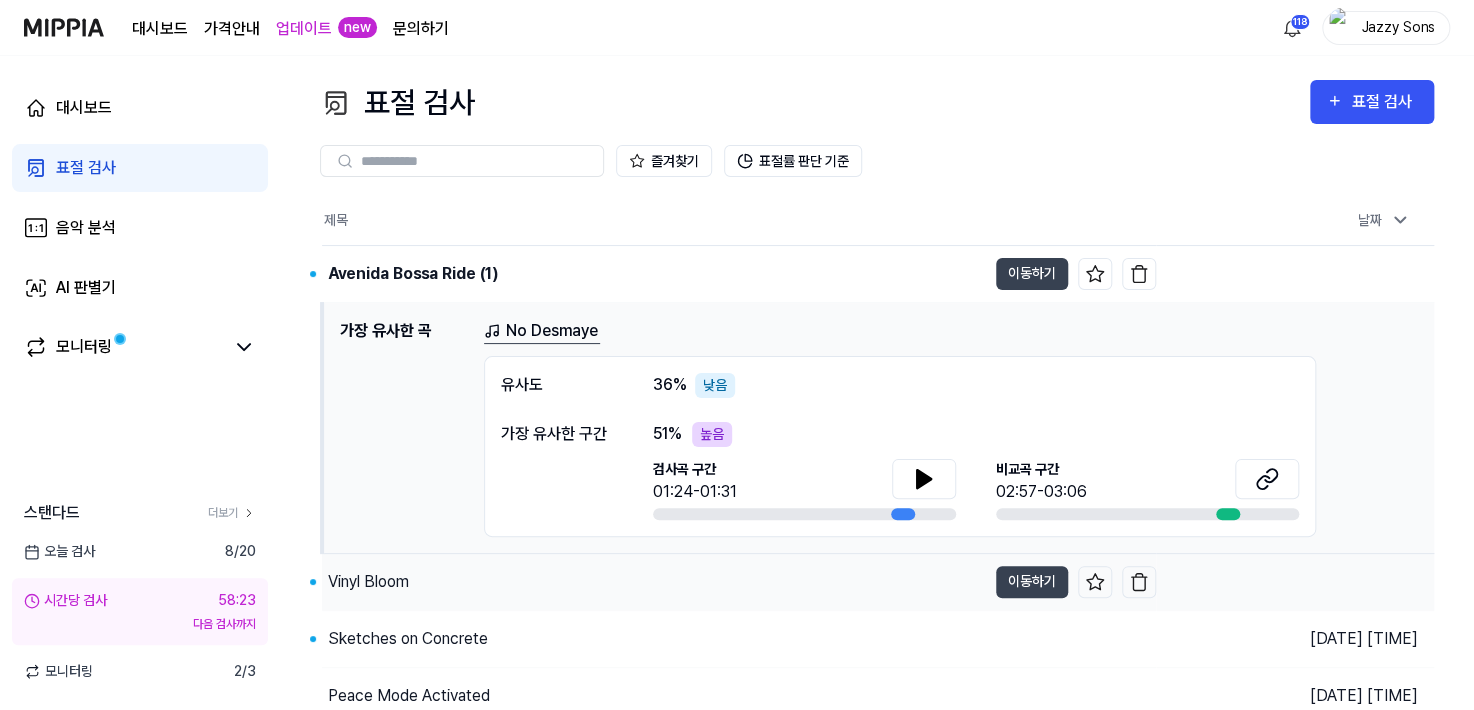 click on "Vinyl Bloom" at bounding box center (368, 582) 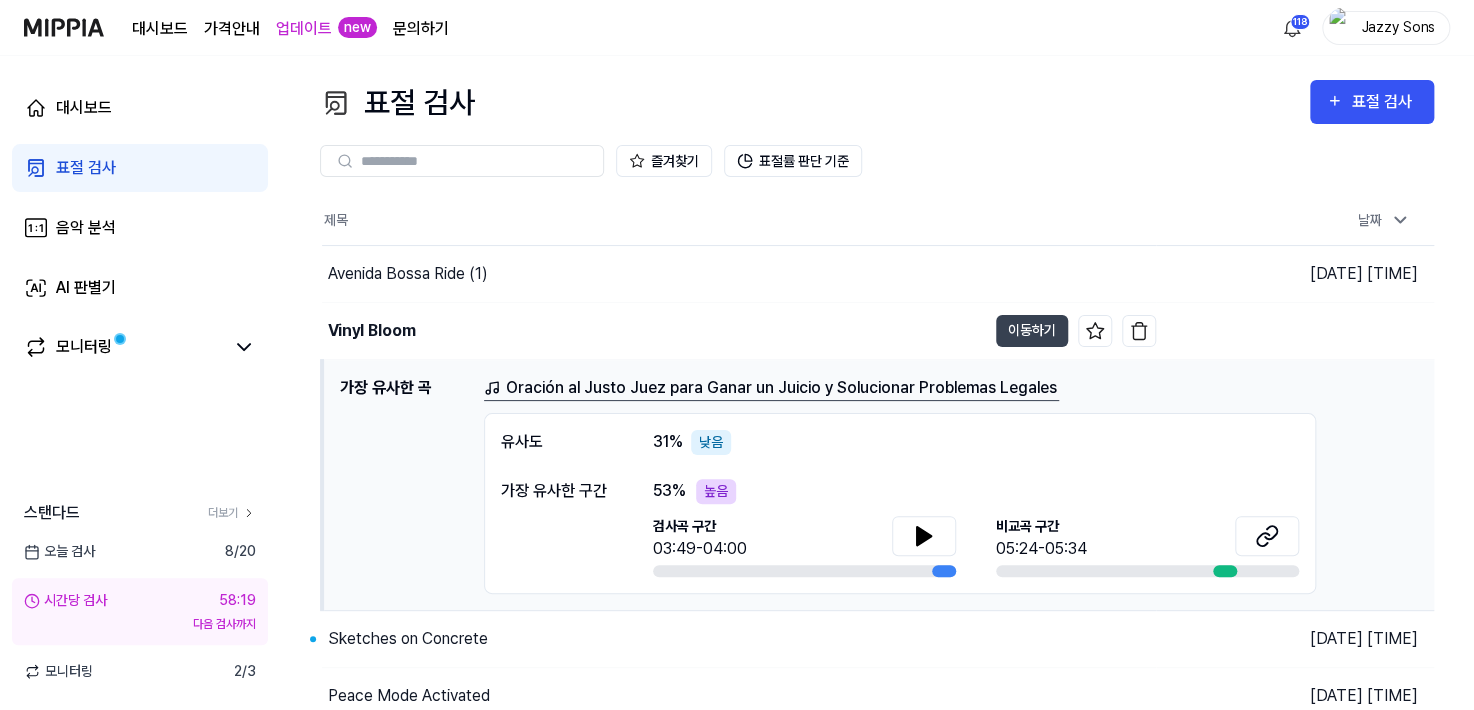 scroll, scrollTop: 100, scrollLeft: 0, axis: vertical 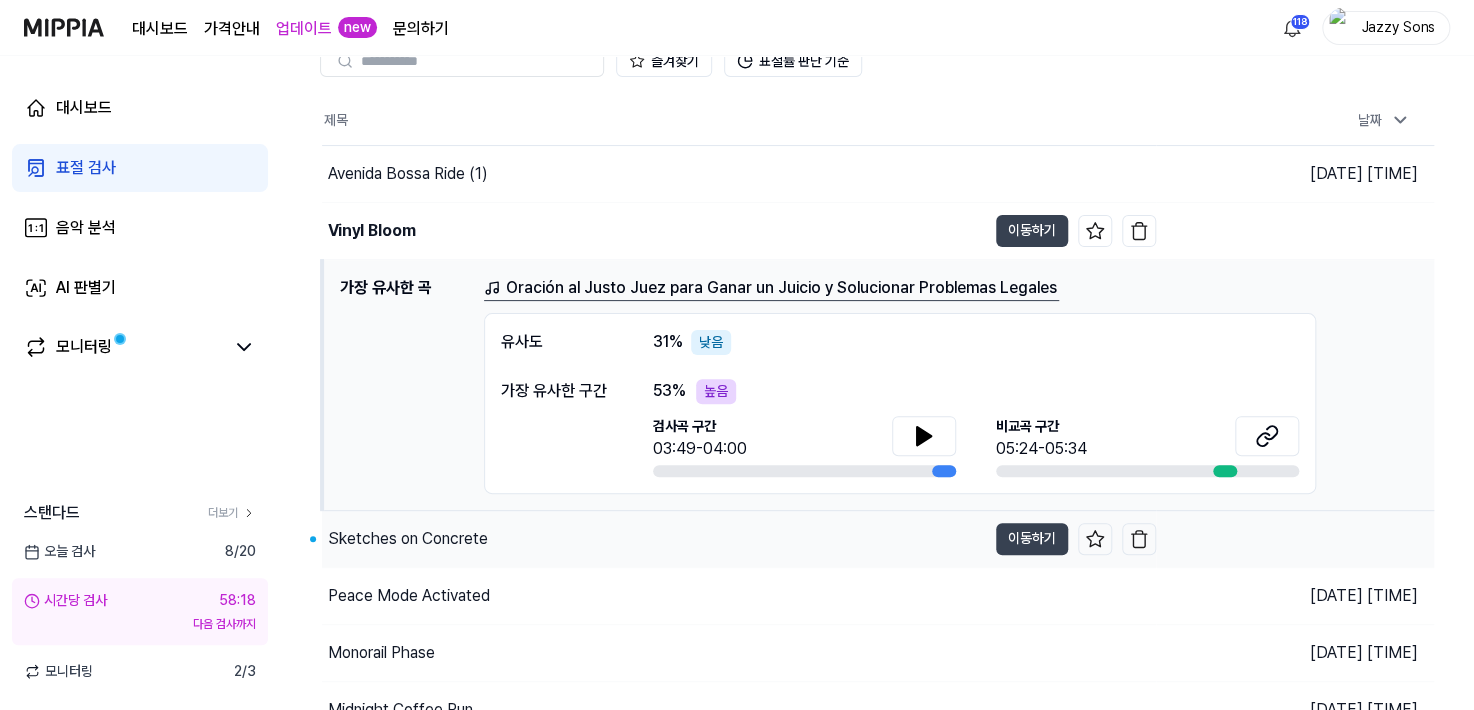 click on "Sketches on Concrete" at bounding box center (654, 539) 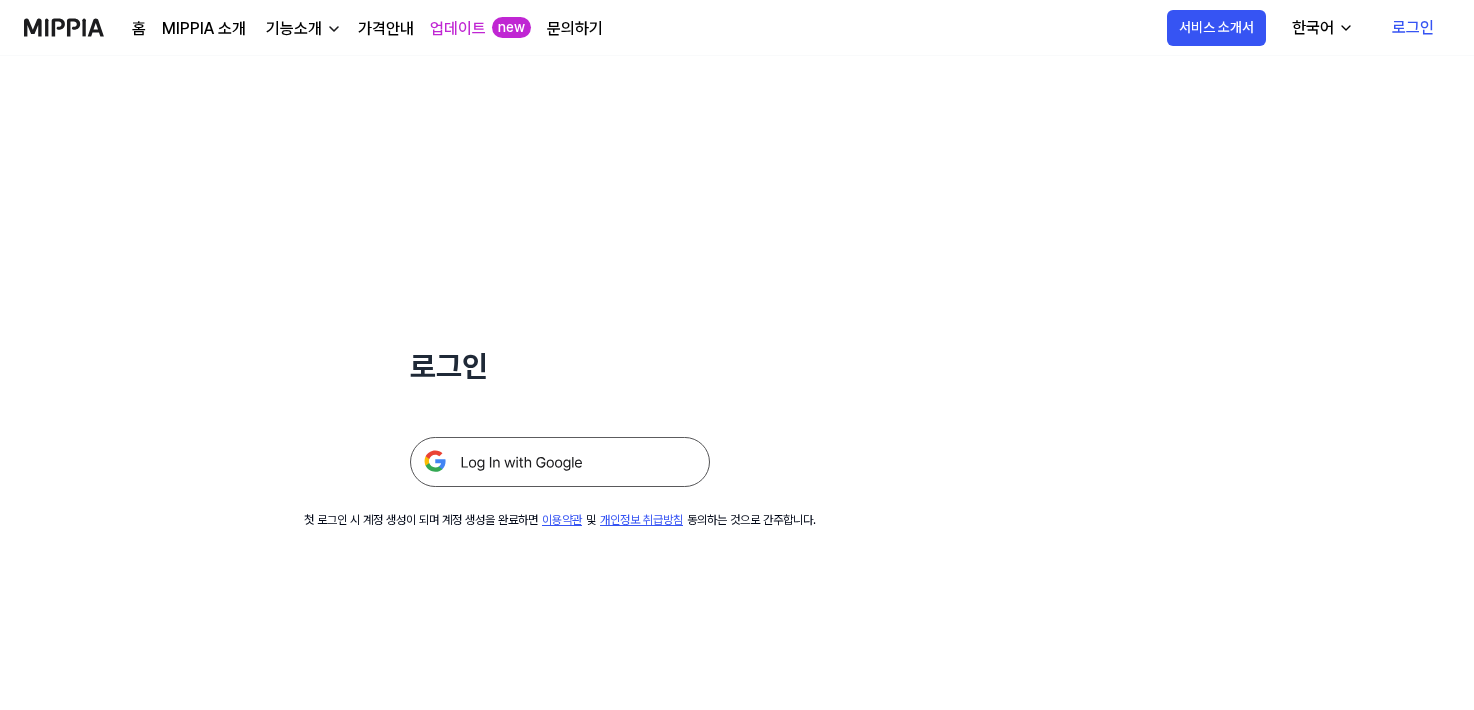 scroll, scrollTop: 0, scrollLeft: 0, axis: both 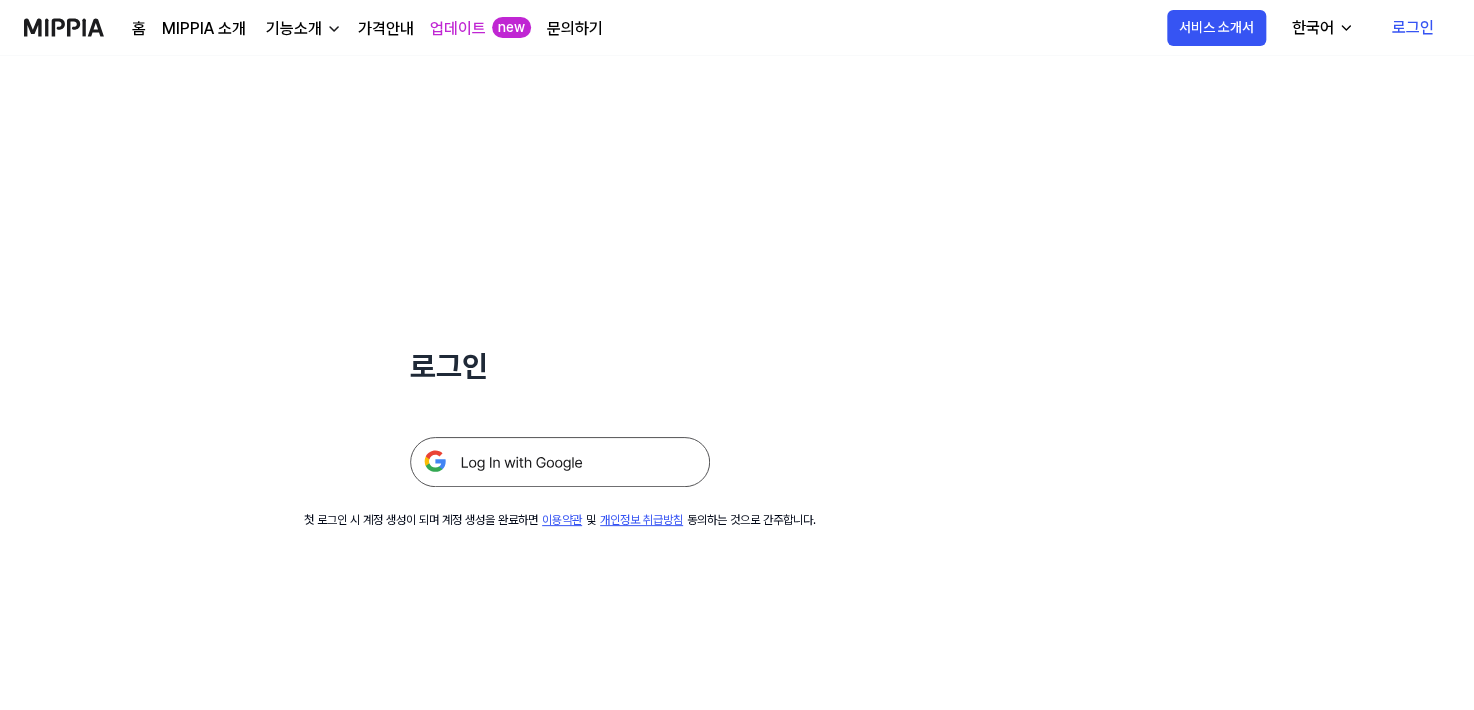 click at bounding box center (560, 462) 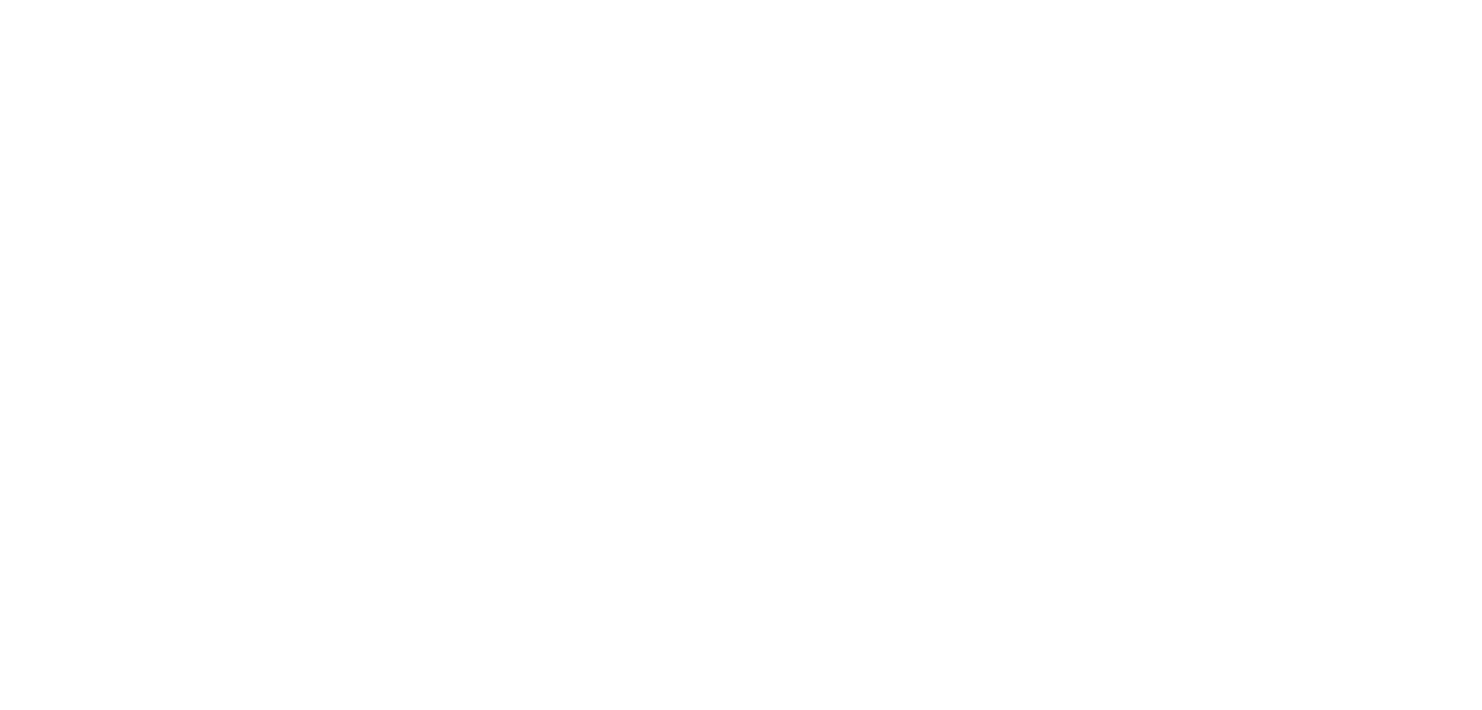 scroll, scrollTop: 0, scrollLeft: 0, axis: both 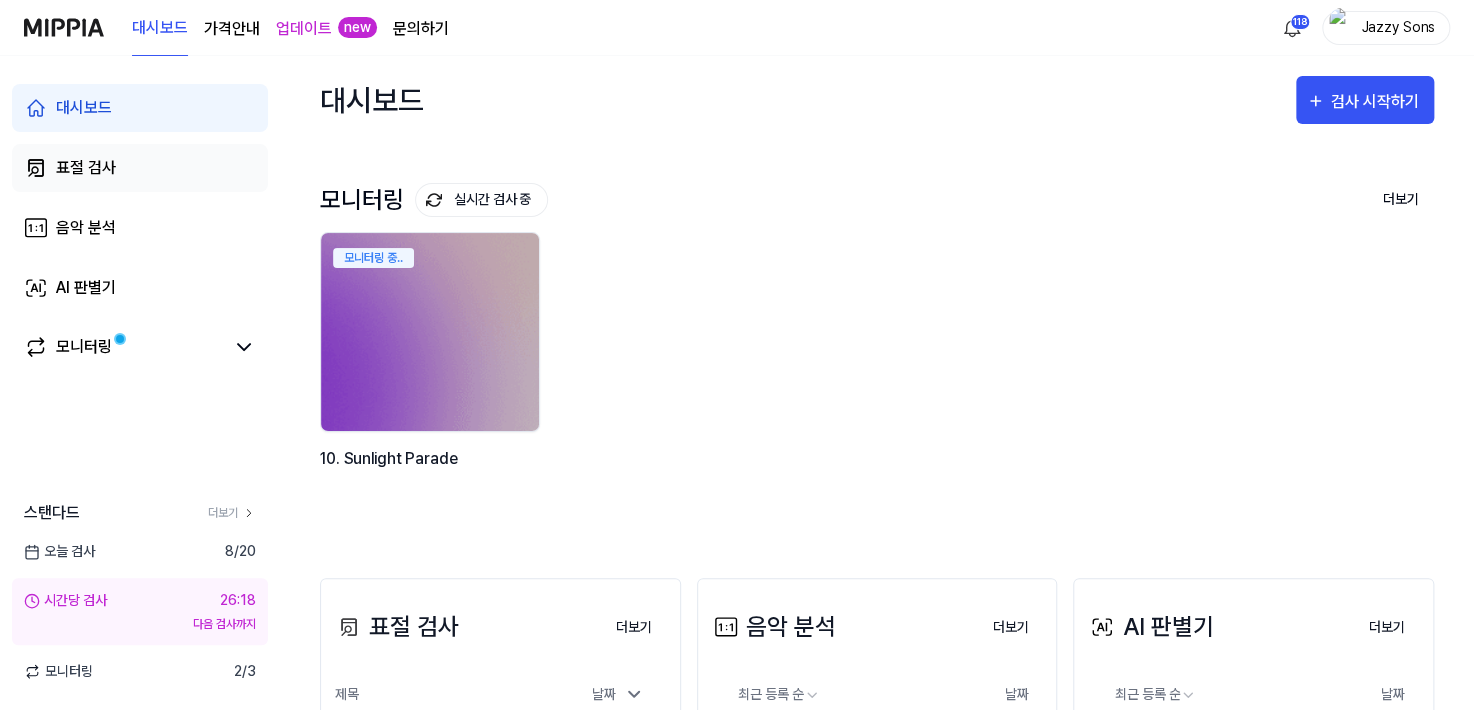 click on "표절 검사" at bounding box center (140, 168) 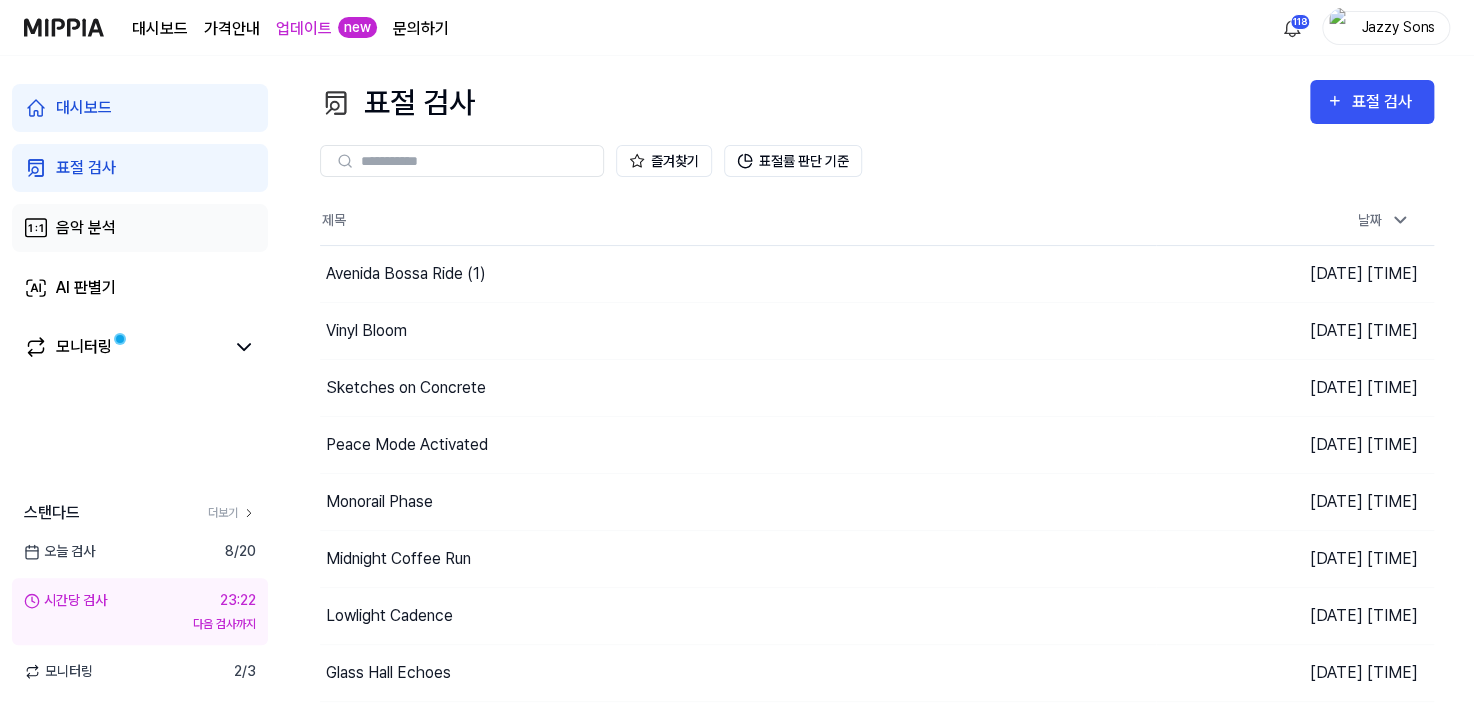 click on "음악 분석" at bounding box center (86, 228) 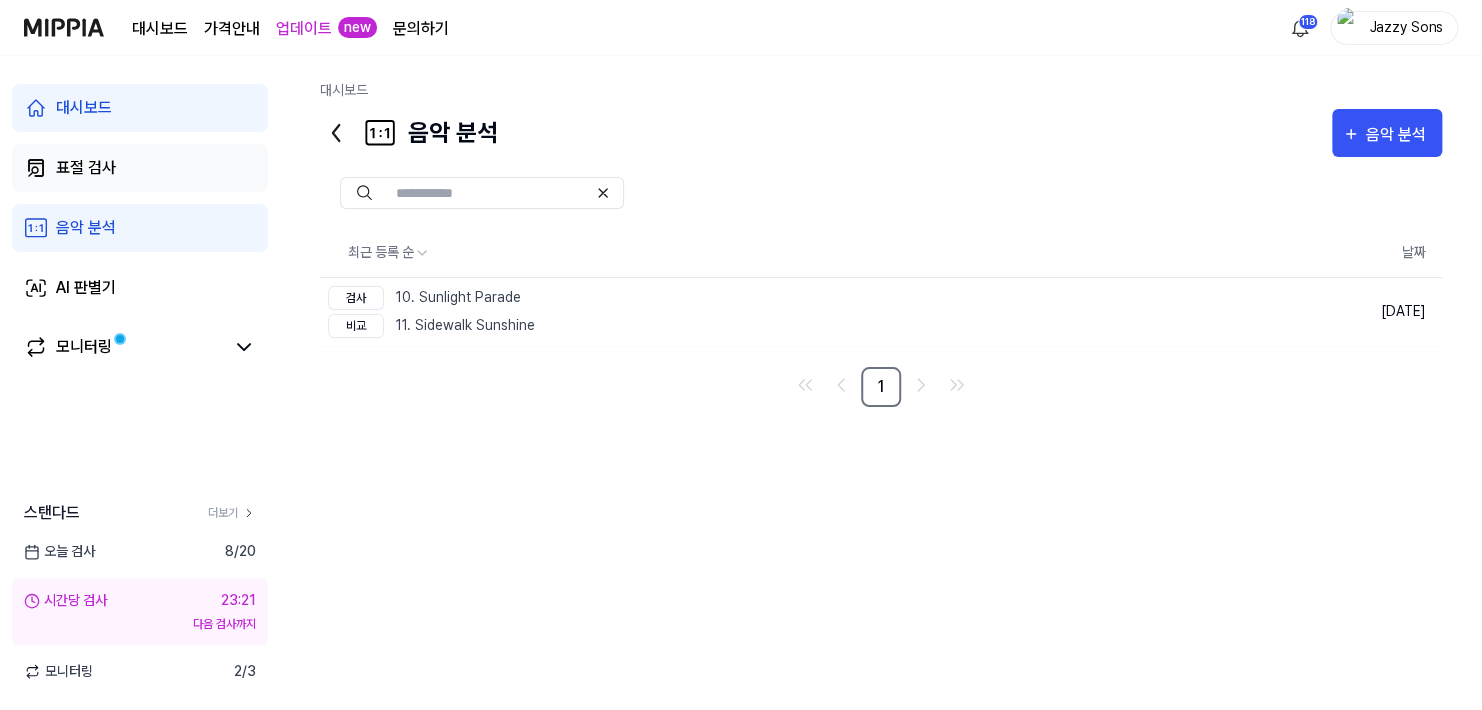 click on "표절 검사" at bounding box center (86, 168) 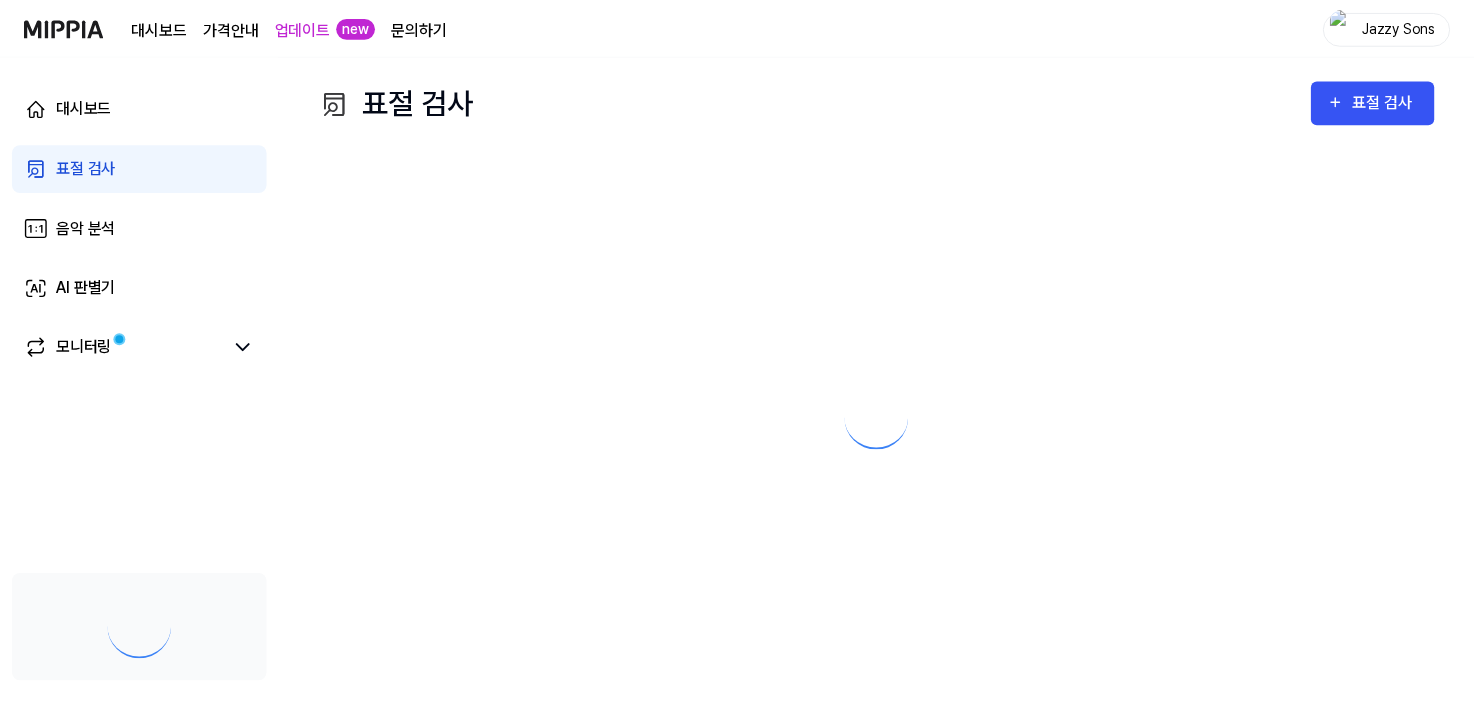 scroll, scrollTop: 0, scrollLeft: 0, axis: both 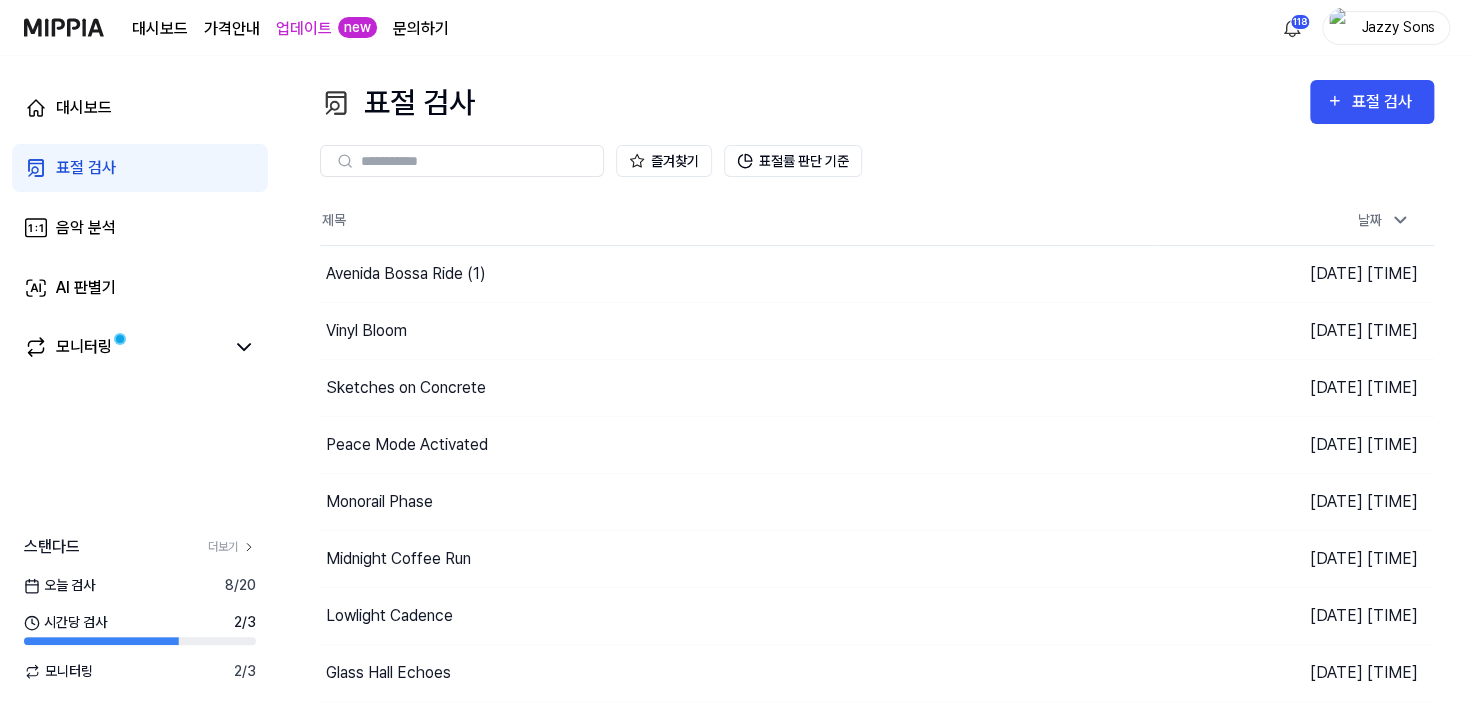 click on "표절 검사" at bounding box center [140, 168] 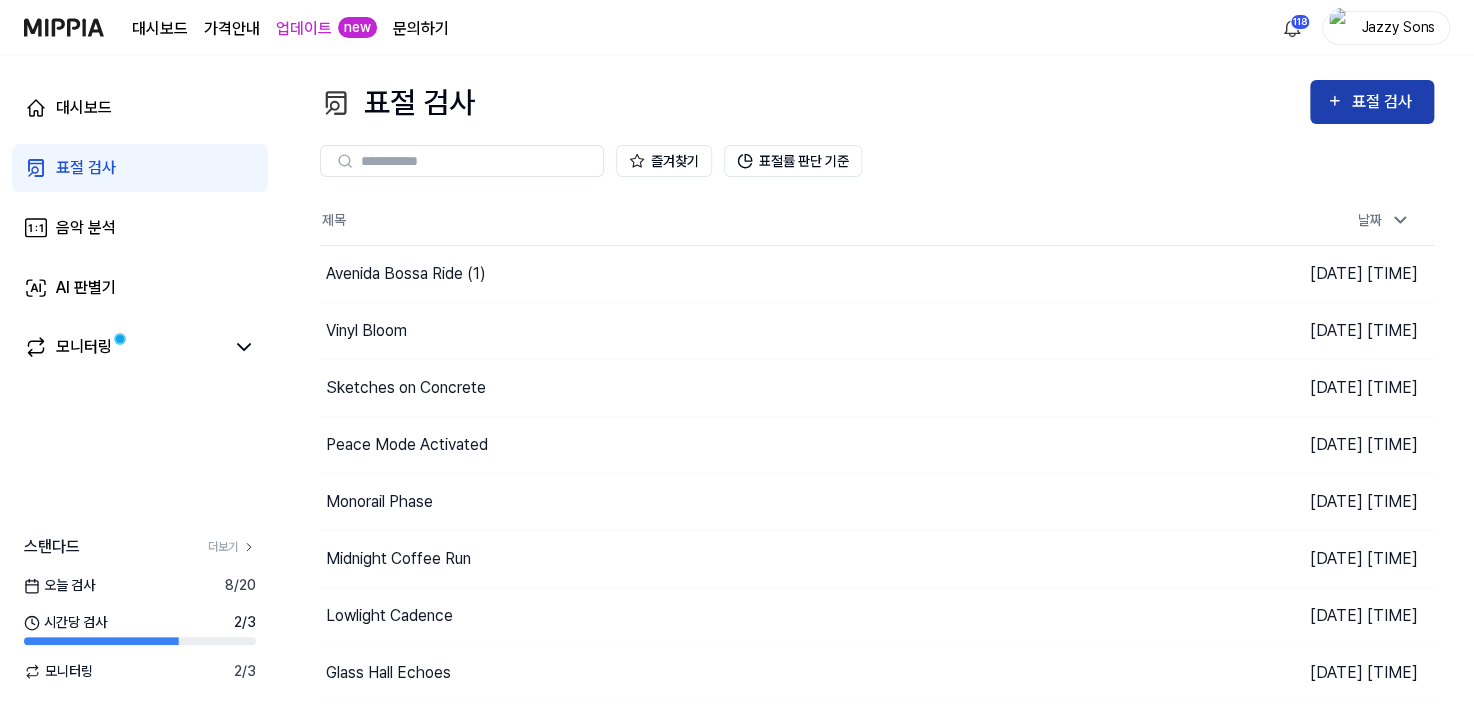 click on "표절 검사" at bounding box center (1372, 102) 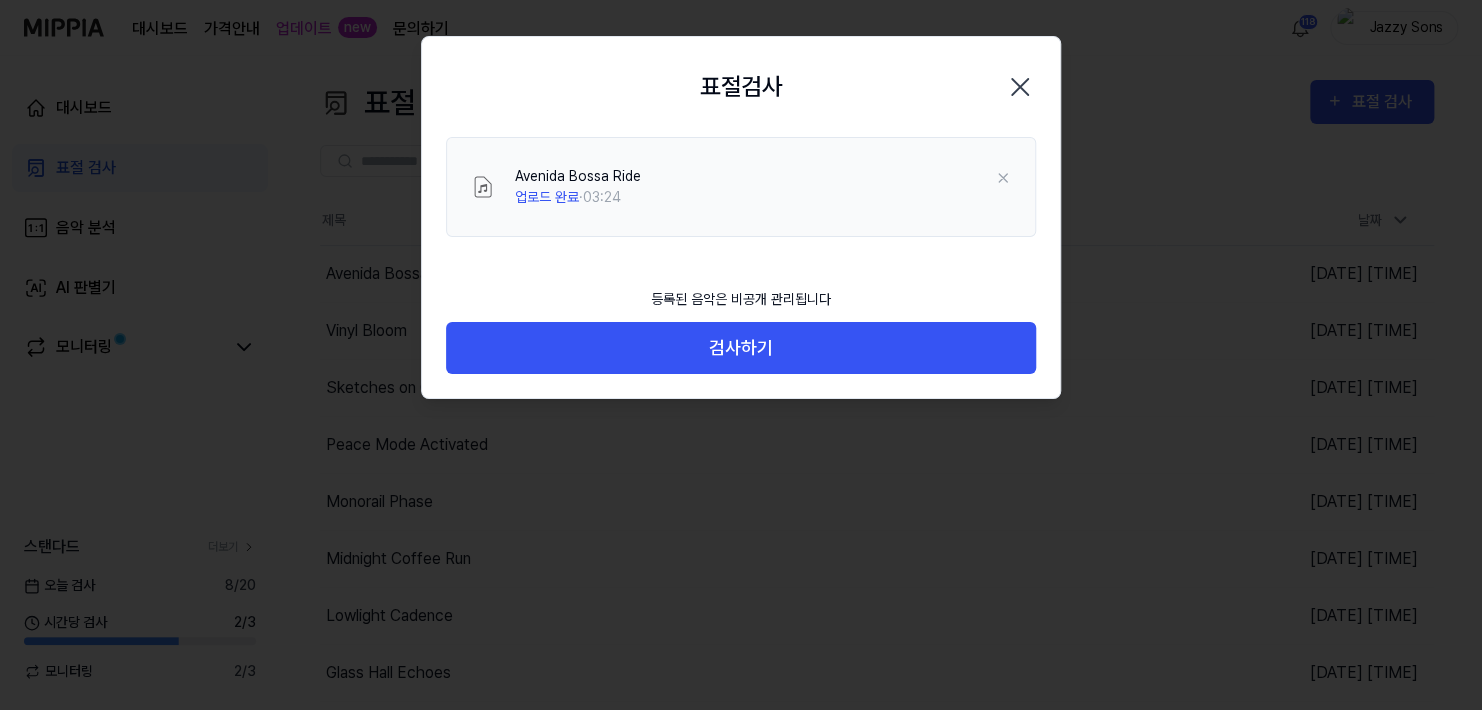 click on "등록된 음악은 비공개 관리됩니다" at bounding box center [741, 299] 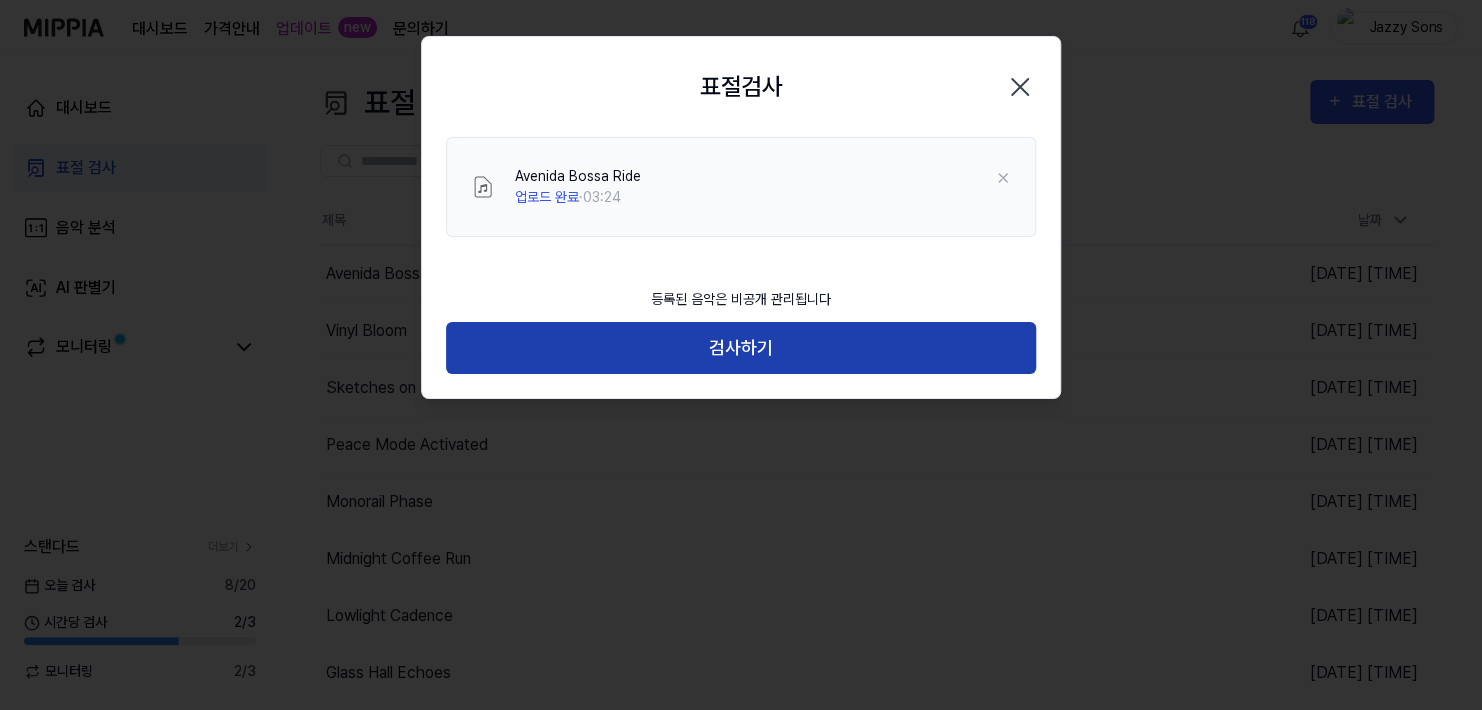 click on "검사하기" at bounding box center [741, 348] 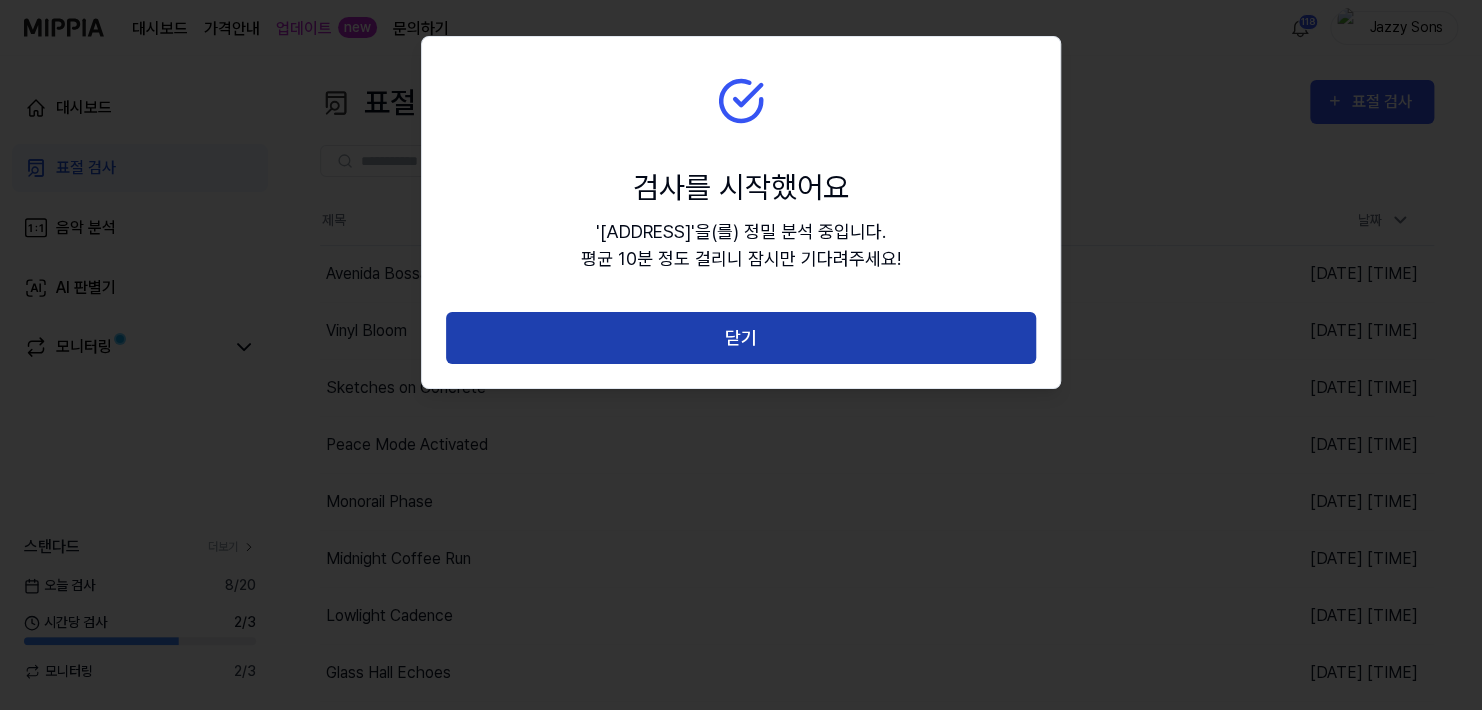 click on "닫기" at bounding box center [741, 338] 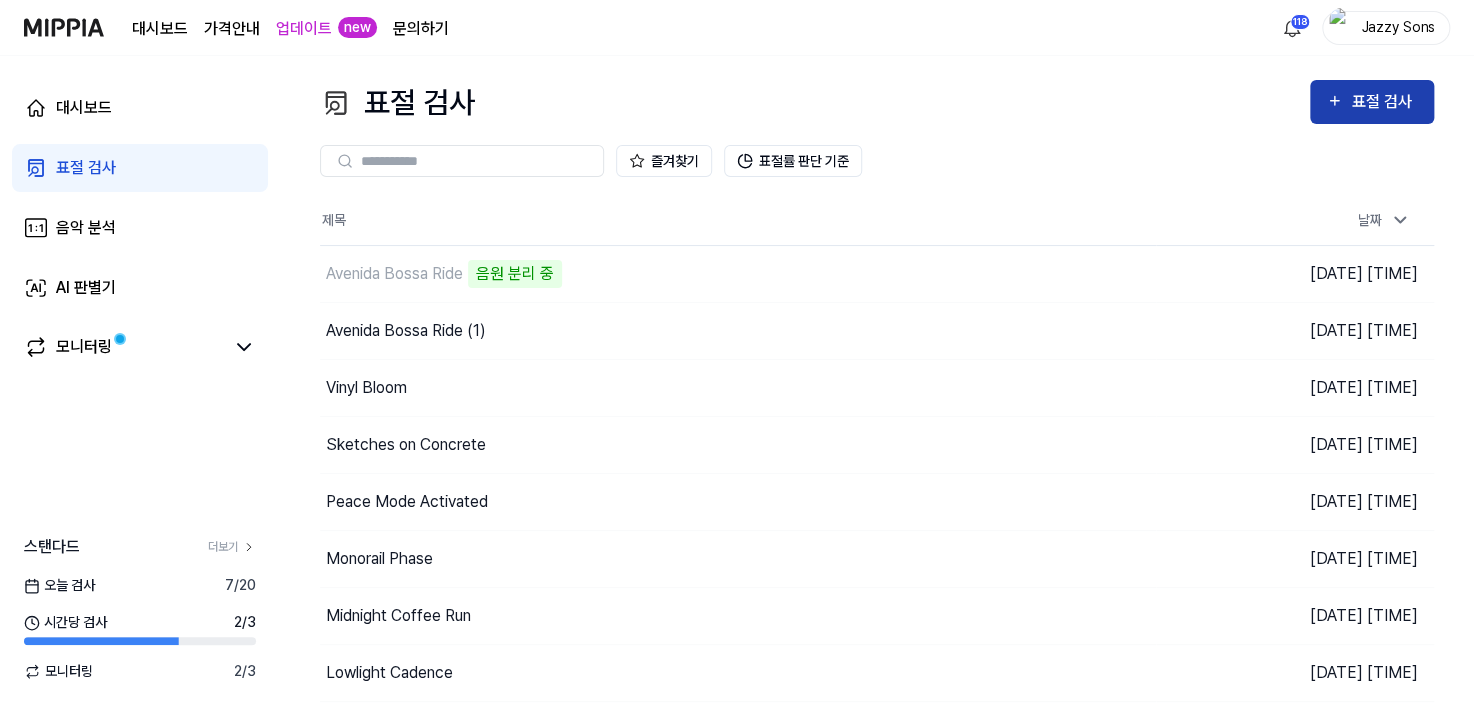 click on "표절 검사" at bounding box center [1384, 102] 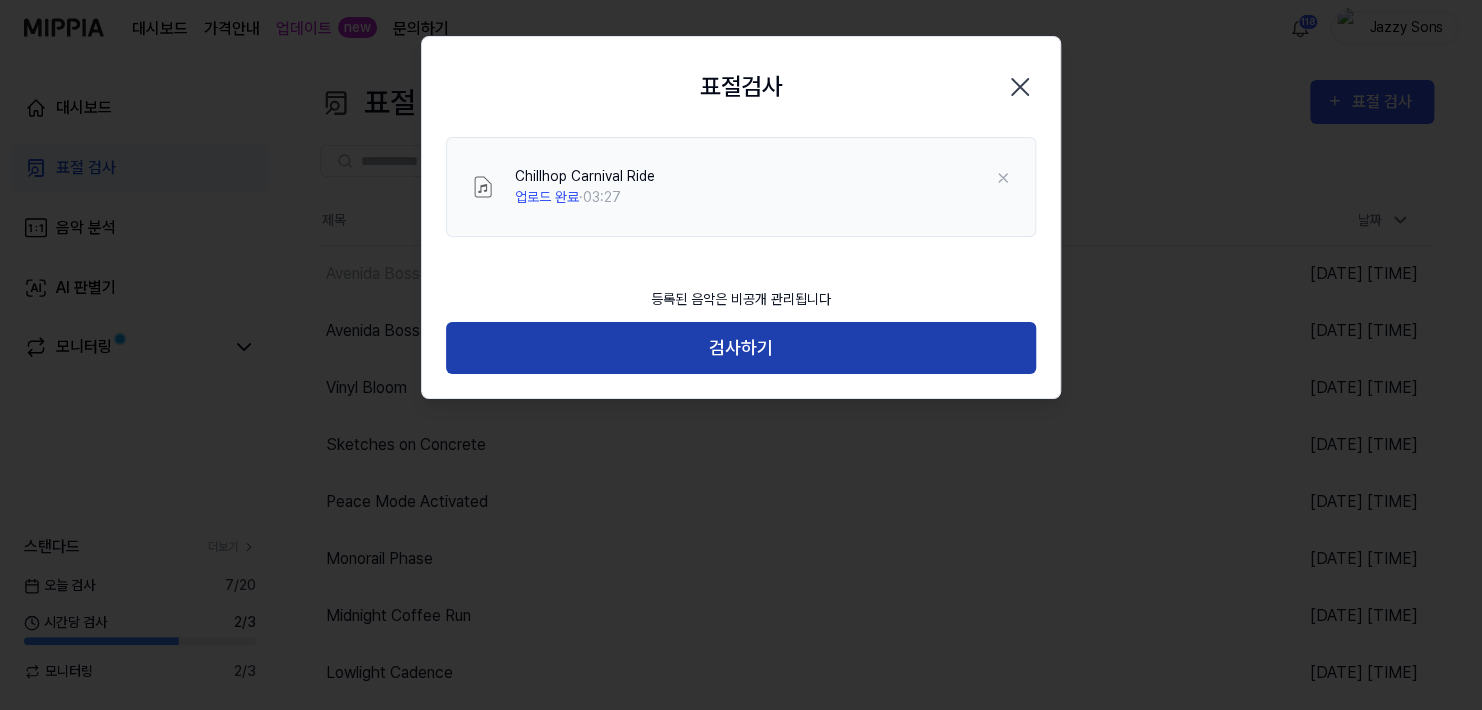 click on "검사하기" at bounding box center [741, 348] 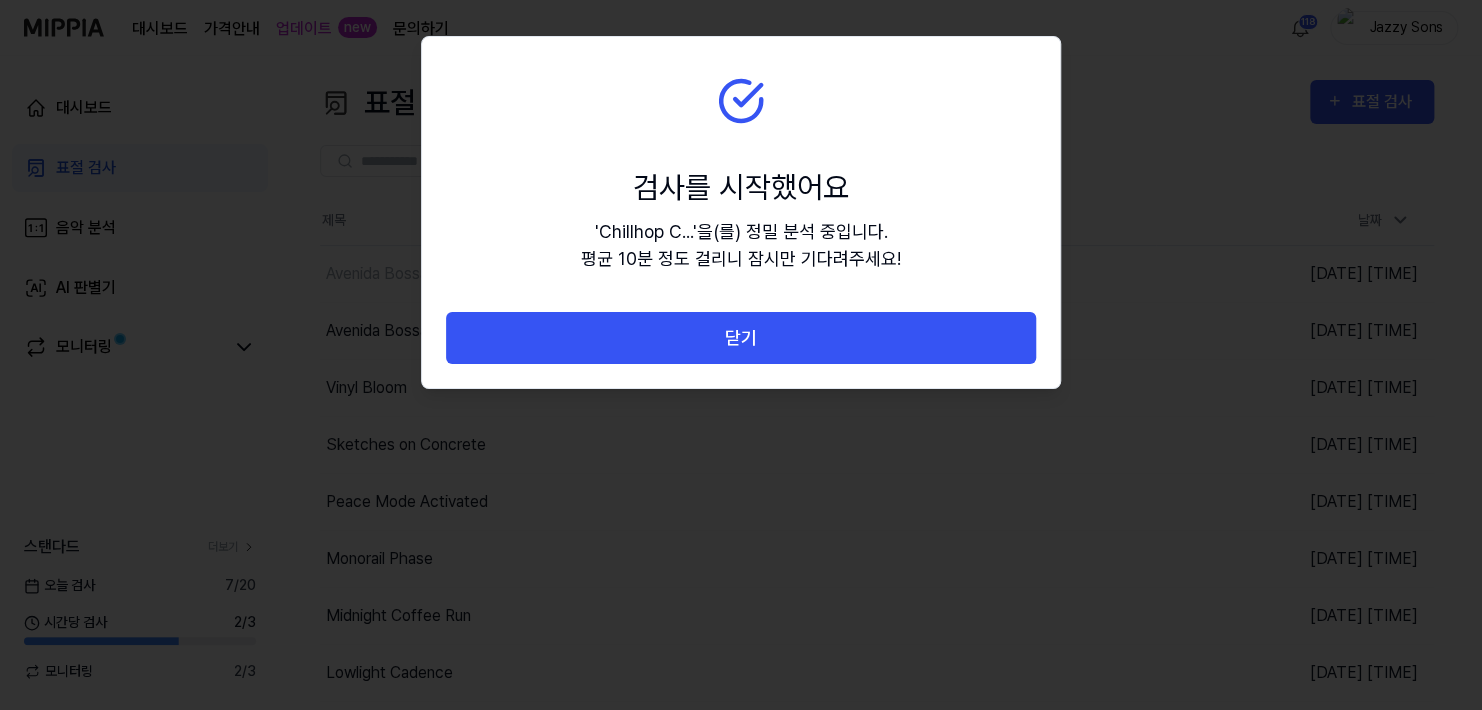 click on "닫기" at bounding box center [741, 338] 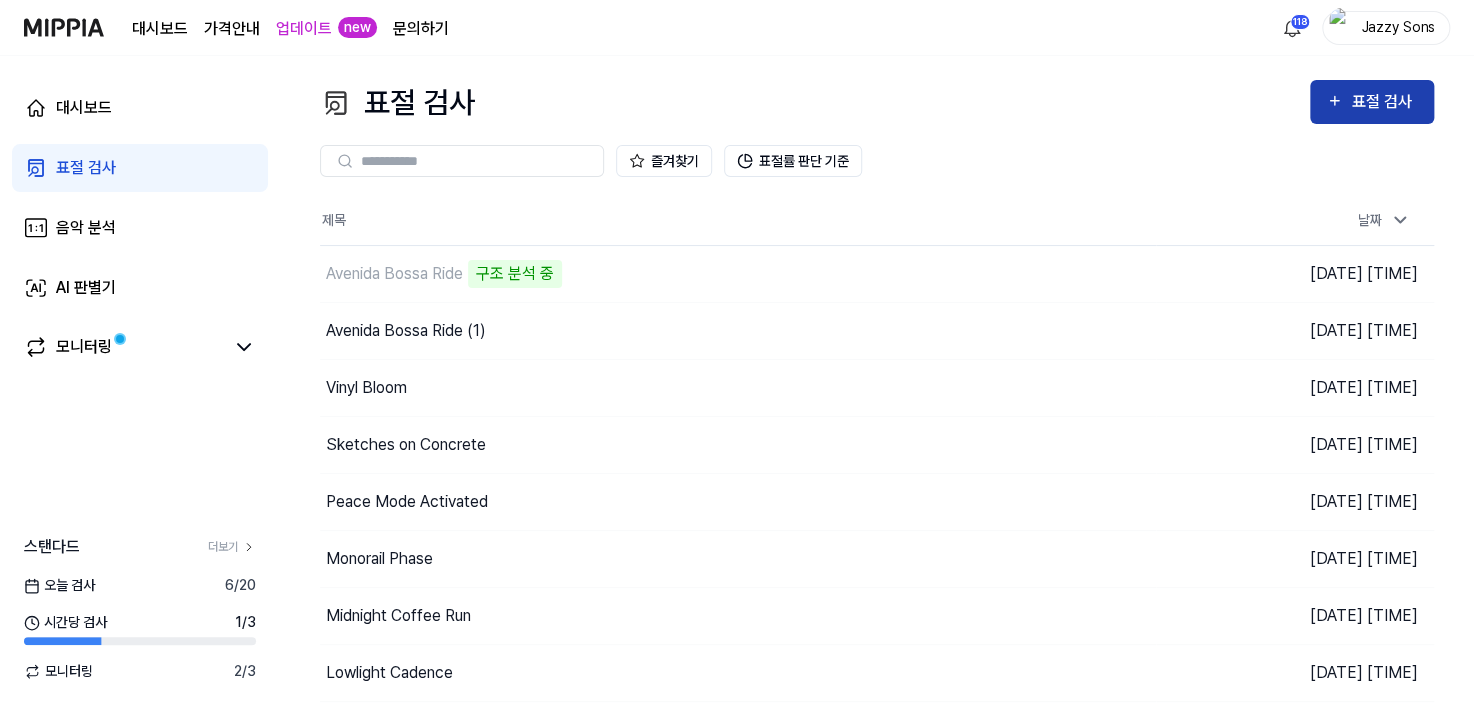 click 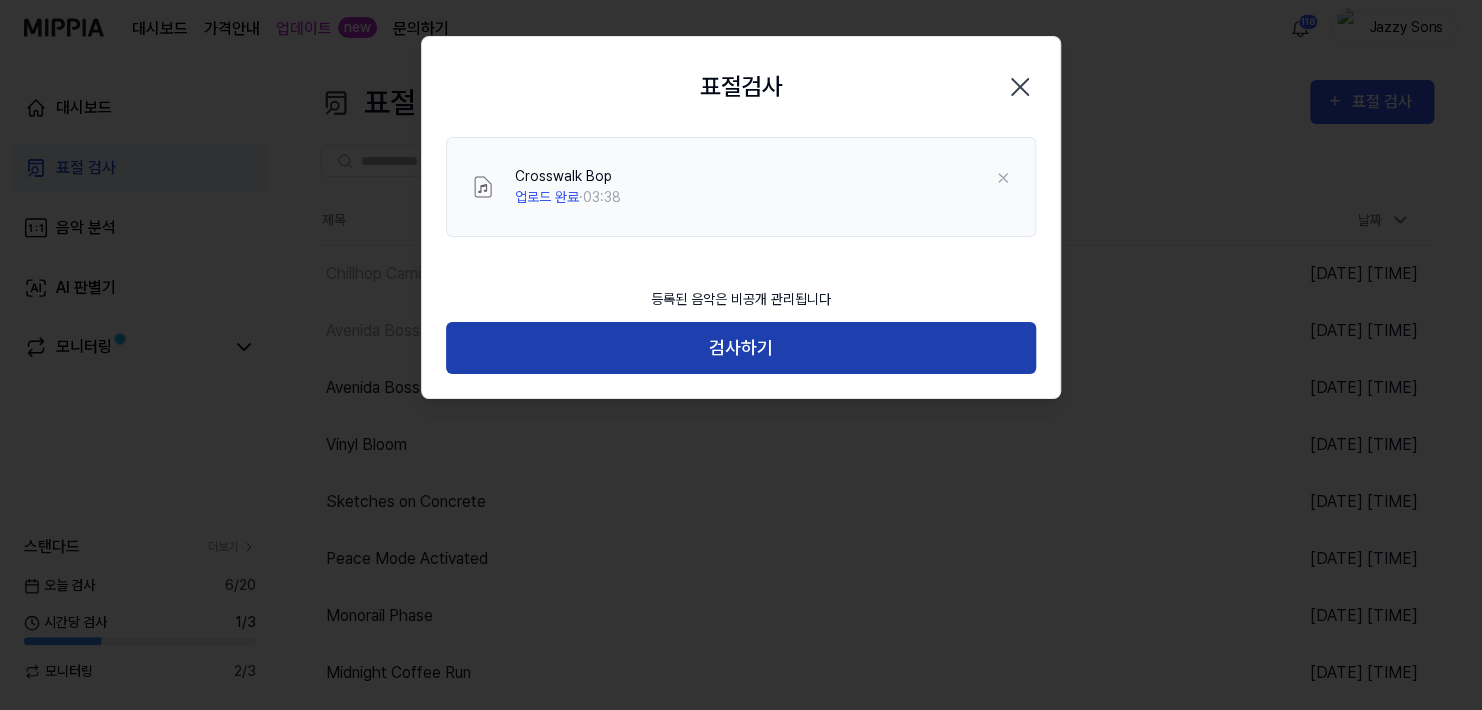 click on "검사하기" at bounding box center [741, 348] 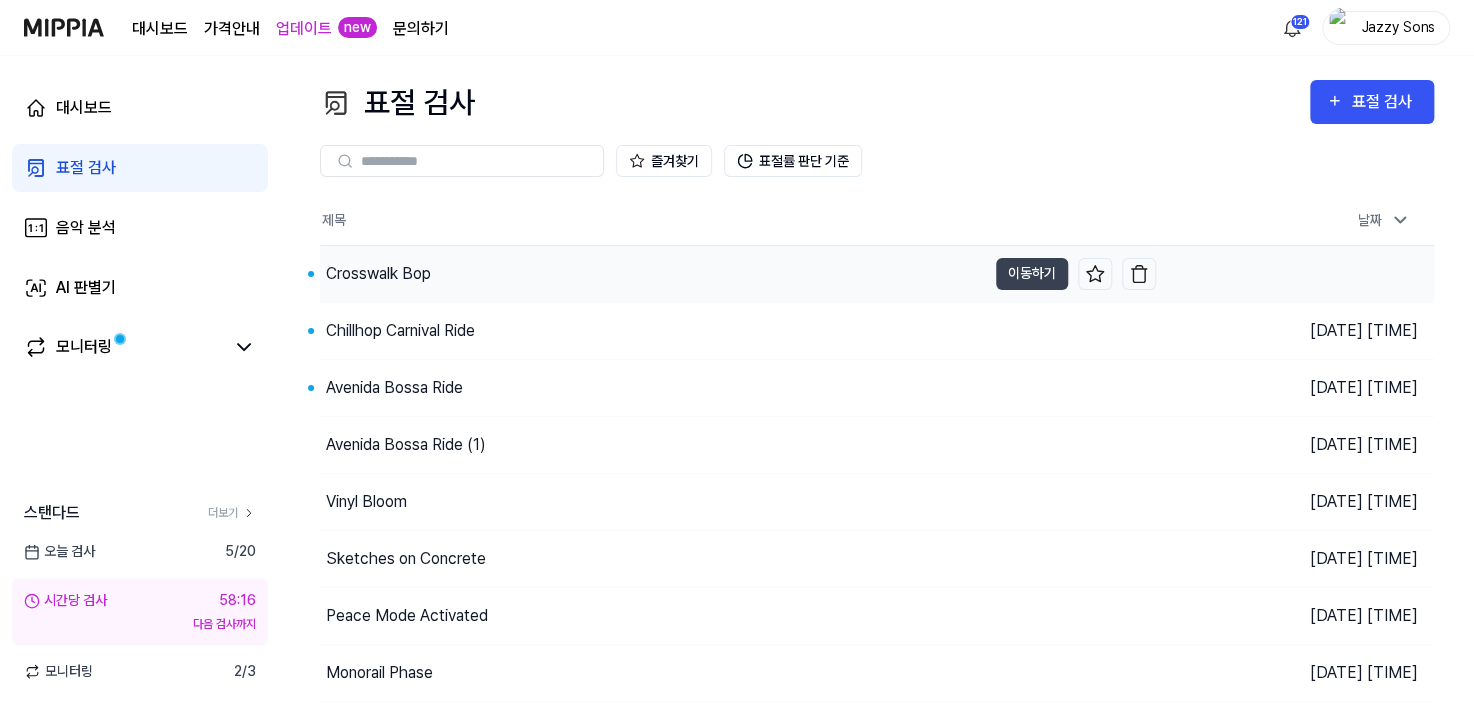 click on "Crosswalk Bop" at bounding box center (378, 274) 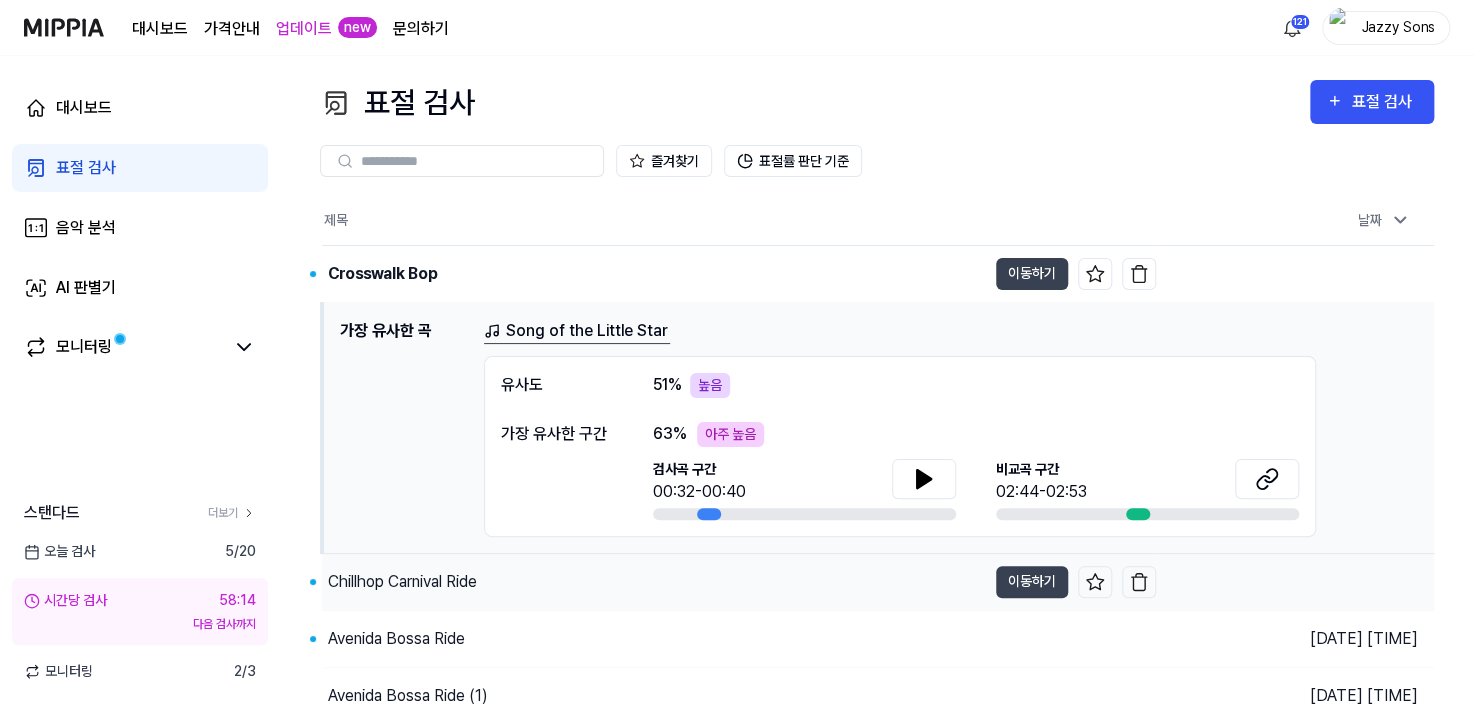 click on "Chillhop Carnival Ride" at bounding box center [402, 582] 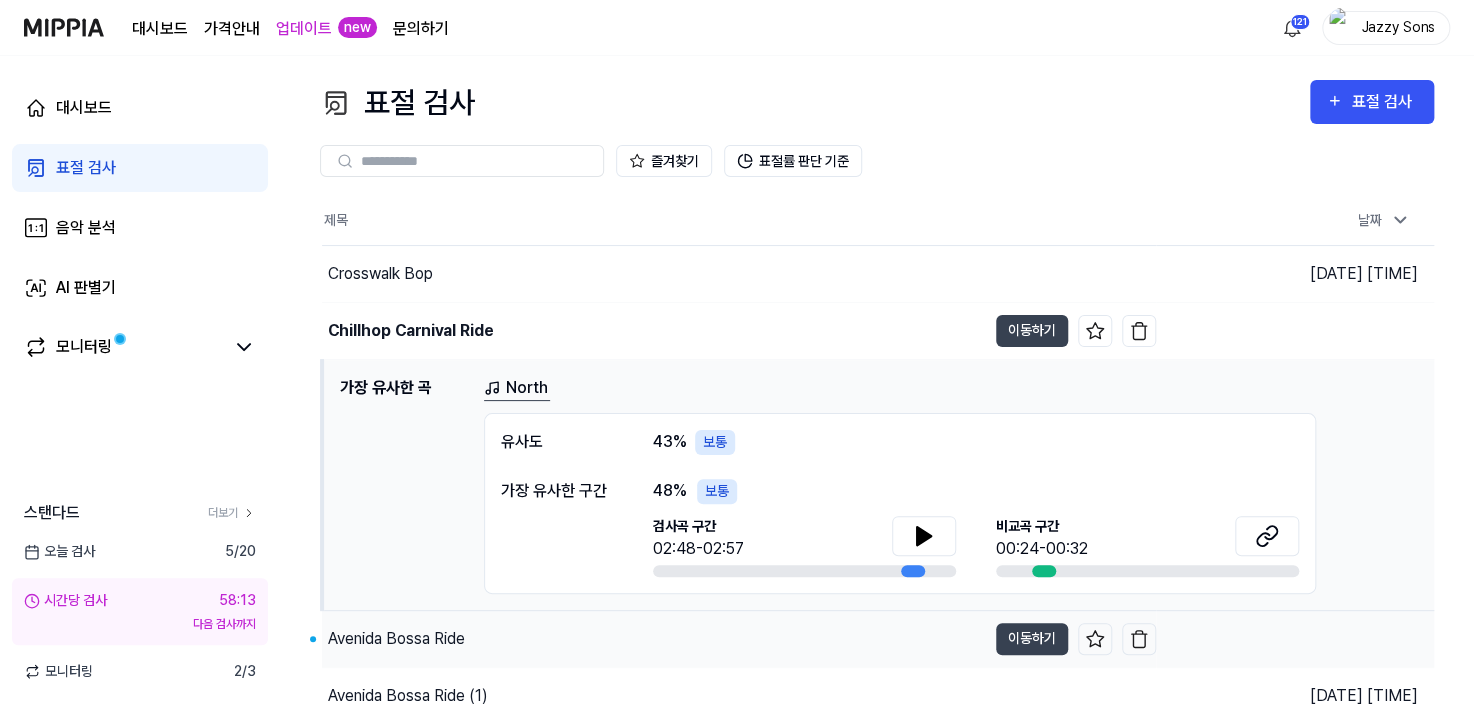 click on "Avenida Bossa Ride" at bounding box center (654, 639) 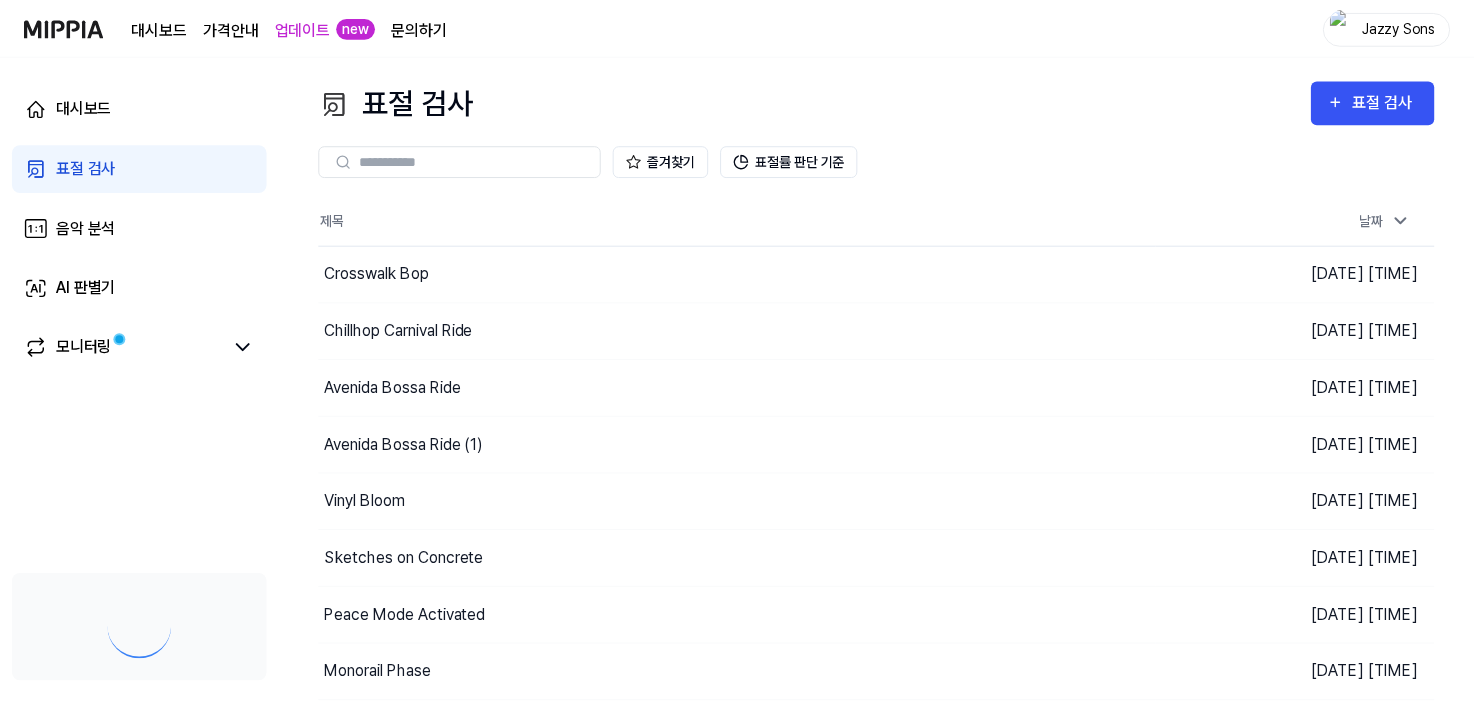 scroll, scrollTop: 0, scrollLeft: 0, axis: both 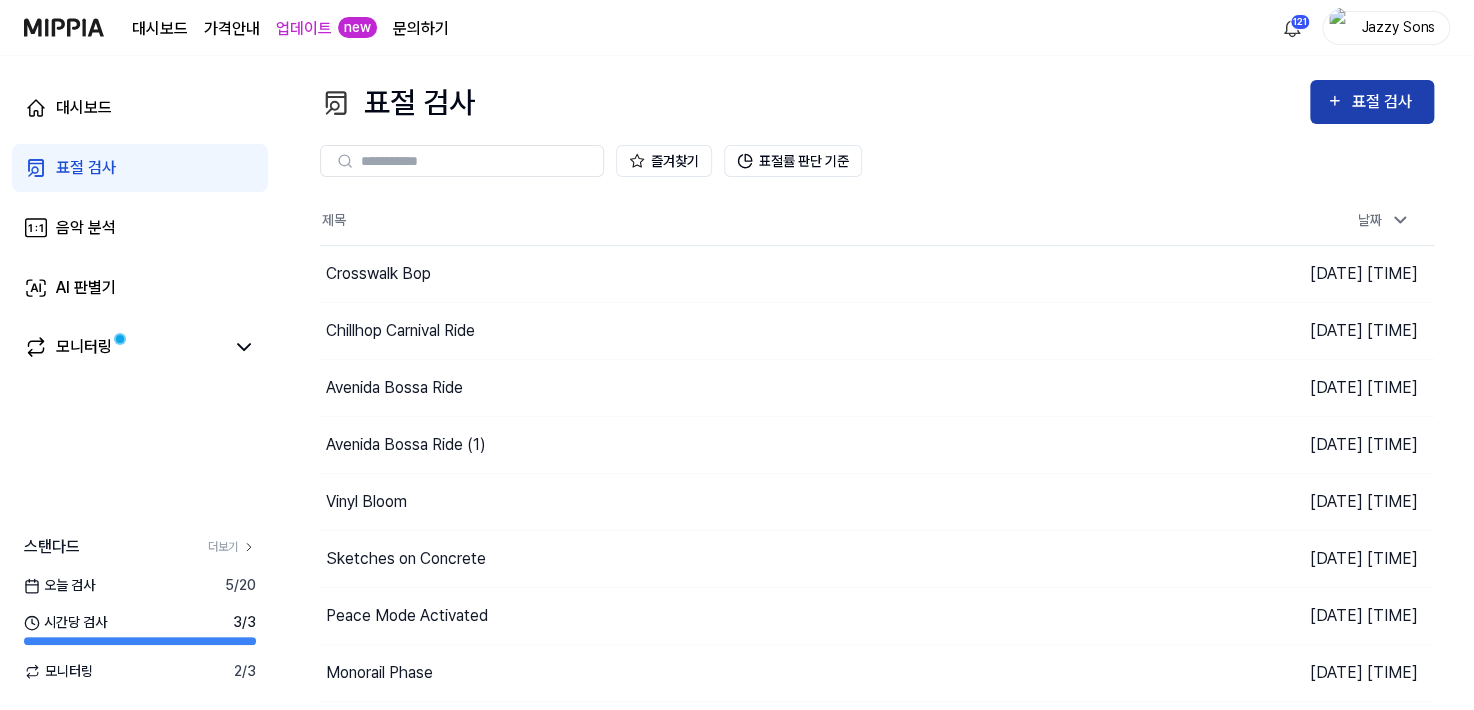 click on "표절 검사" at bounding box center (1372, 102) 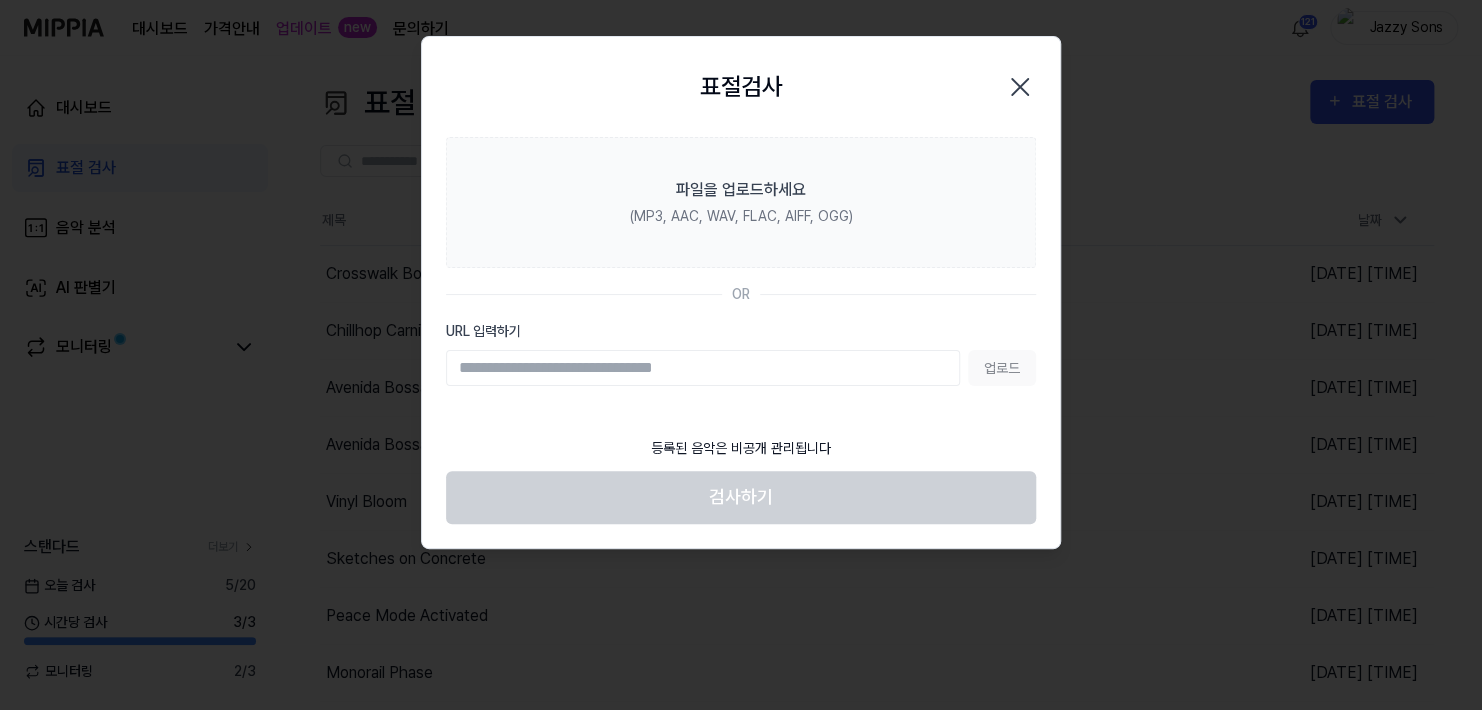 click on "표절검사 닫기" at bounding box center [741, 87] 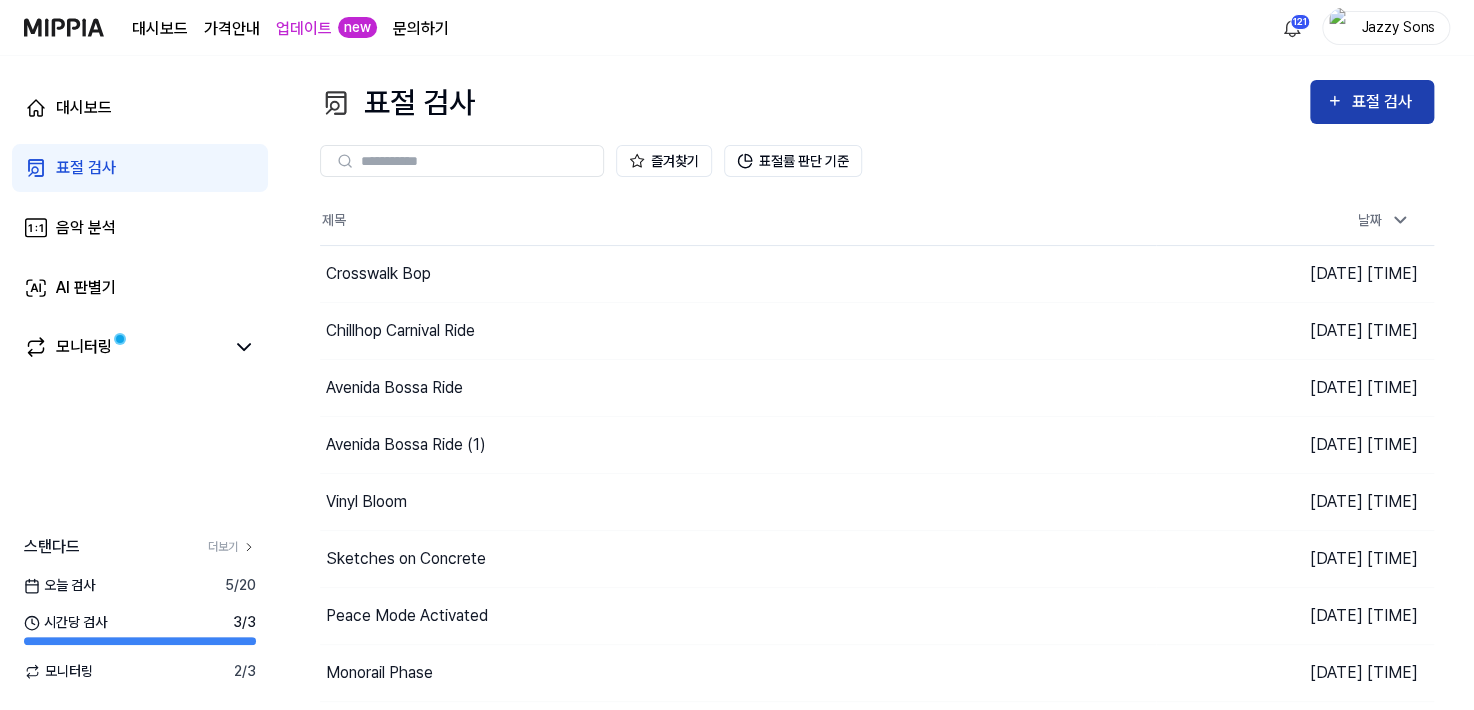 click 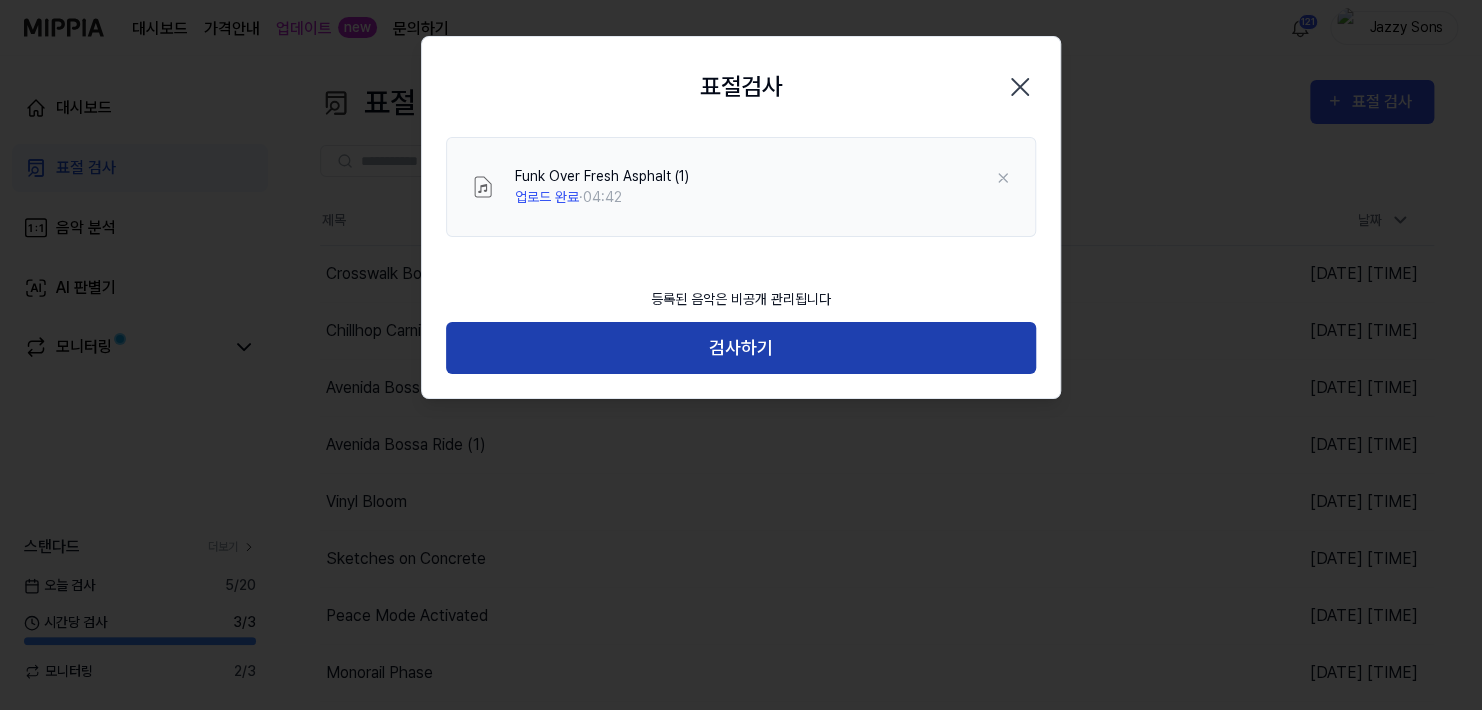 click on "검사하기" at bounding box center [741, 348] 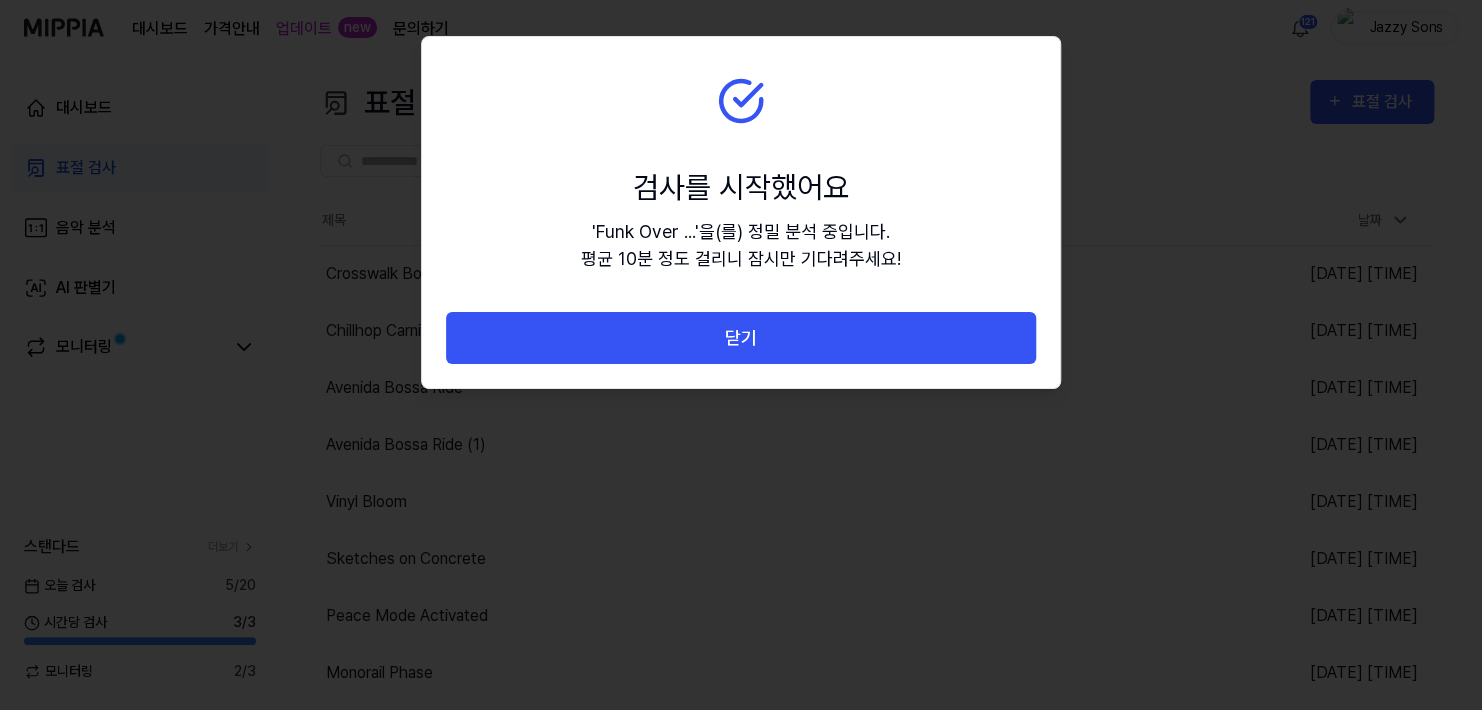 click on "닫기" at bounding box center (741, 338) 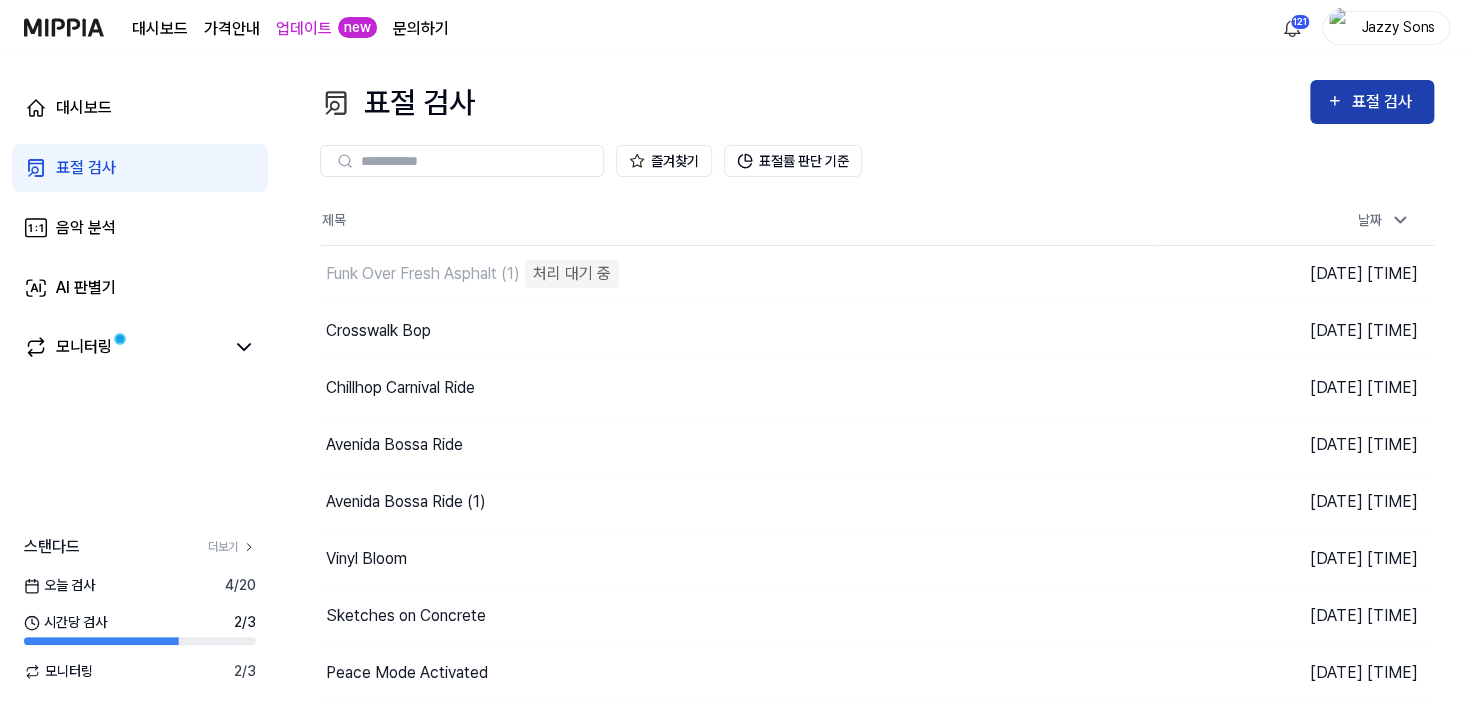 click on "표절 검사" at bounding box center (1384, 102) 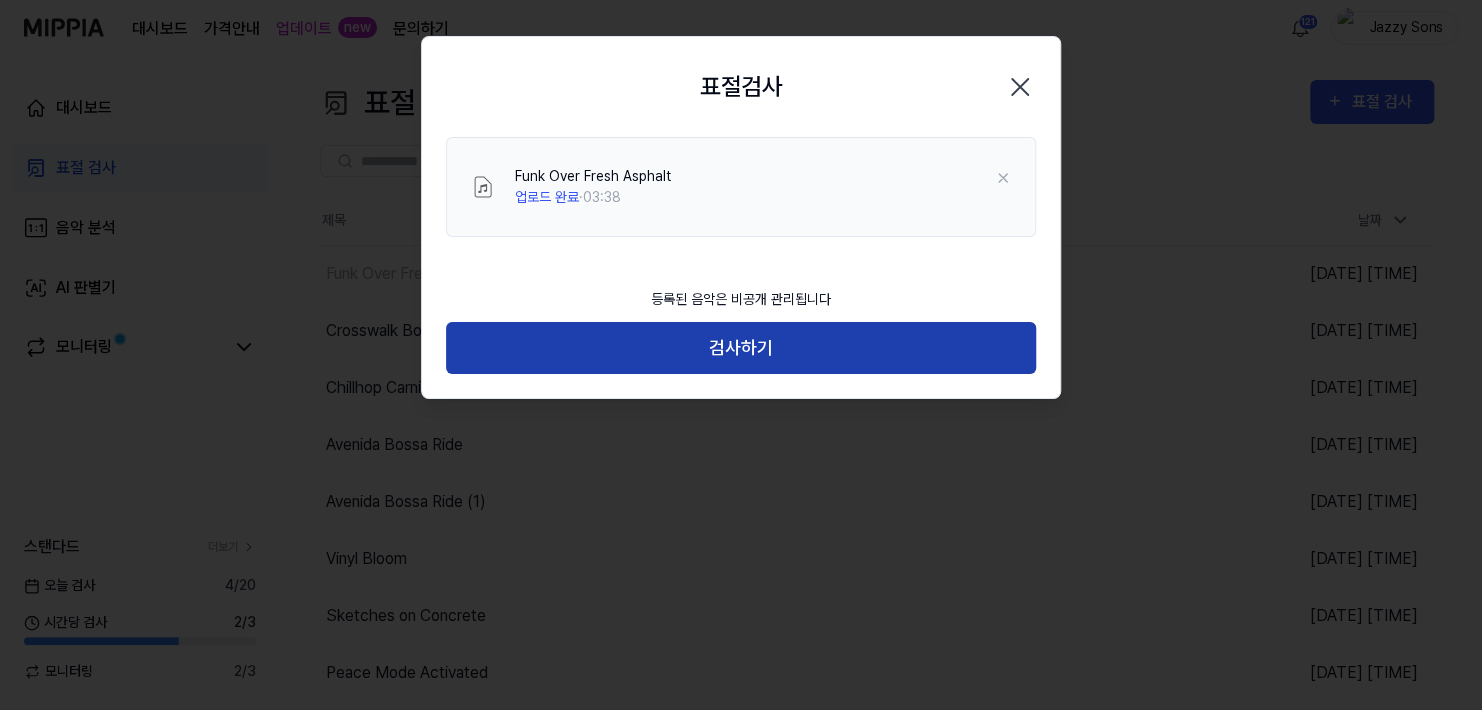 click on "검사하기" at bounding box center [741, 348] 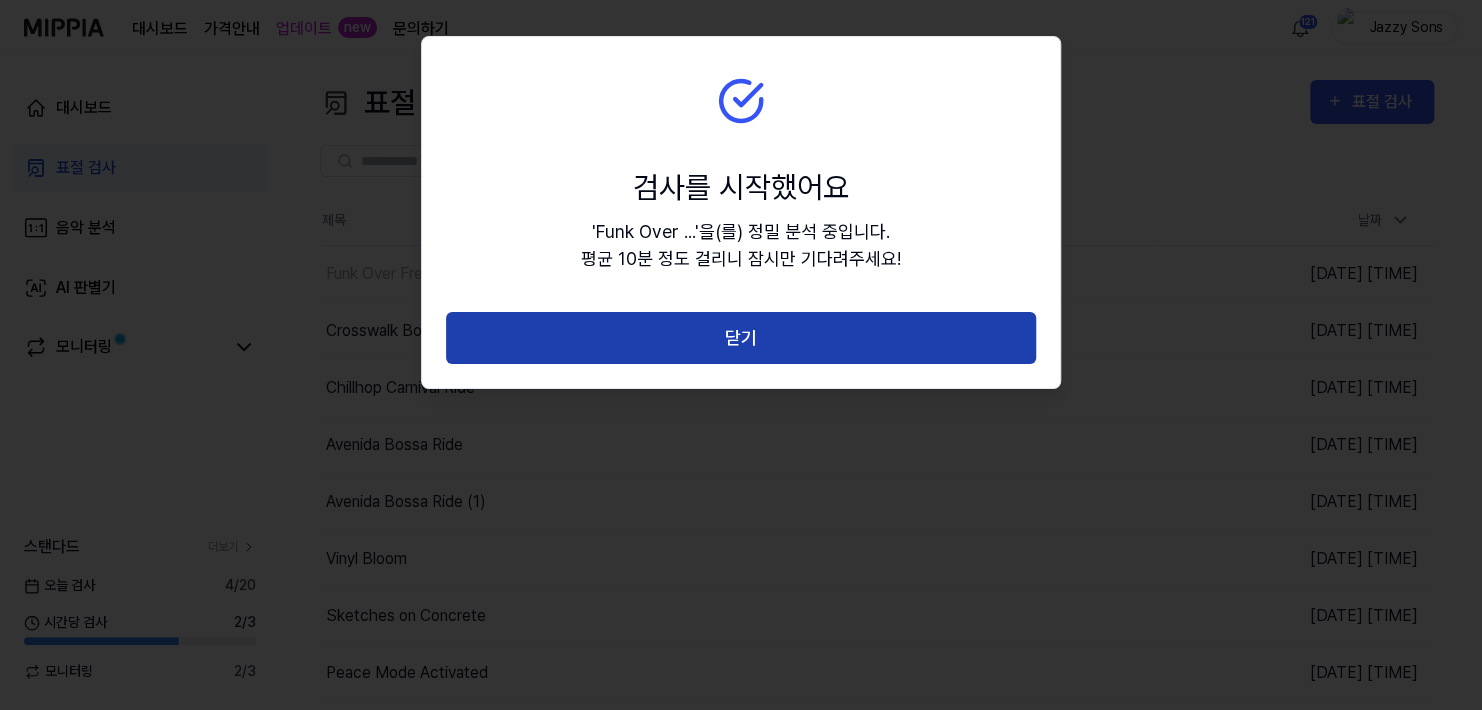click on "닫기" at bounding box center (741, 338) 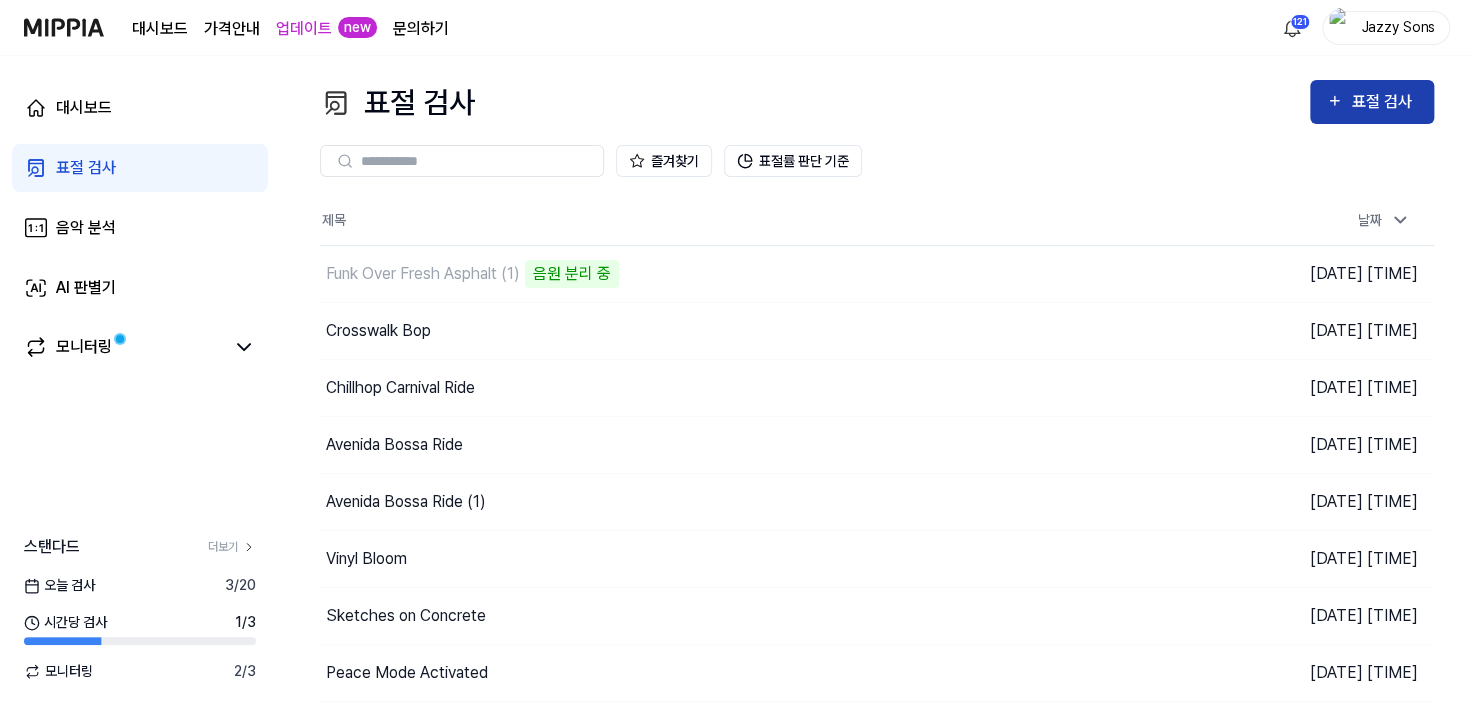 click 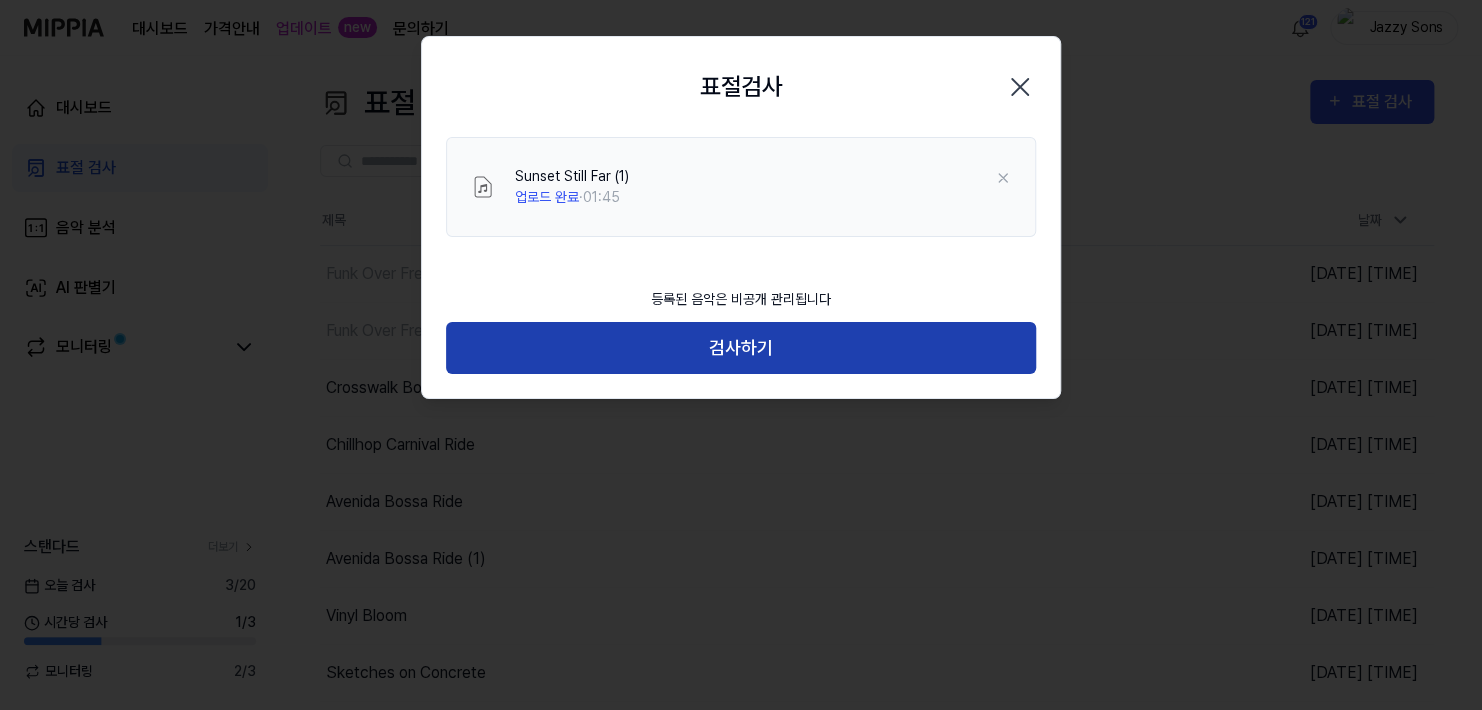 click on "검사하기" at bounding box center (741, 348) 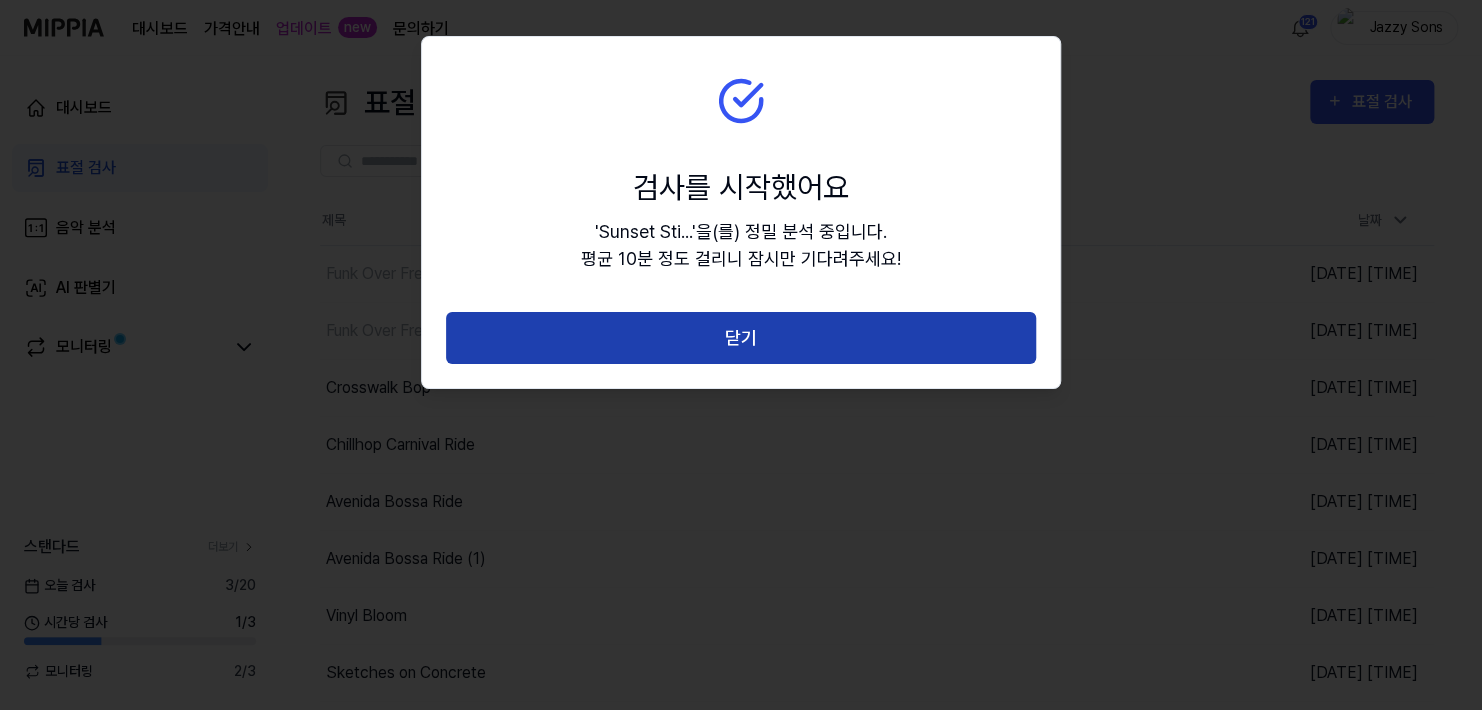 click on "닫기" at bounding box center (741, 338) 